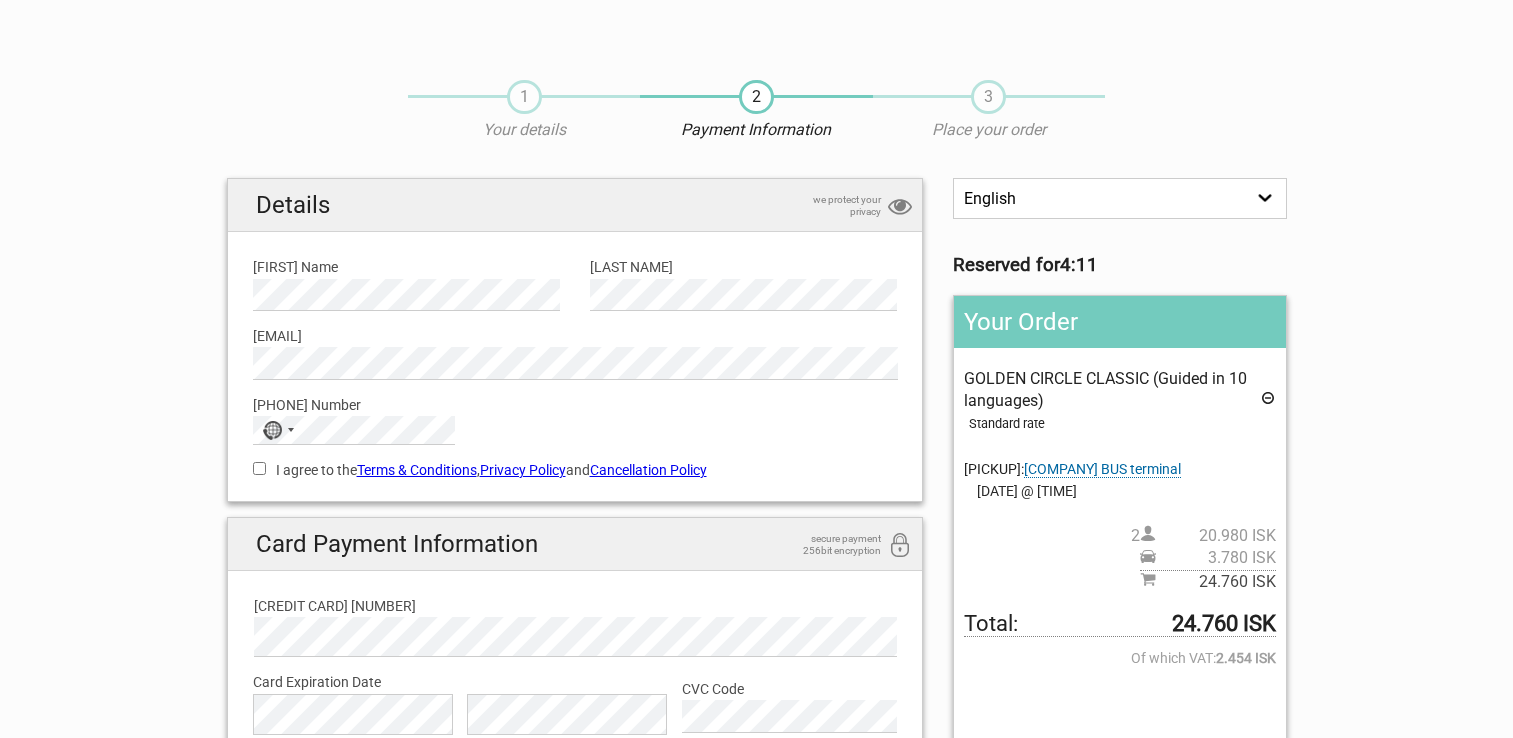 scroll, scrollTop: 0, scrollLeft: 0, axis: both 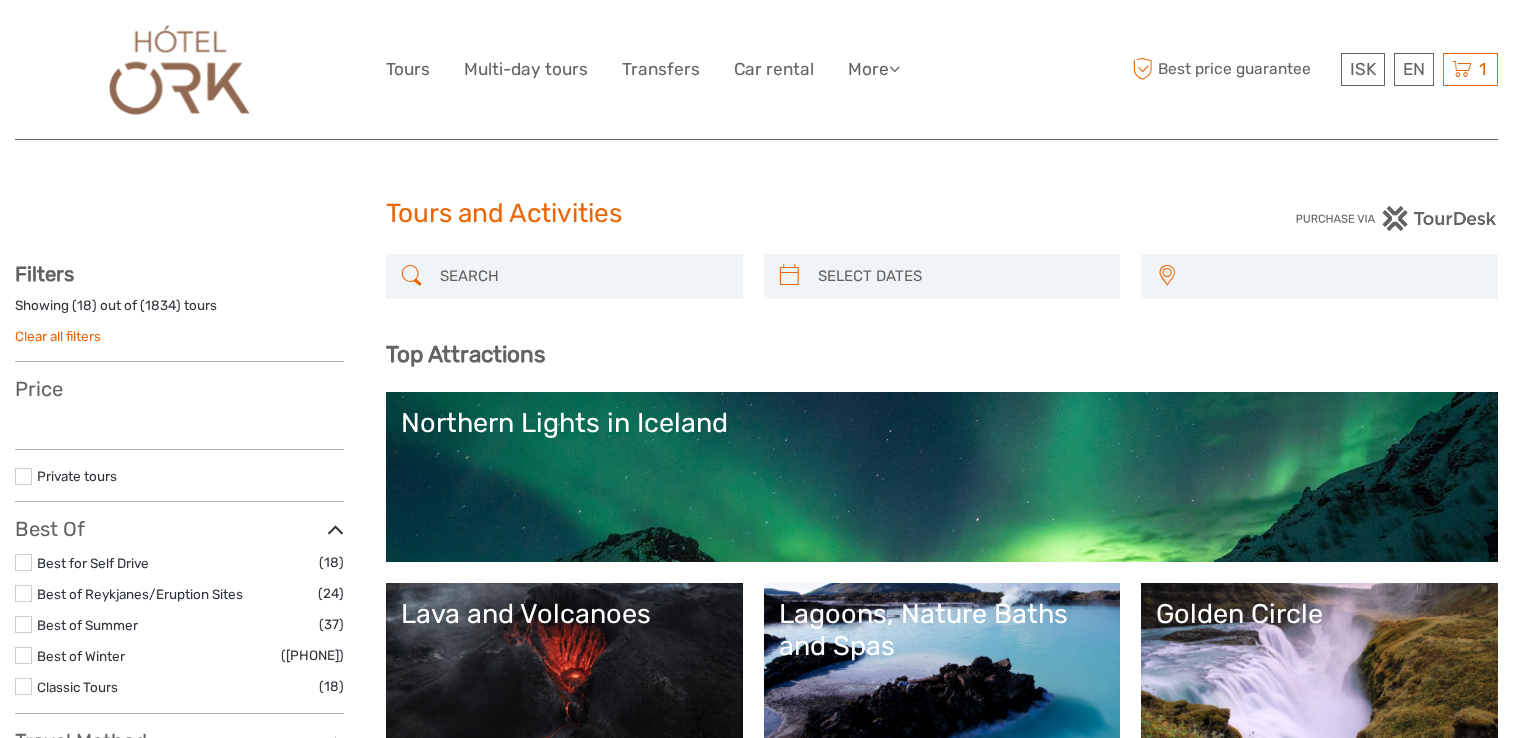 select 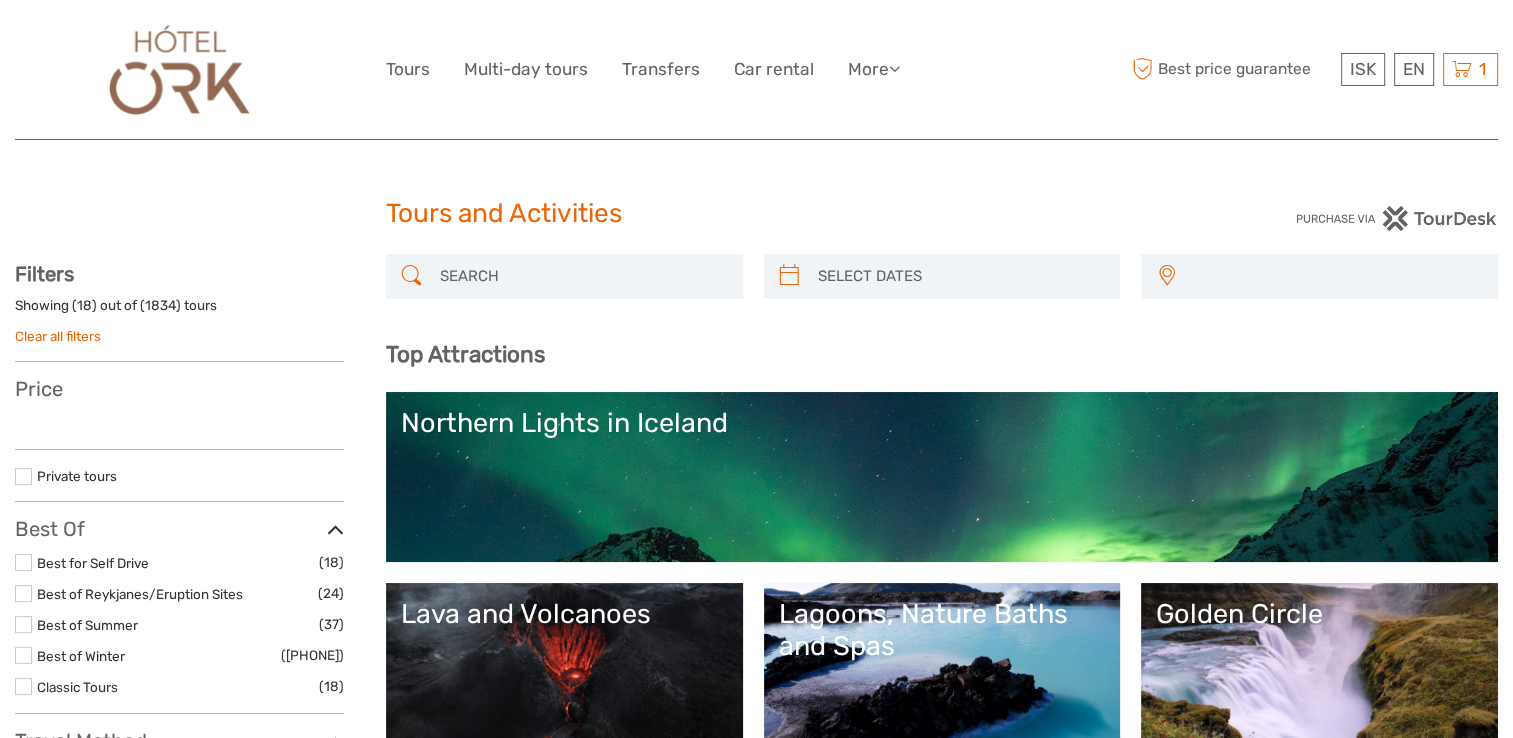 select 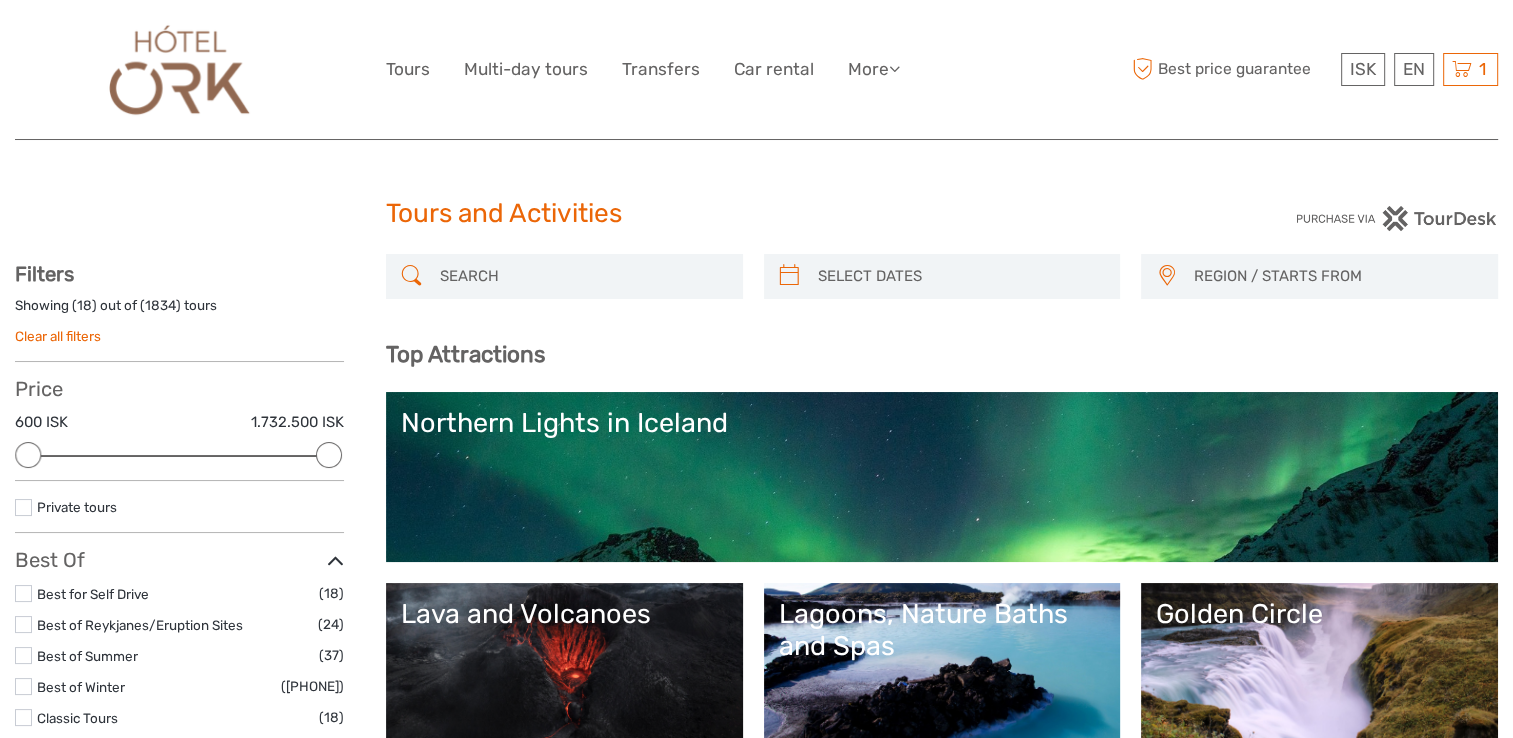 scroll, scrollTop: 0, scrollLeft: 0, axis: both 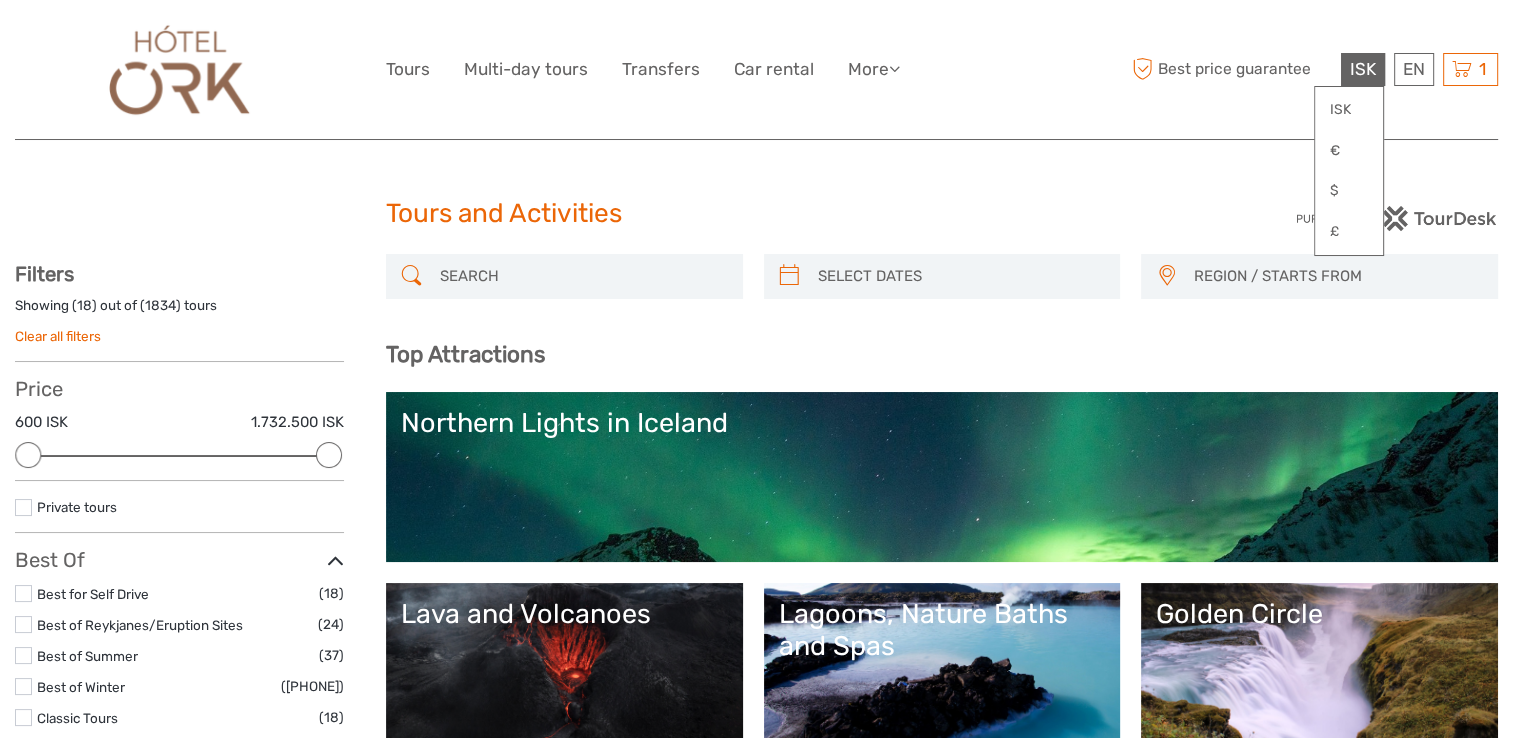 click on "ISK" at bounding box center [1363, 69] 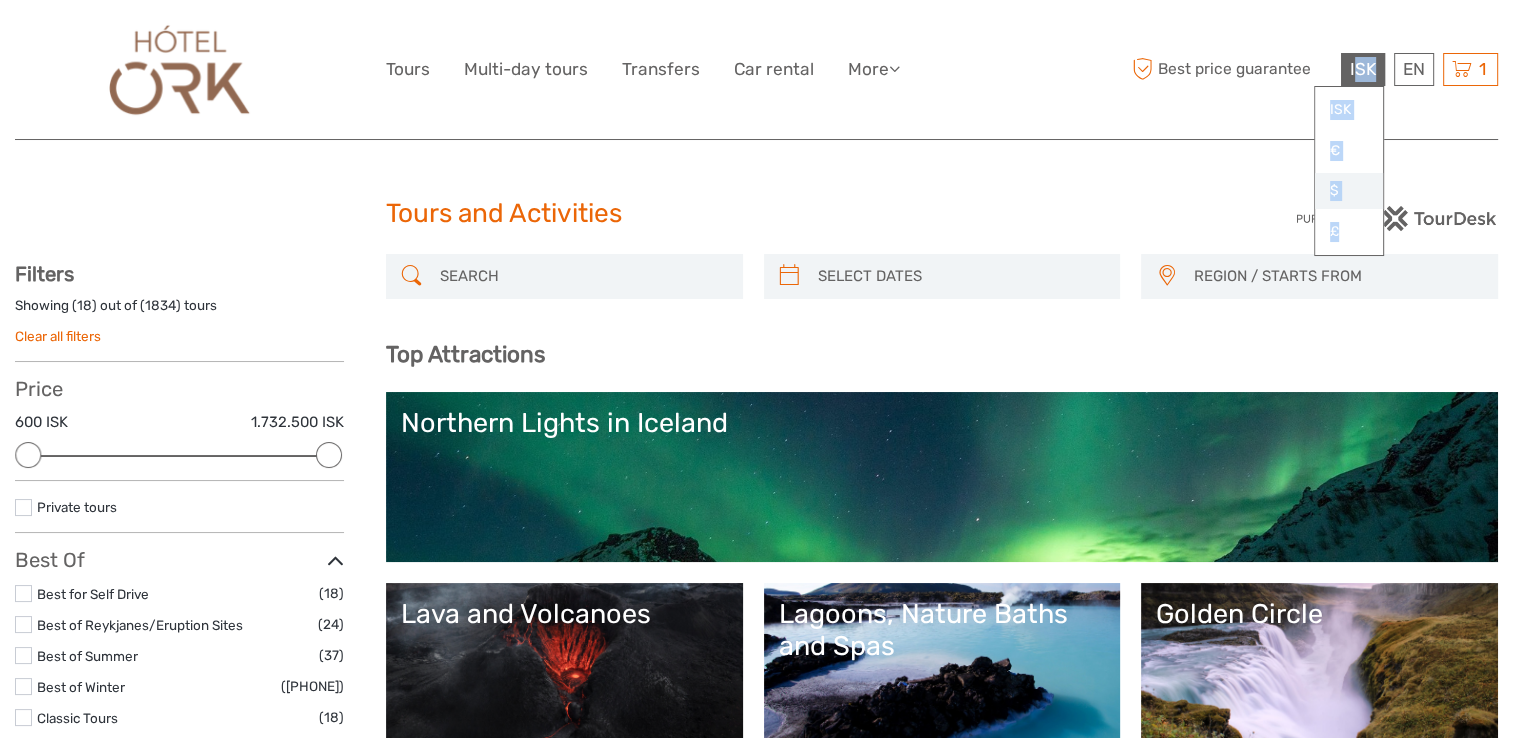 drag, startPoint x: 1351, startPoint y: 80, endPoint x: 1337, endPoint y: 205, distance: 125.781555 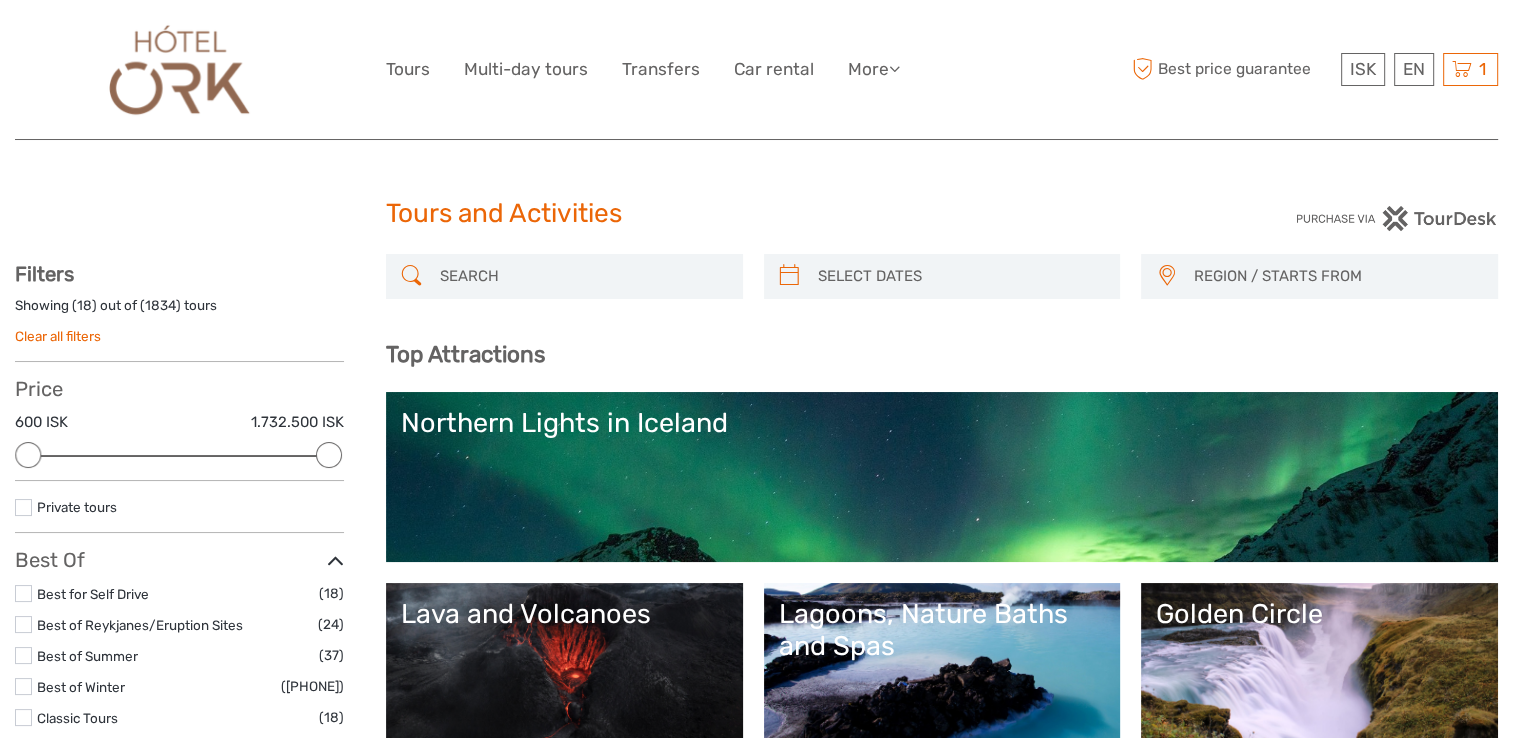 drag, startPoint x: 1337, startPoint y: 205, endPoint x: 1184, endPoint y: 184, distance: 154.43445 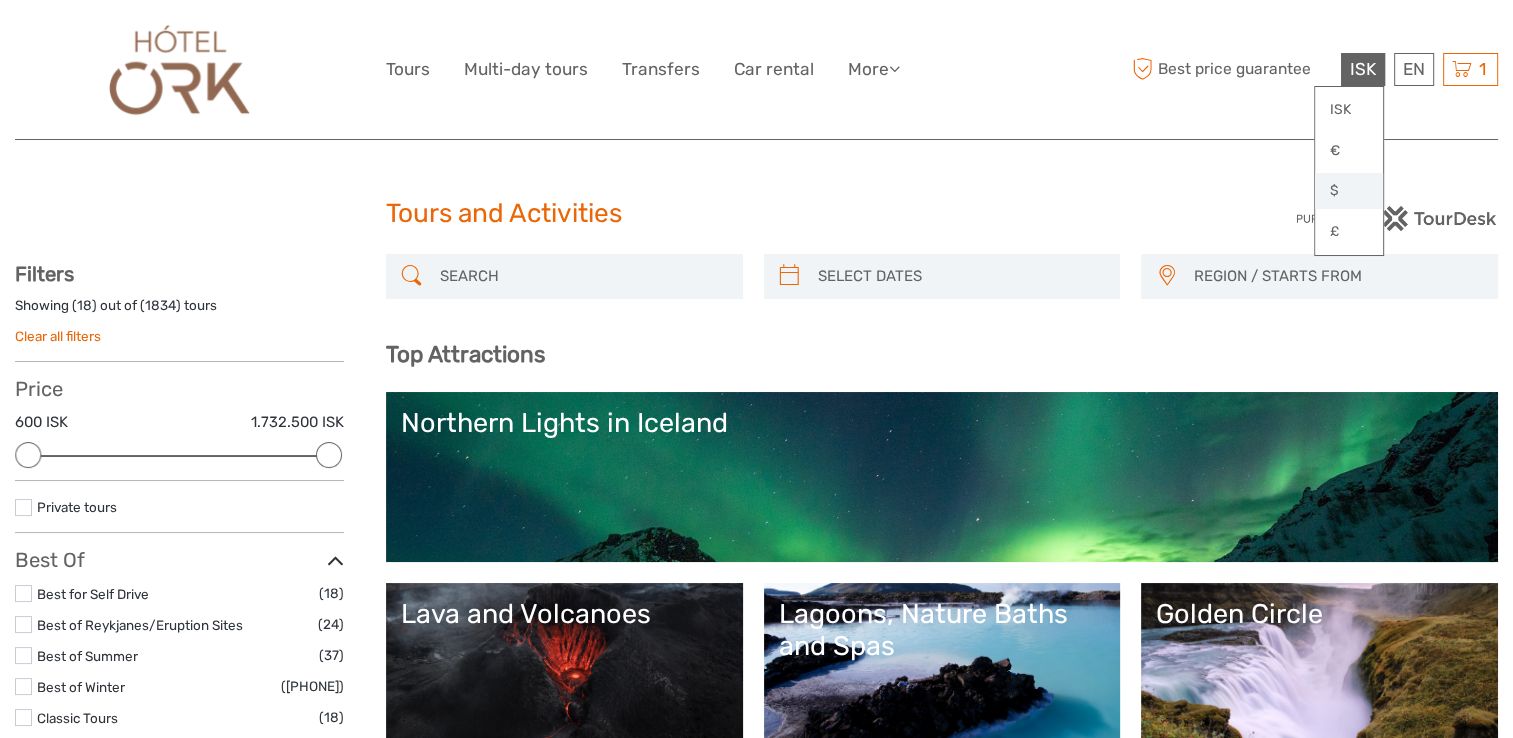 click on "$" at bounding box center [1349, 191] 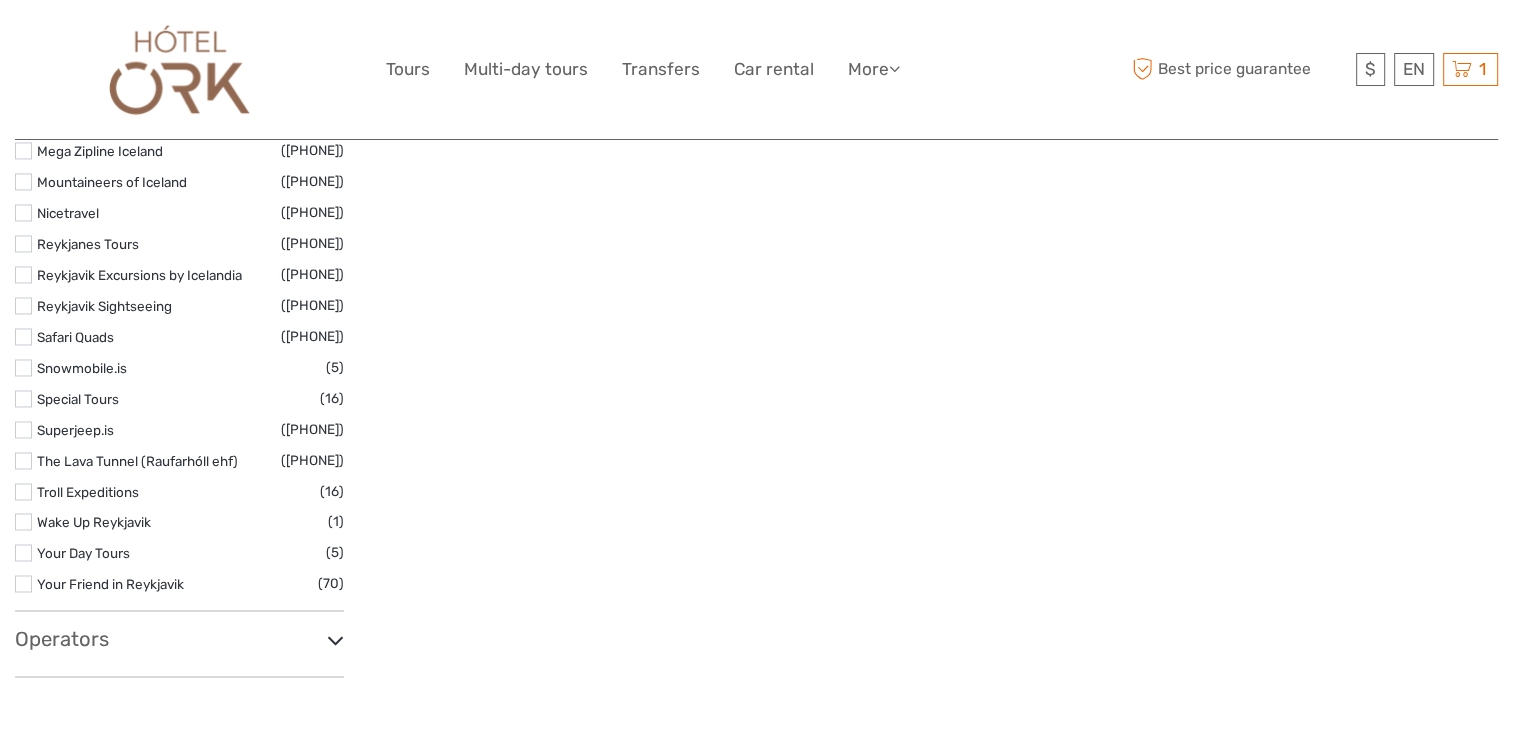 scroll, scrollTop: 3300, scrollLeft: 0, axis: vertical 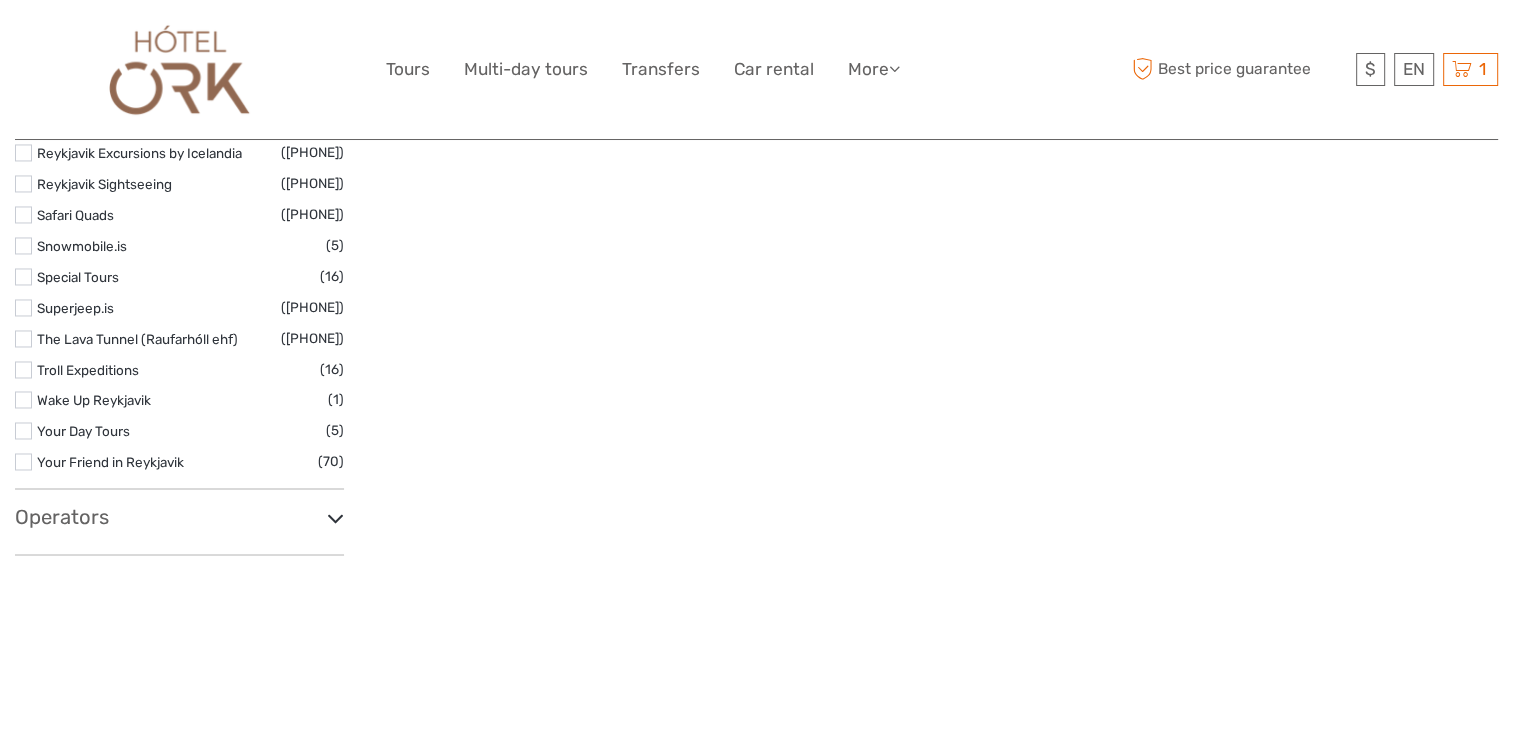 click at bounding box center (335, 517) 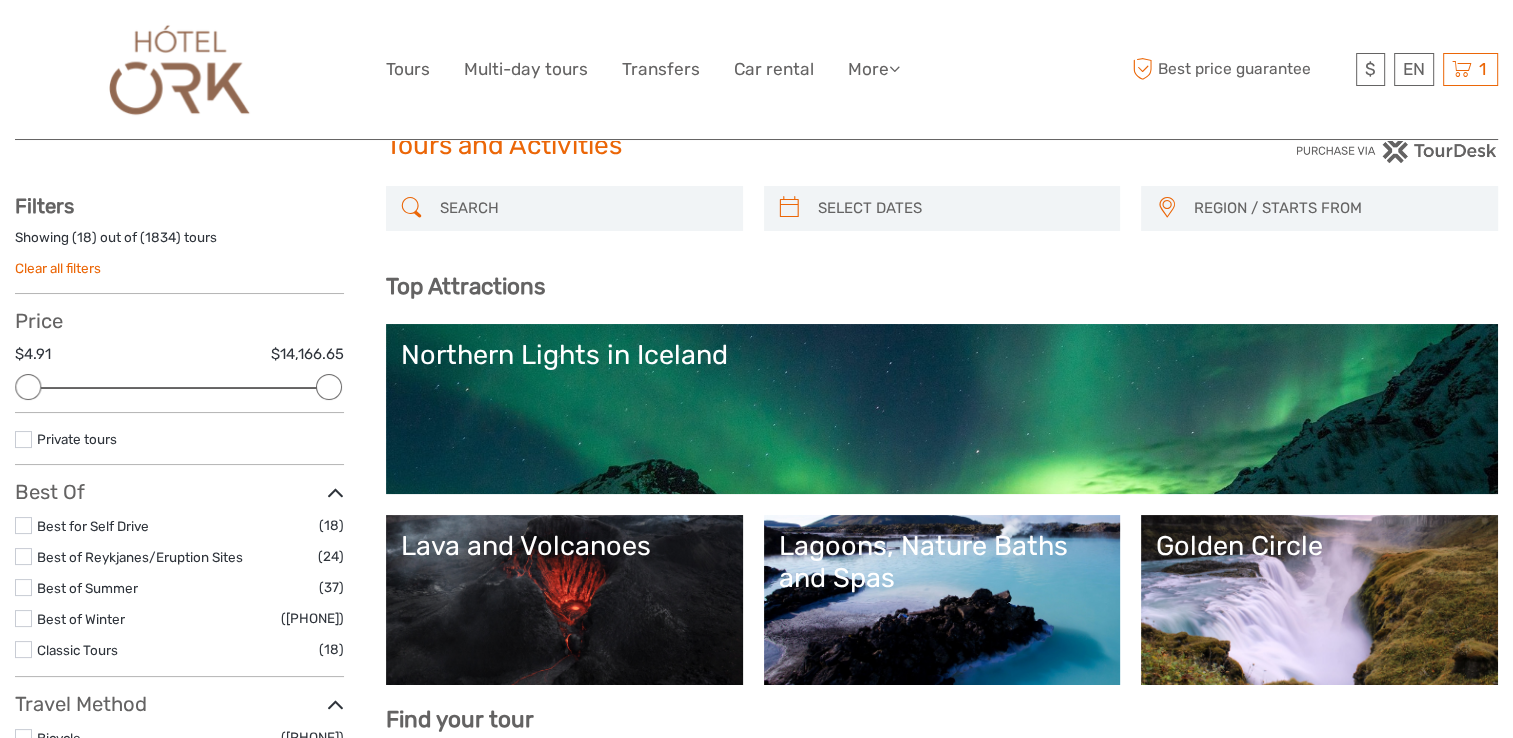 scroll, scrollTop: 0, scrollLeft: 0, axis: both 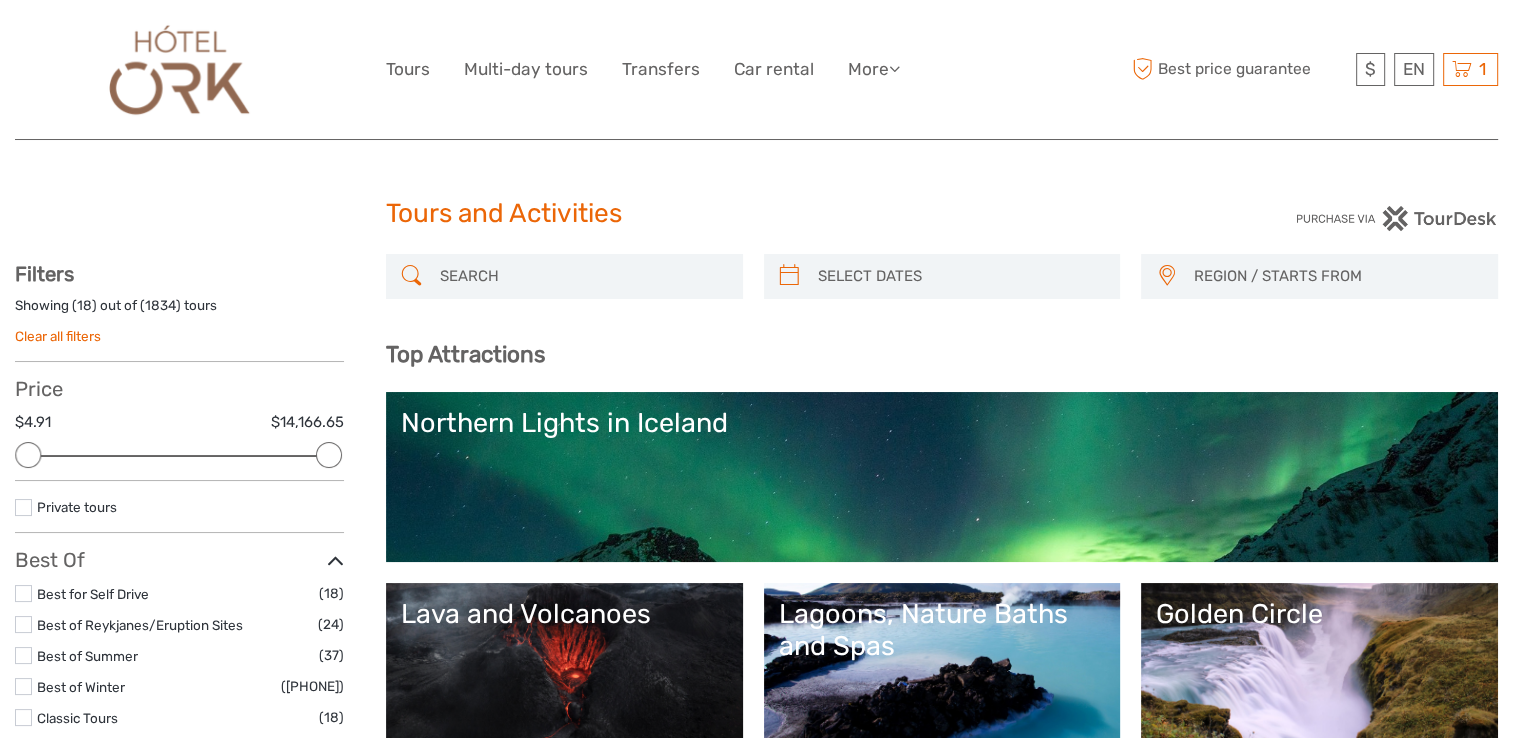 click on "REGION / STARTS FROM" at bounding box center [1336, 276] 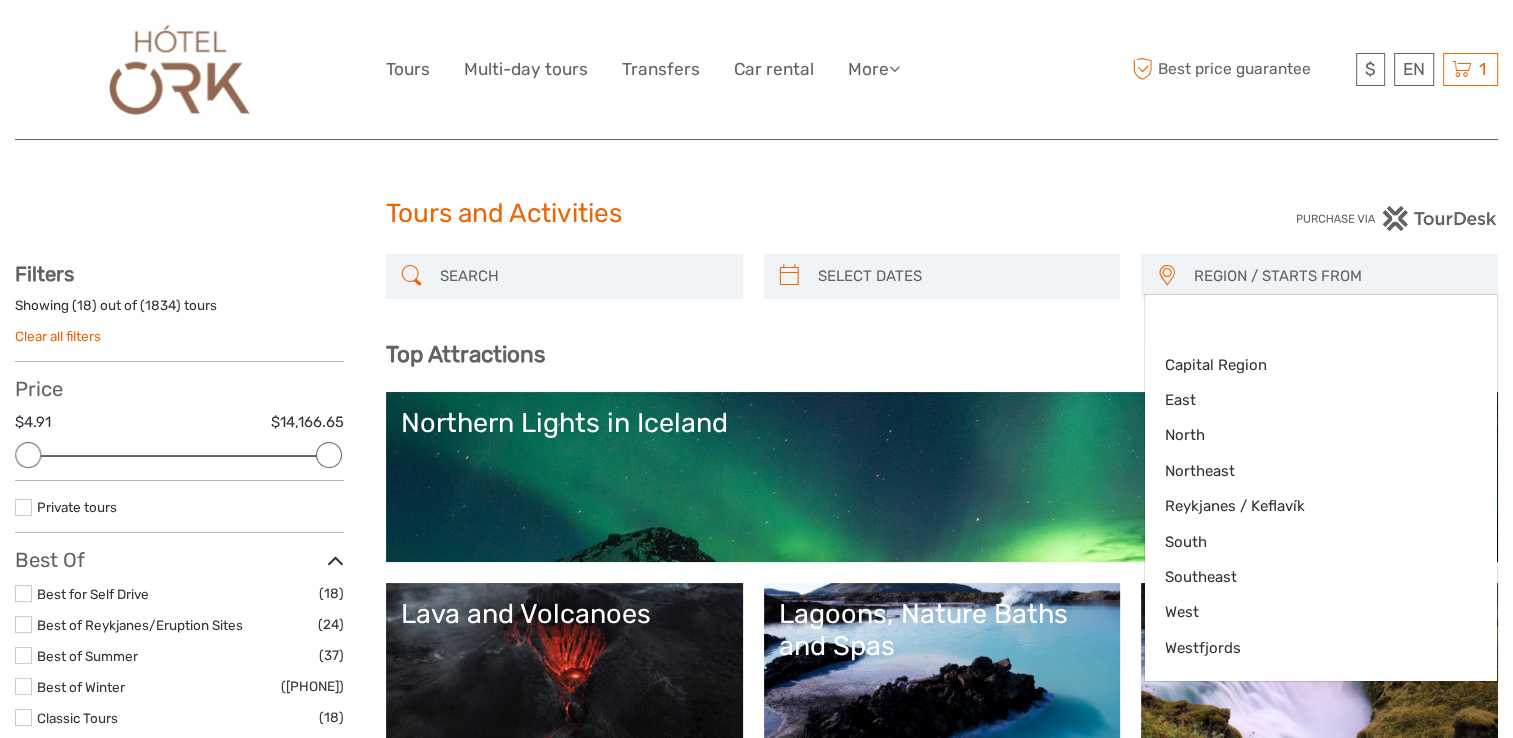 click on "$
ISK
€
$
£
EN
English
Español
Deutsch
Tours
Multi-day tours
Transfers
Car rental
More
Food & drink
Travel Articles
Back to Hotel
Food & drink
Travel Articles
Back to Hotel
Best price guarantee
Best price guarantee
$
ISK
€
$
£
EN
English
Español
Deutsch" at bounding box center (756, 69) 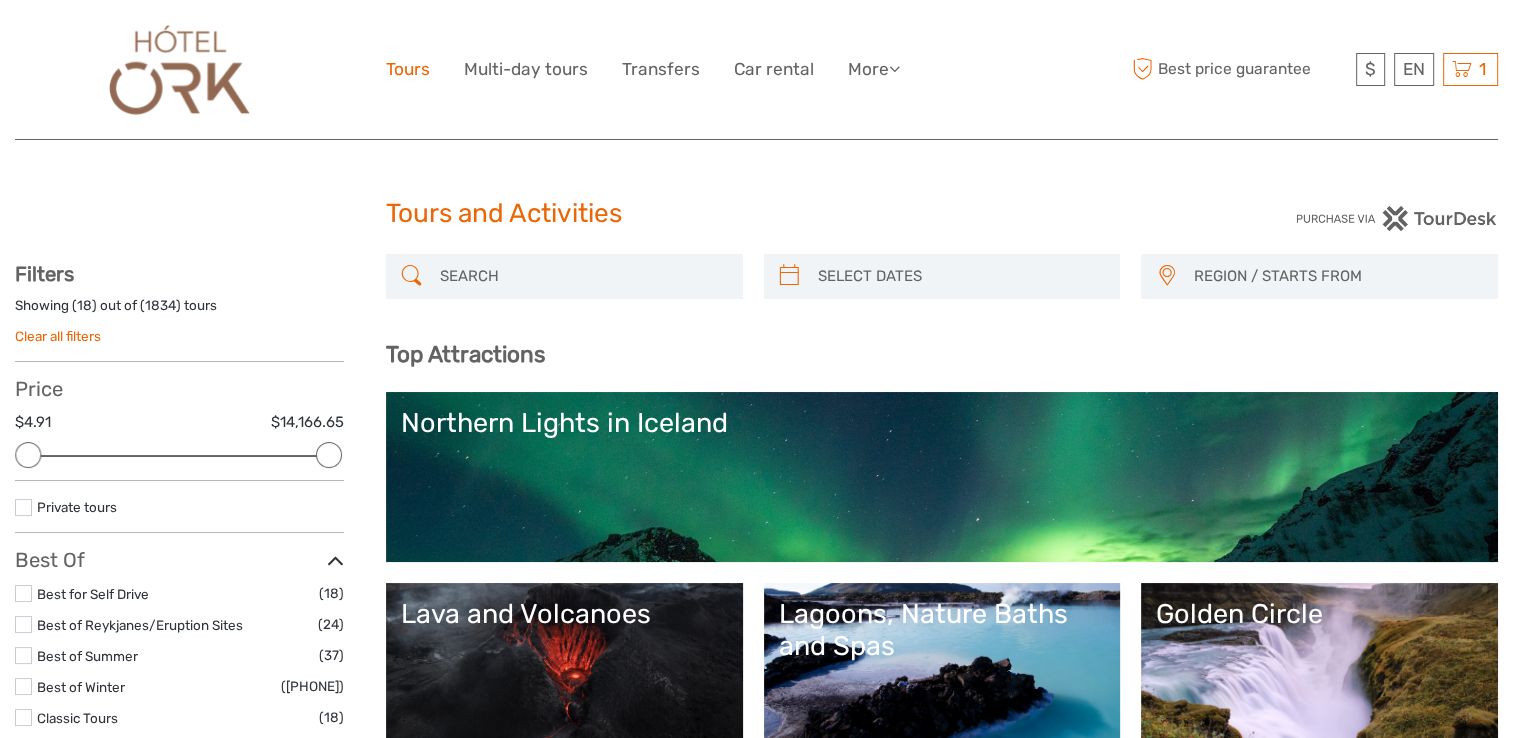 click on "Tours" at bounding box center (408, 69) 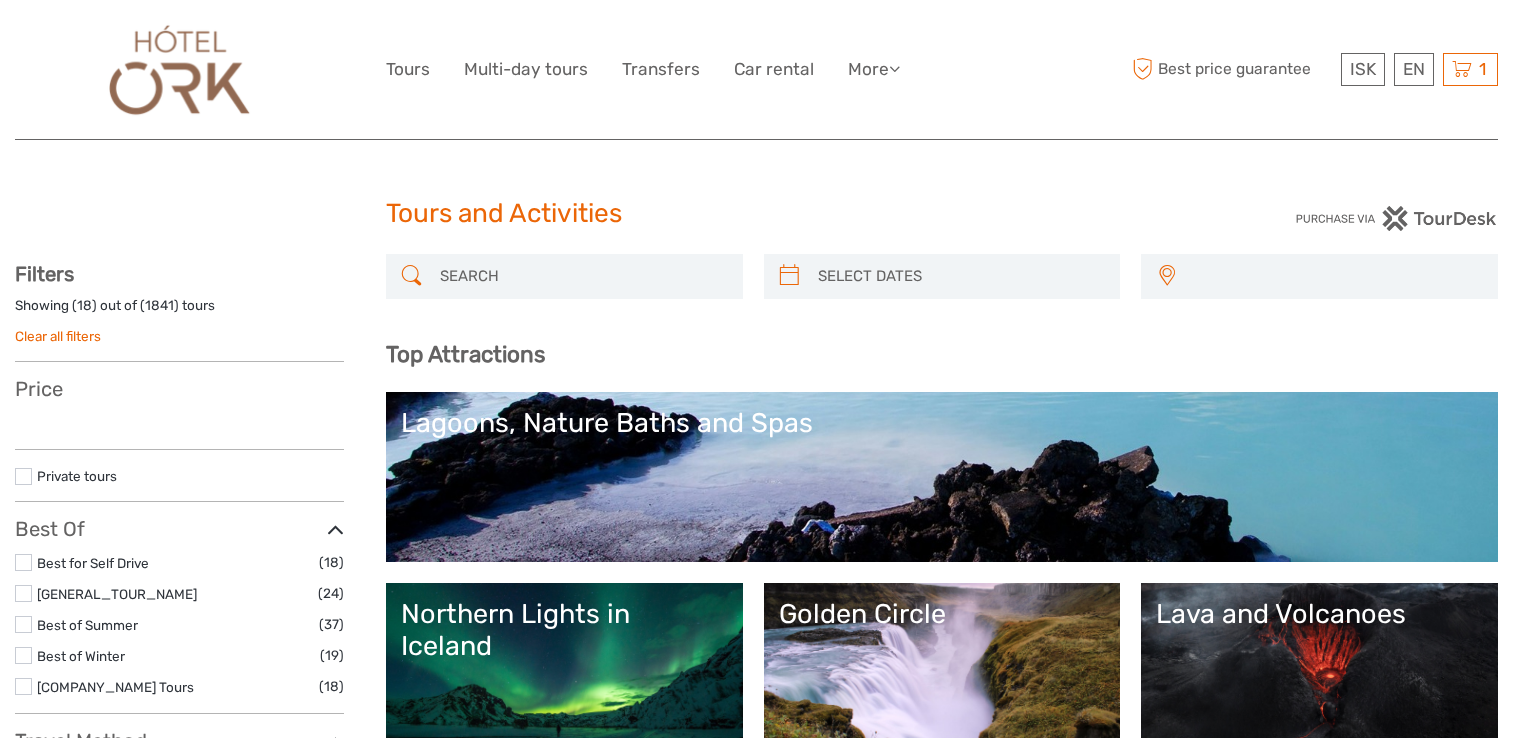 select 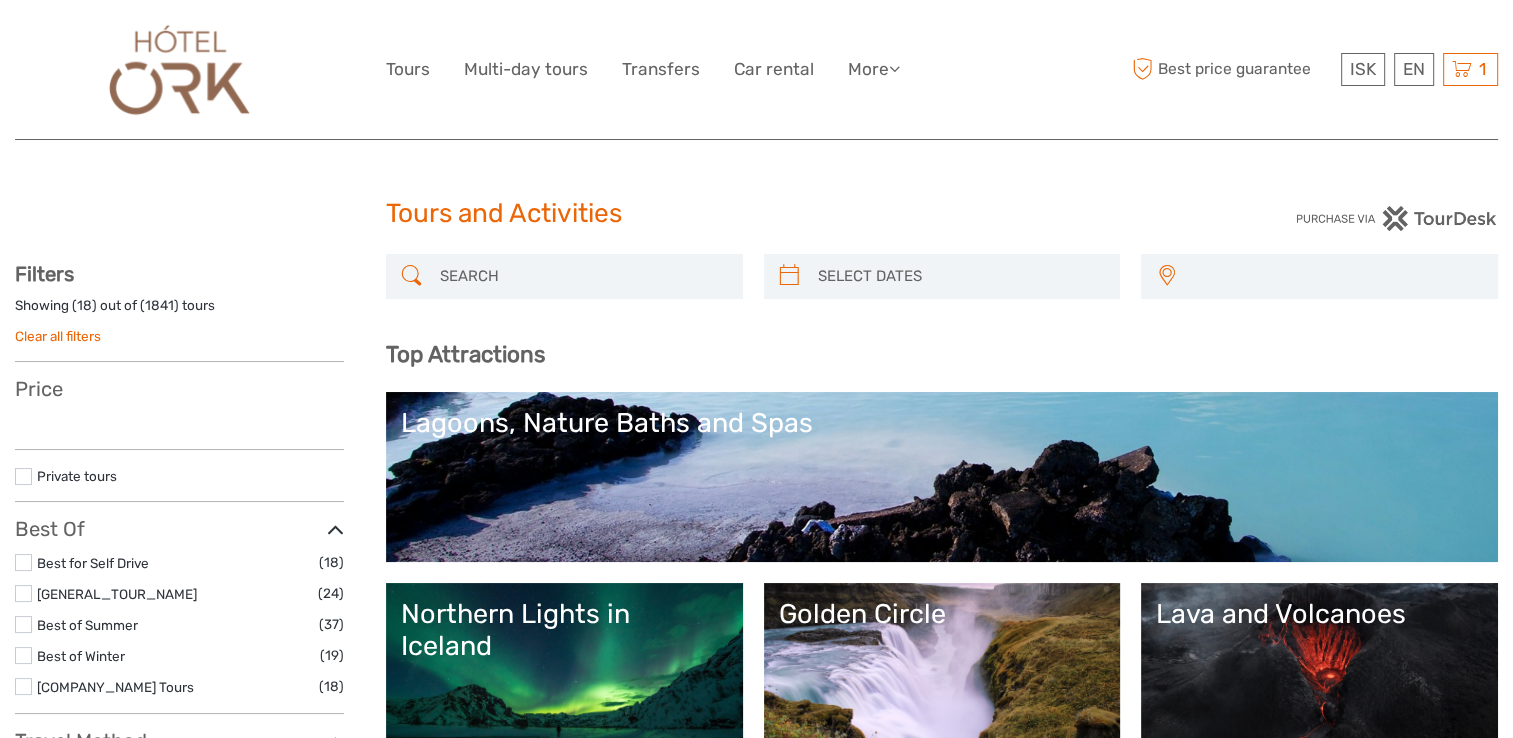 select 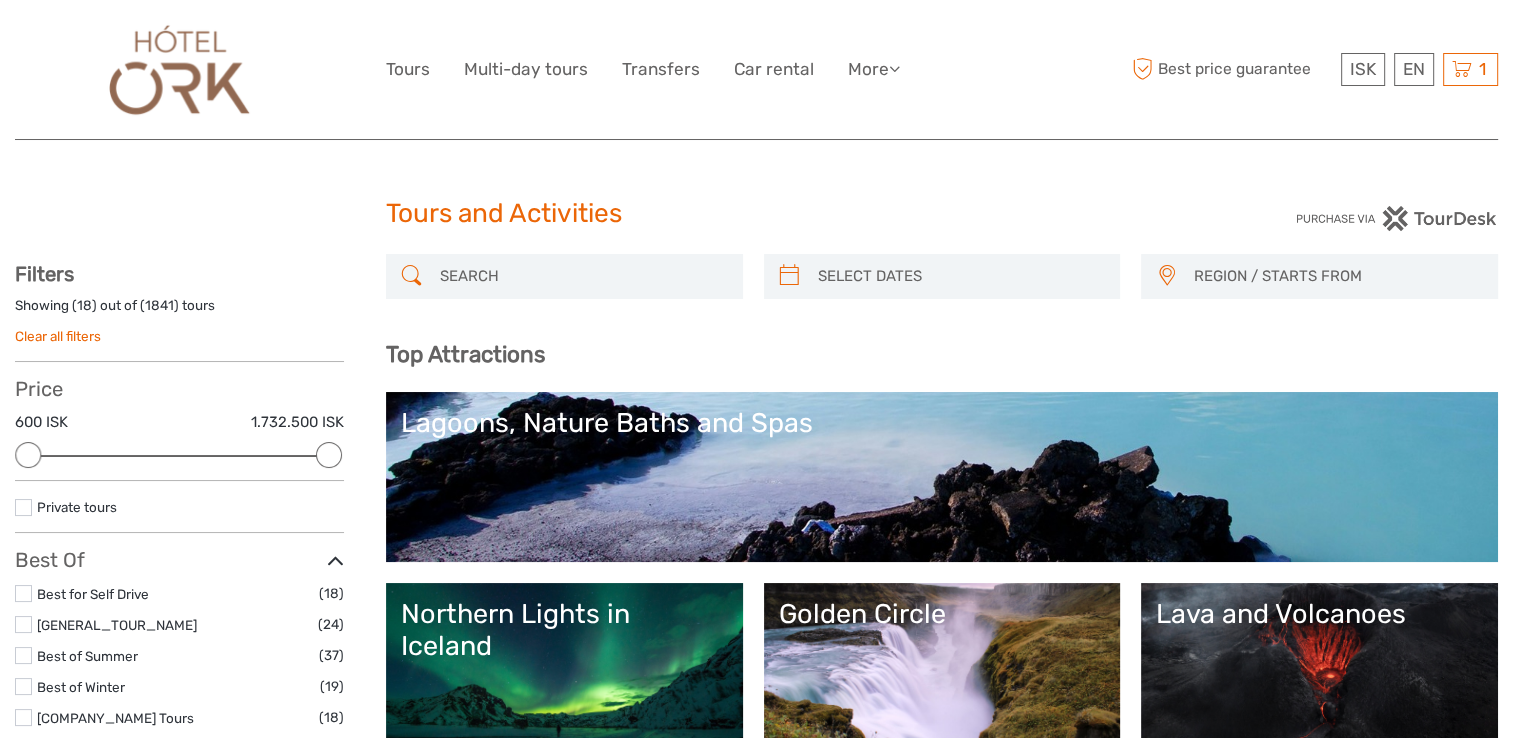 scroll, scrollTop: 0, scrollLeft: 0, axis: both 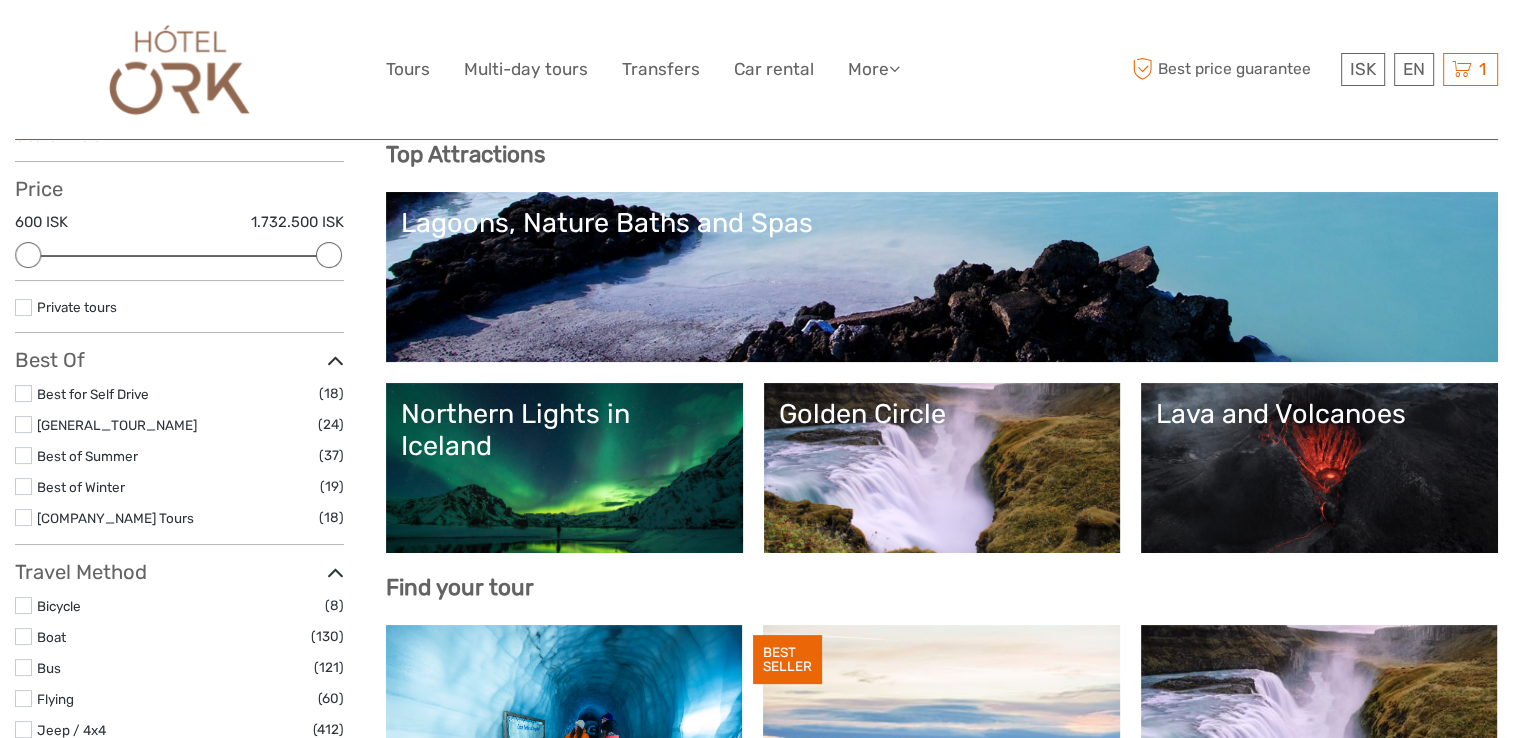 click on "Lava and Volcanoes" at bounding box center [1319, 468] 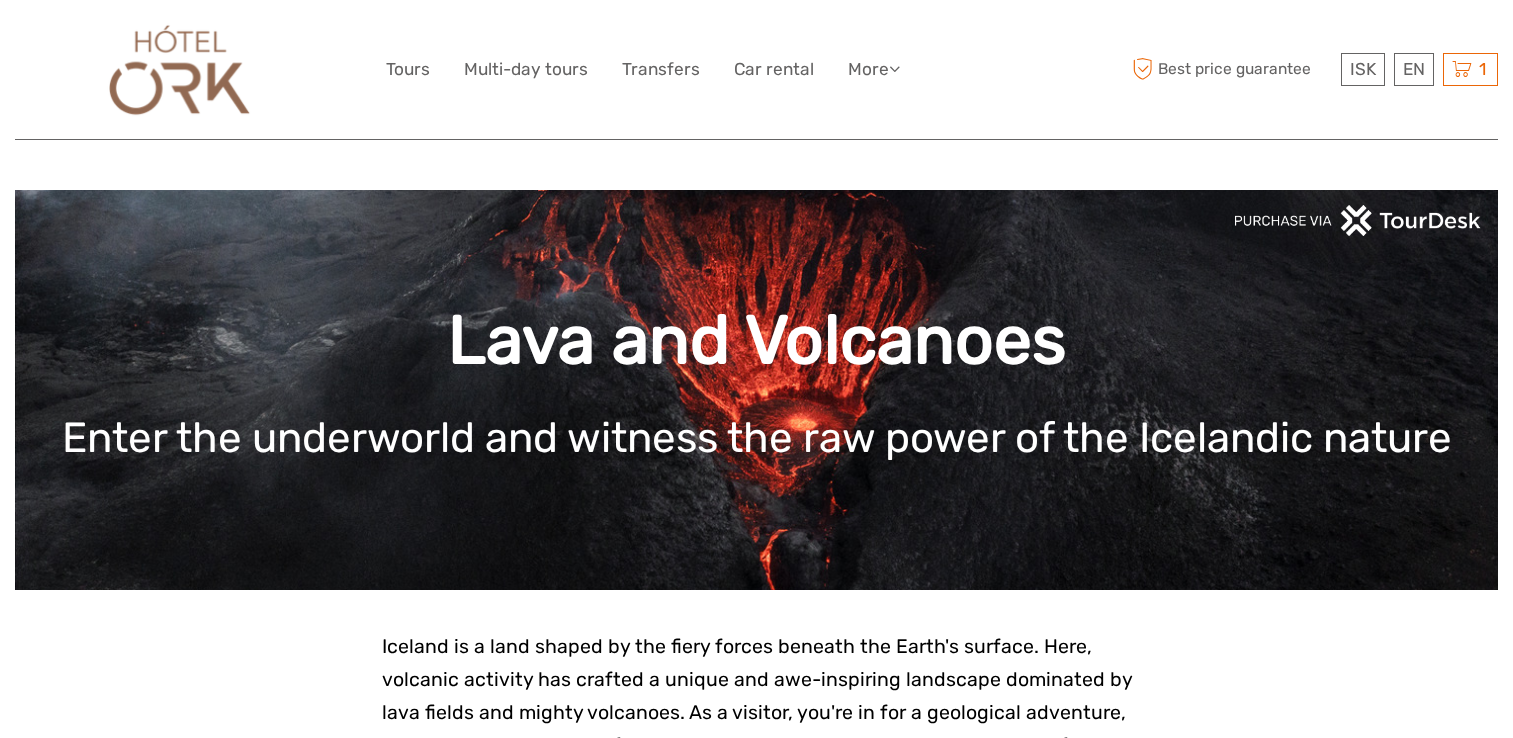 scroll, scrollTop: 0, scrollLeft: 0, axis: both 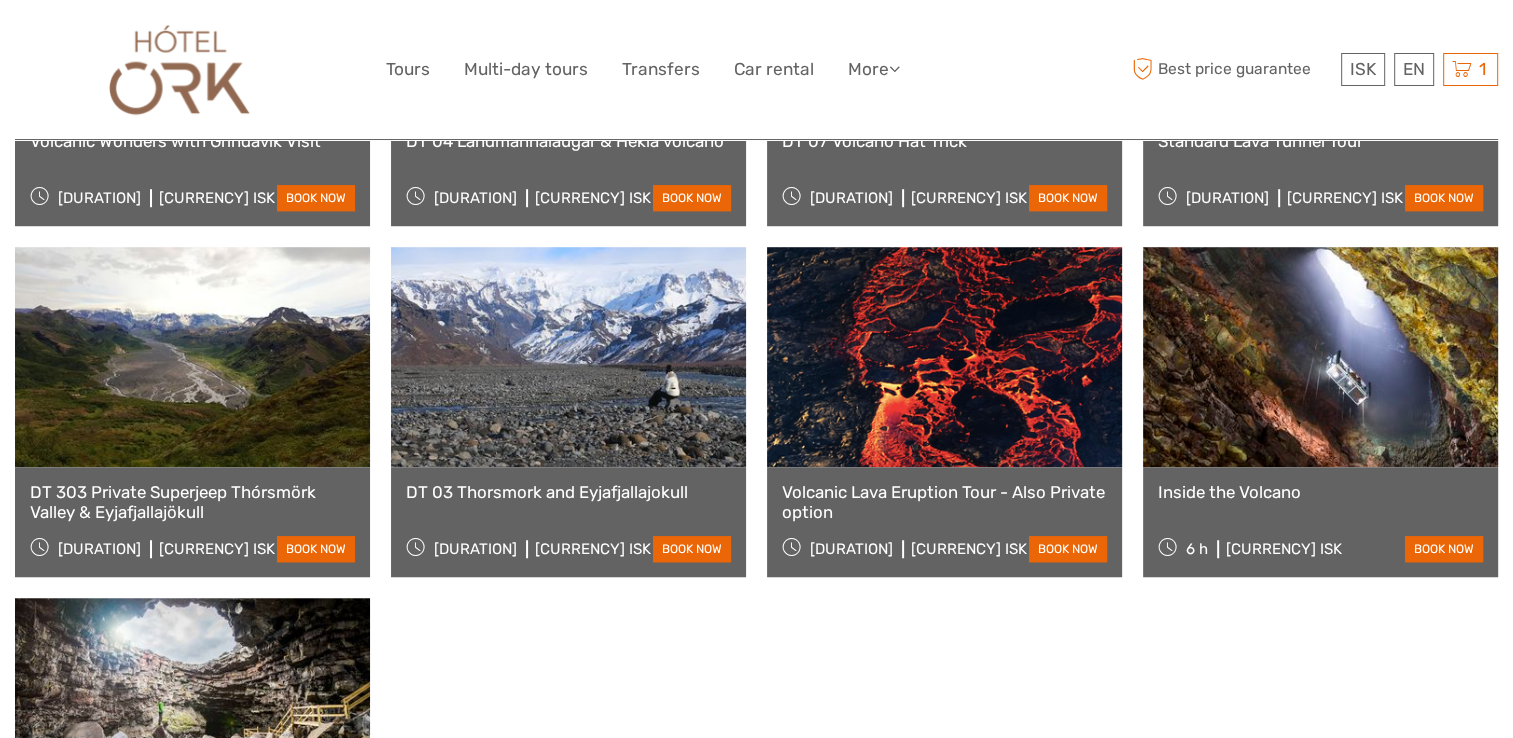 click at bounding box center [944, 357] 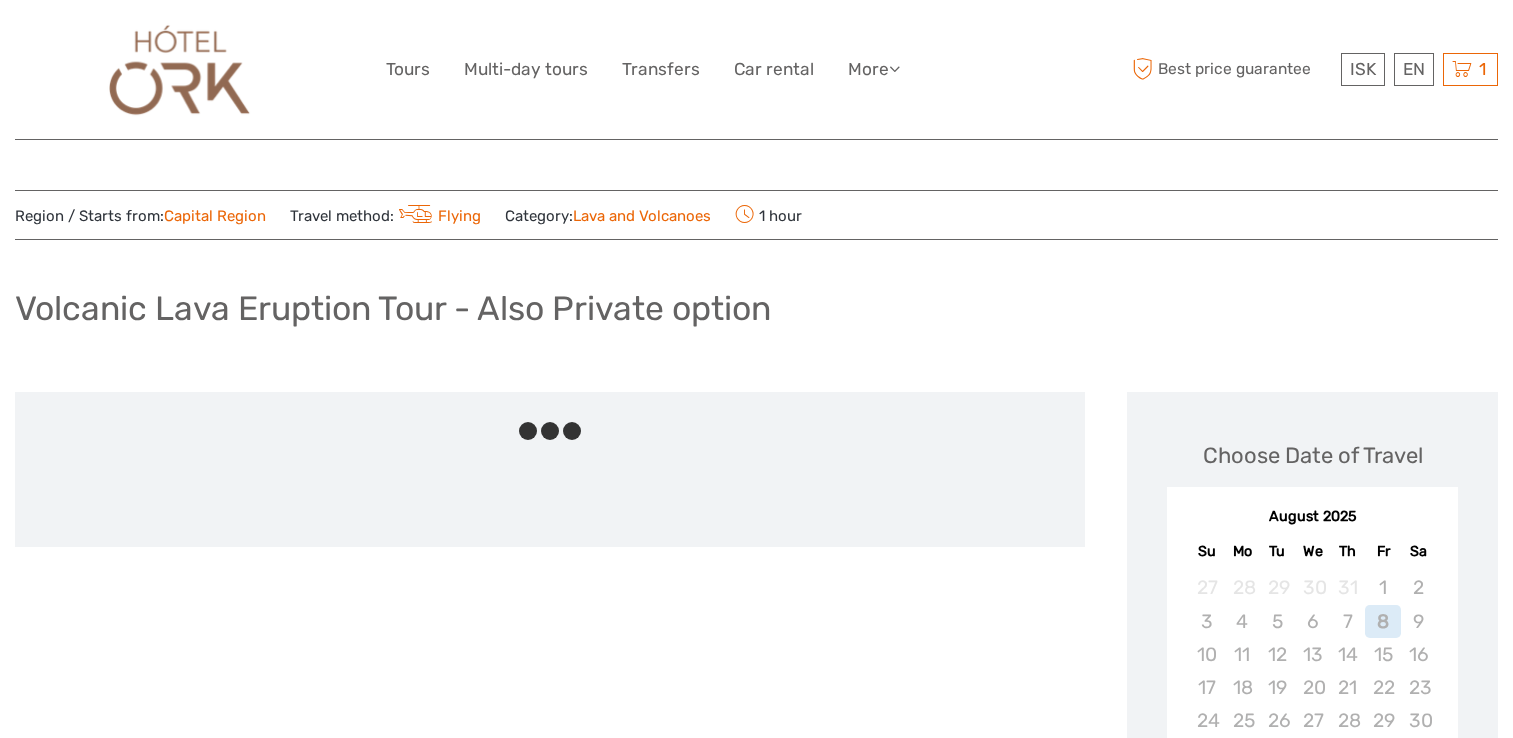 scroll, scrollTop: 0, scrollLeft: 0, axis: both 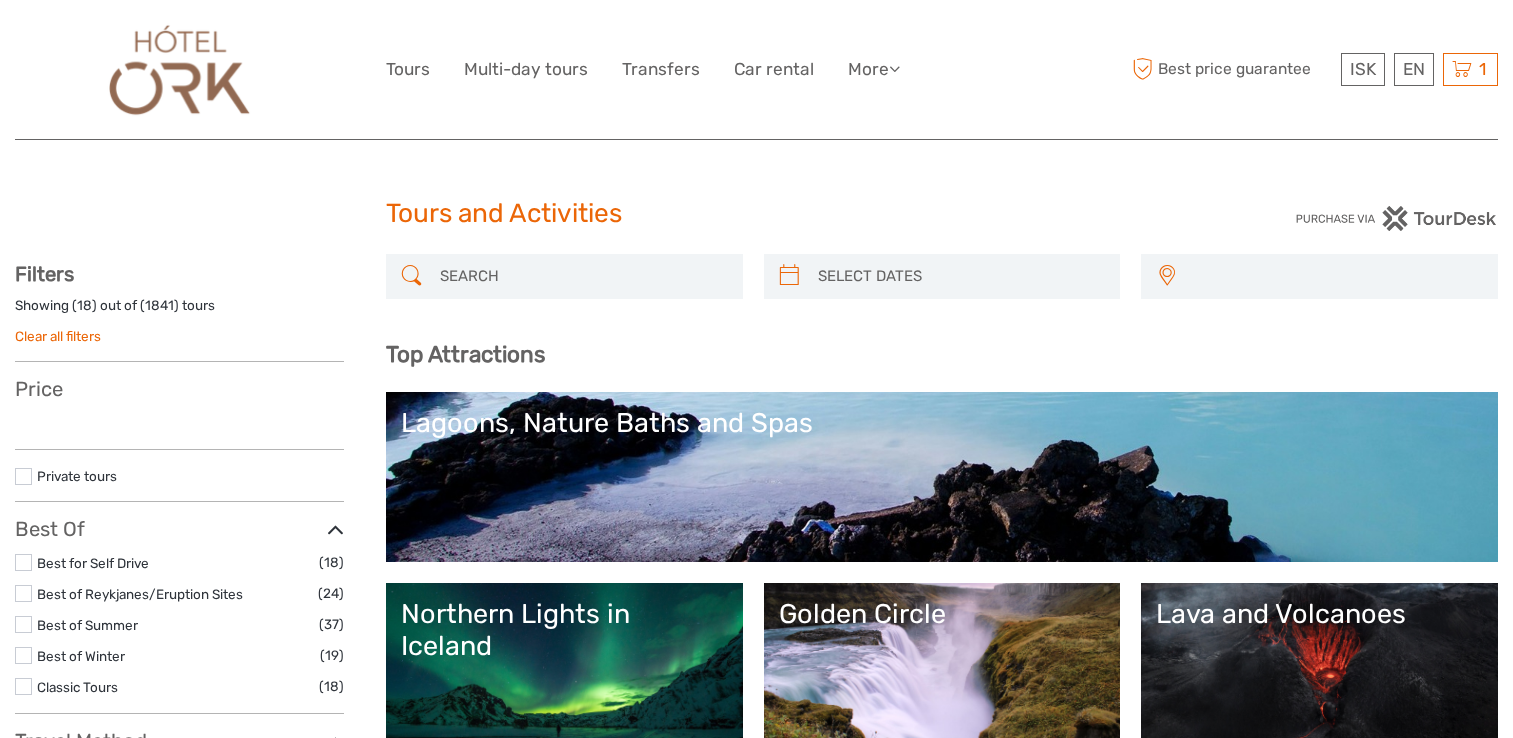 select 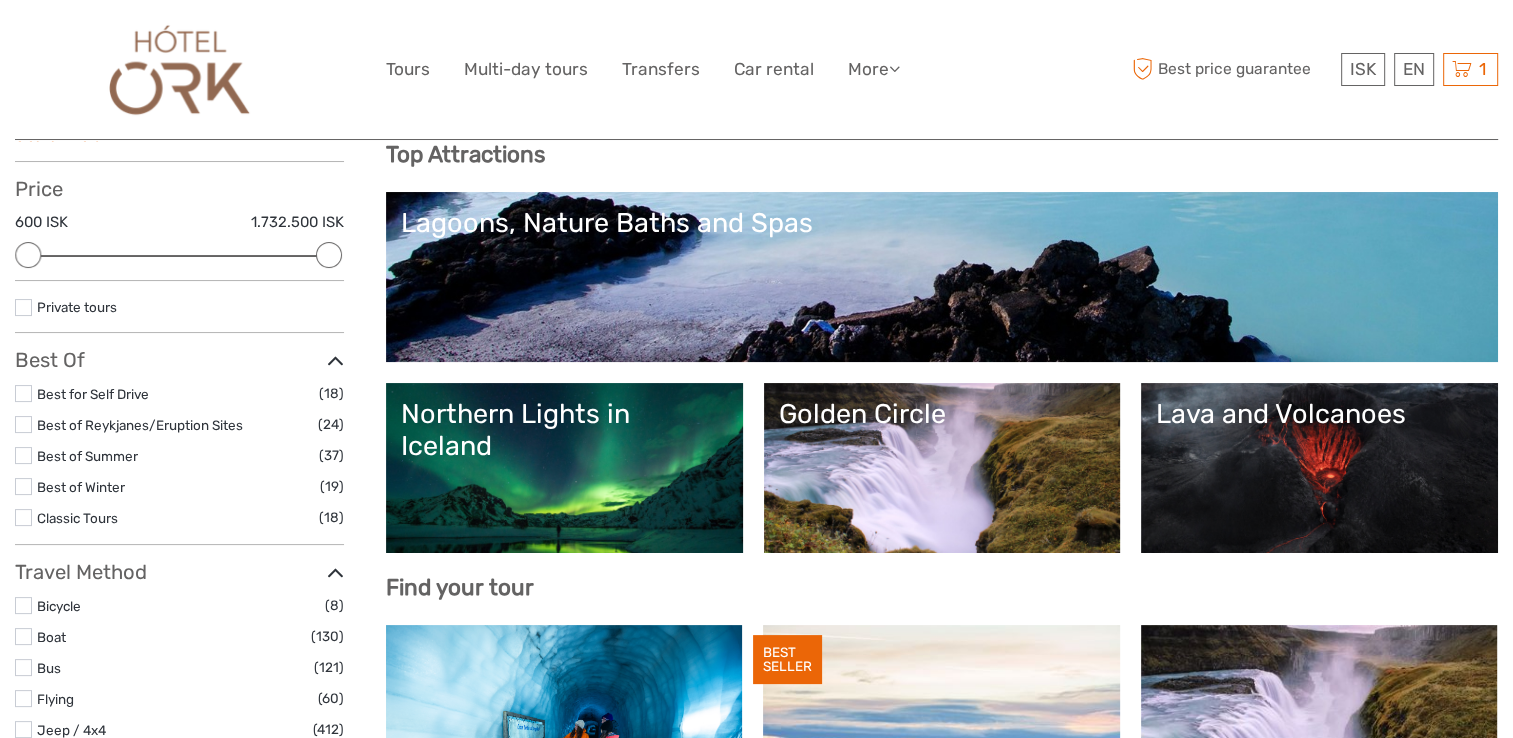 scroll, scrollTop: 200, scrollLeft: 0, axis: vertical 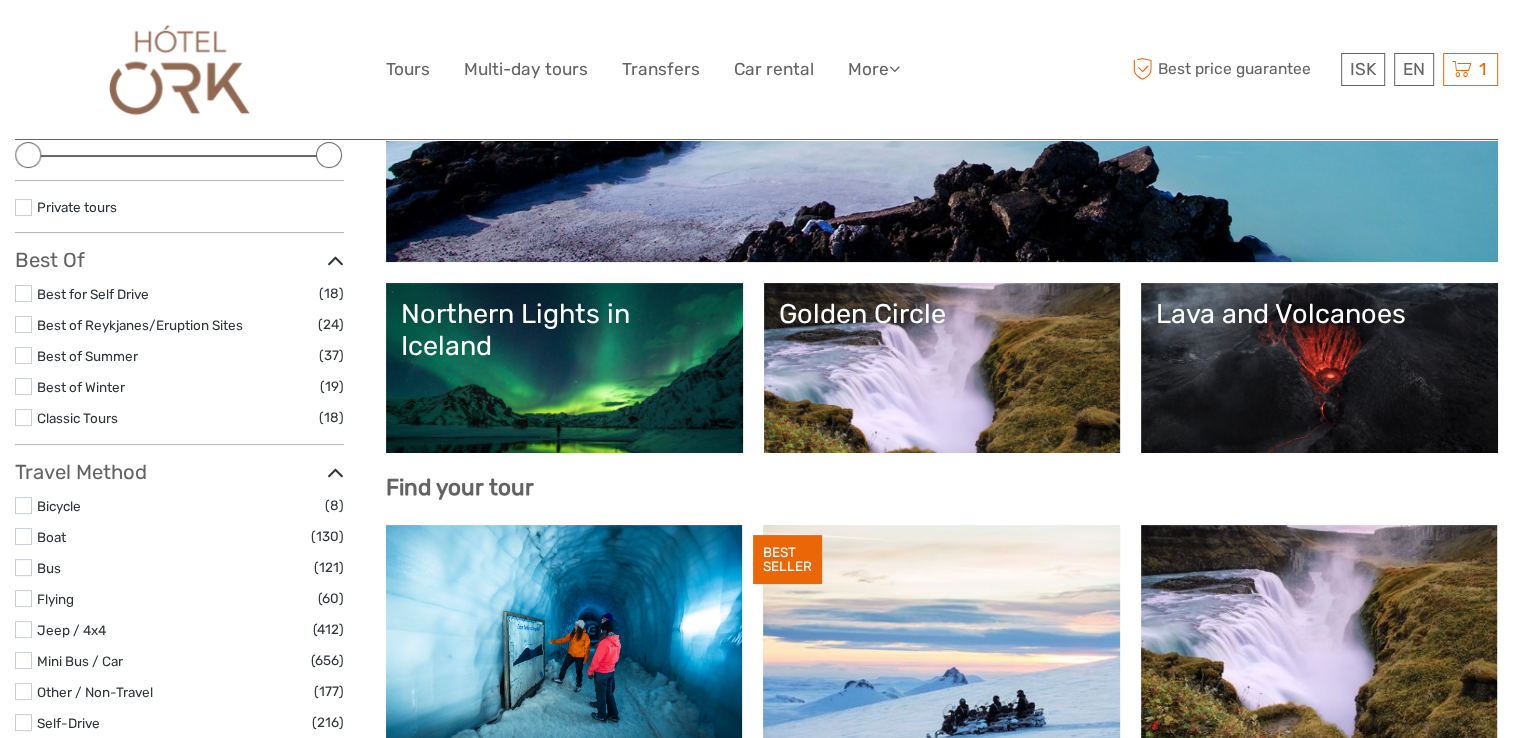 click at bounding box center (23, 355) 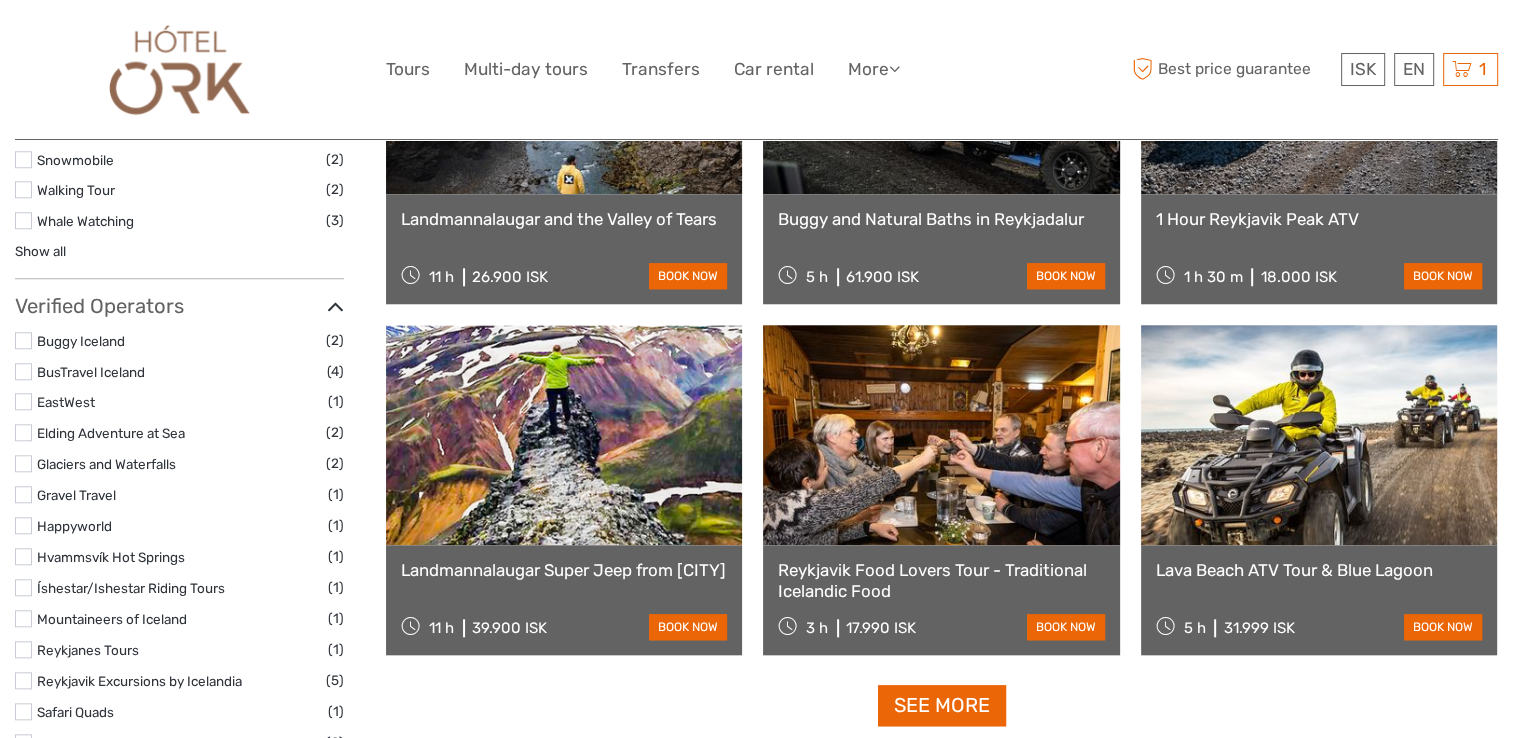 scroll, scrollTop: 1913, scrollLeft: 0, axis: vertical 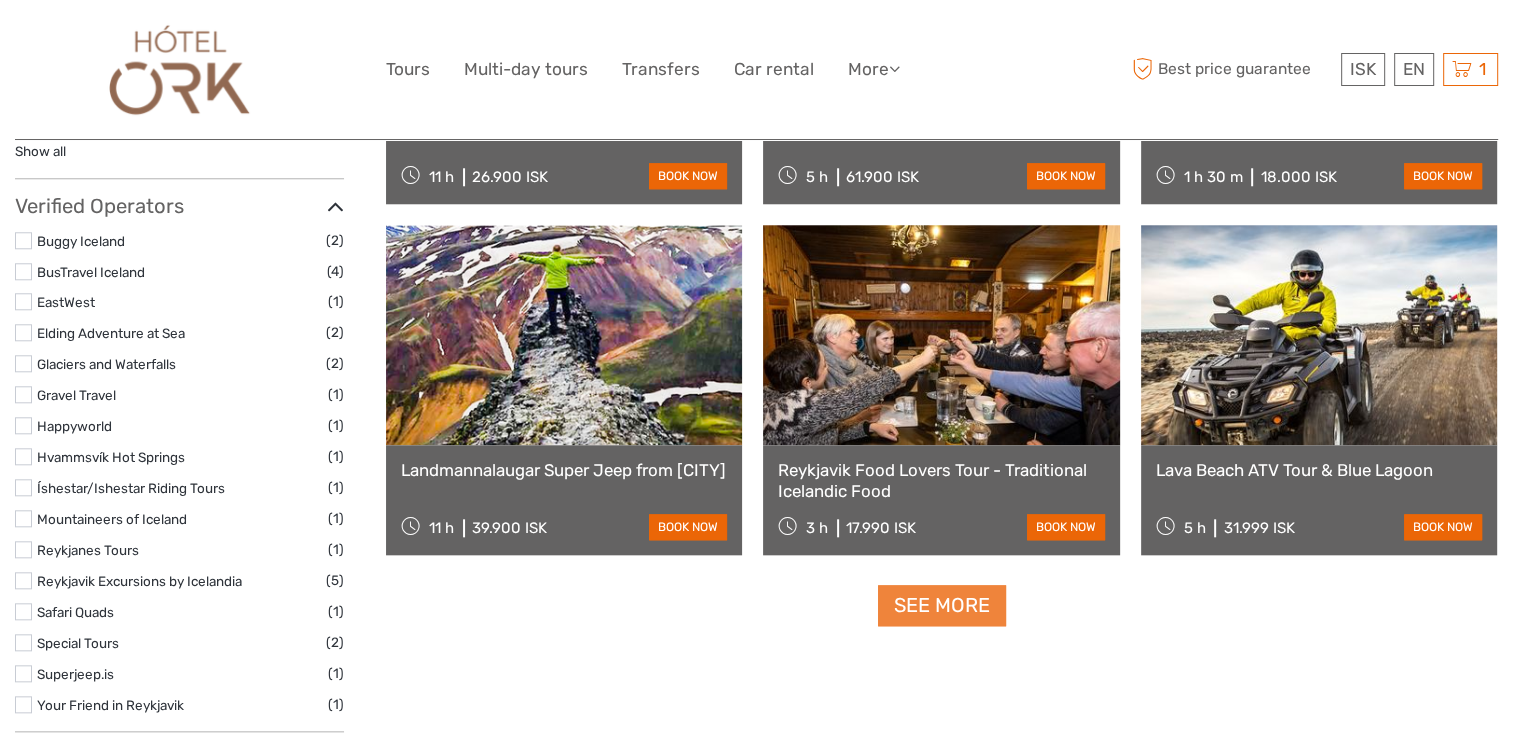 click on "See more" at bounding box center [942, 605] 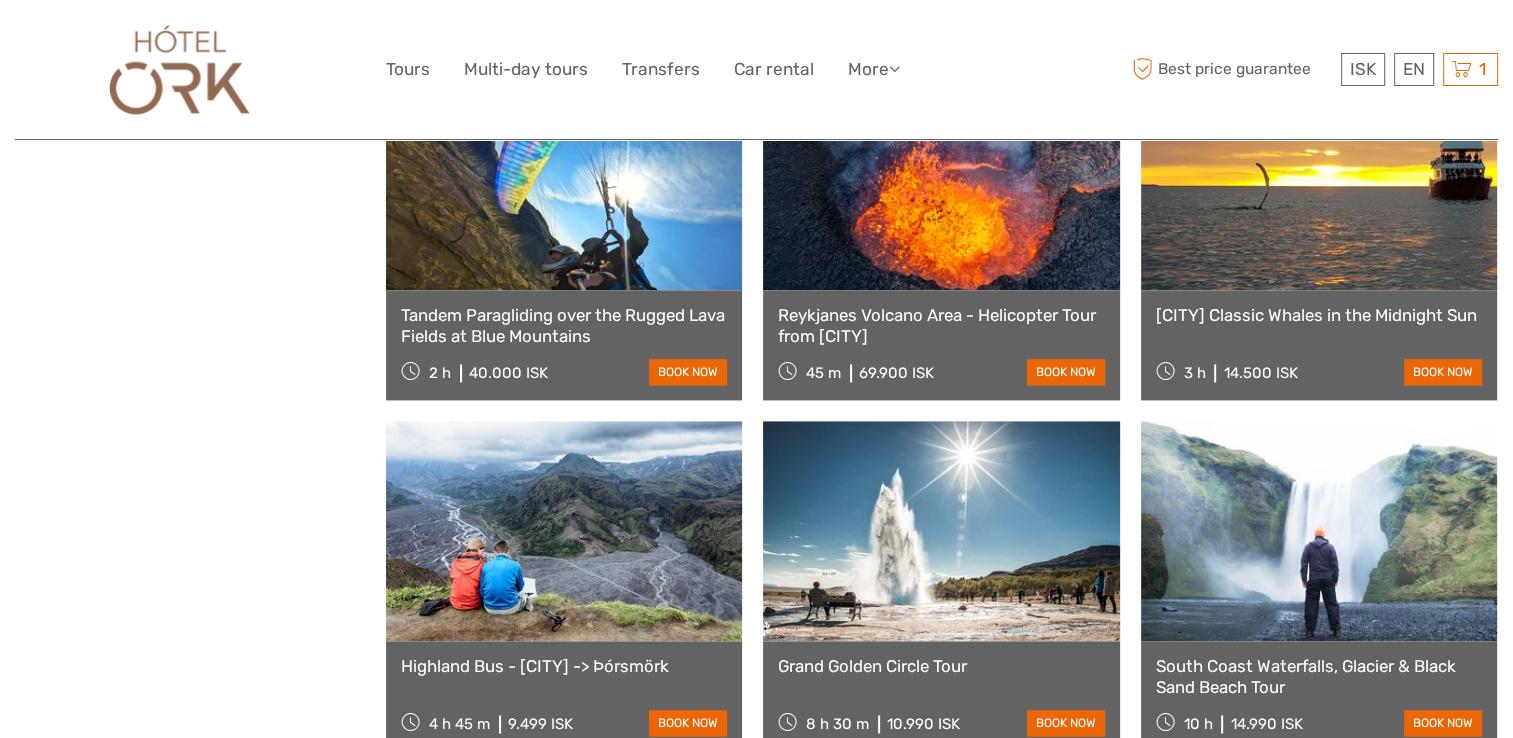 scroll, scrollTop: 2813, scrollLeft: 0, axis: vertical 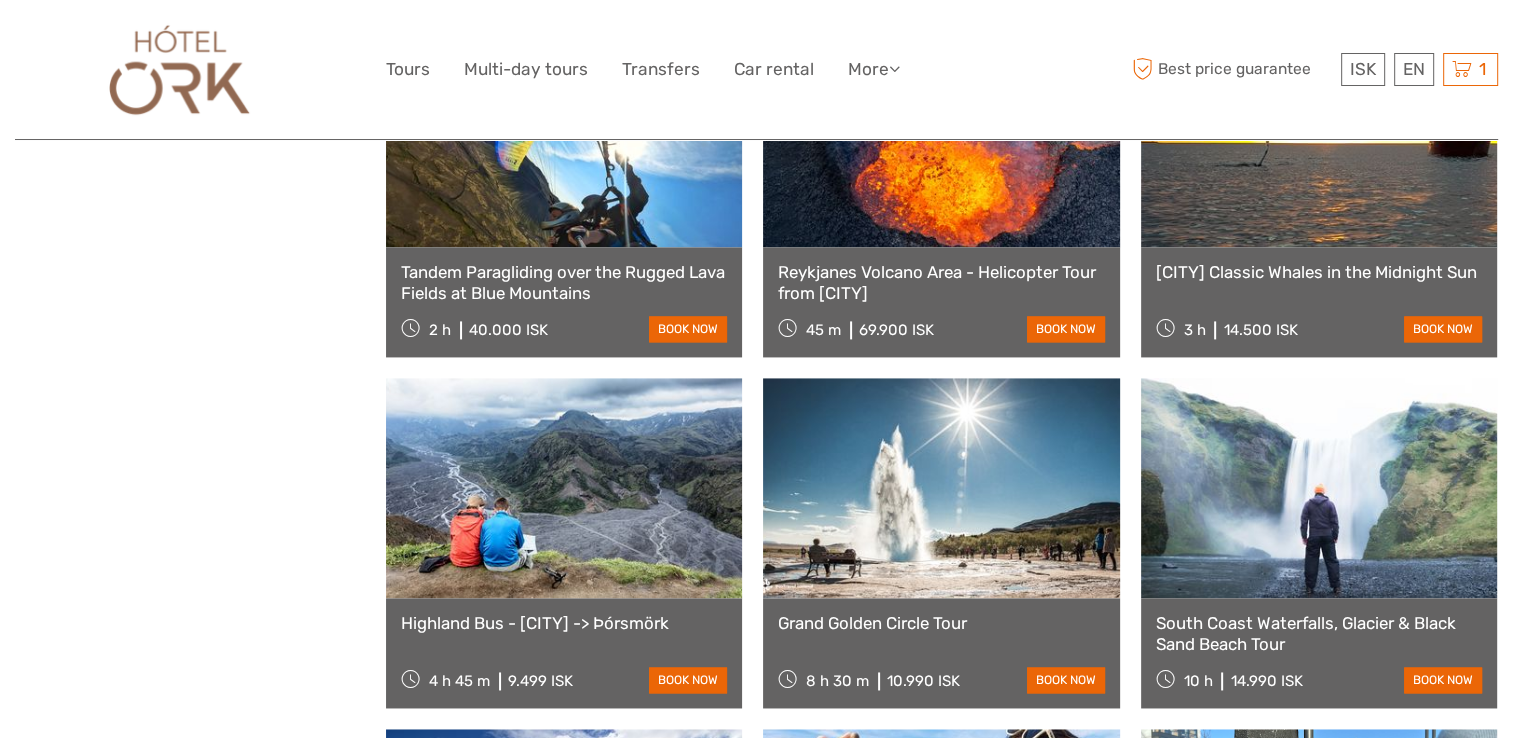 click on "Reykjavík Classic Whales in the Midnight Sun
3 h
14.500 ISK
book now" at bounding box center (1319, 302) 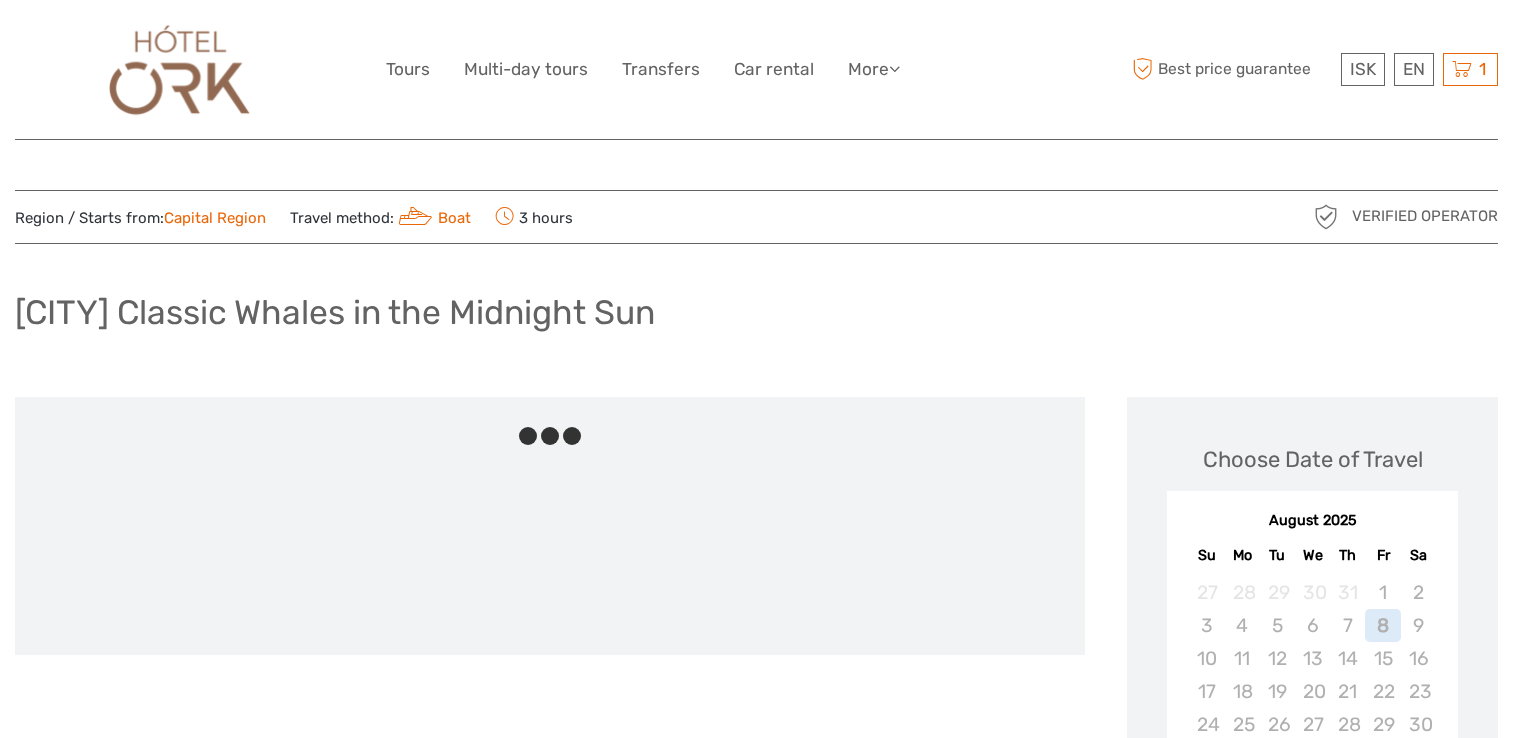 scroll, scrollTop: 0, scrollLeft: 0, axis: both 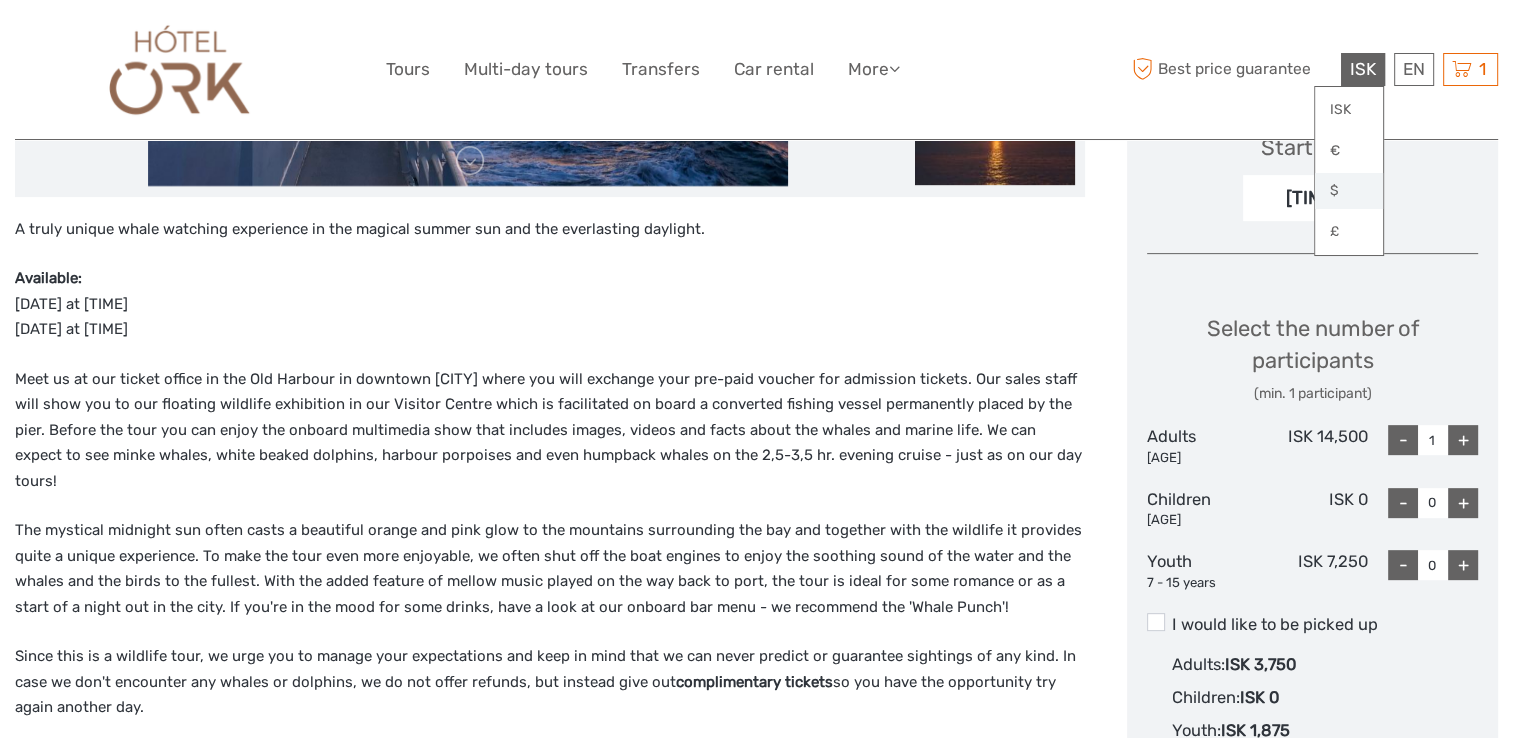 click on "$" at bounding box center (1349, 191) 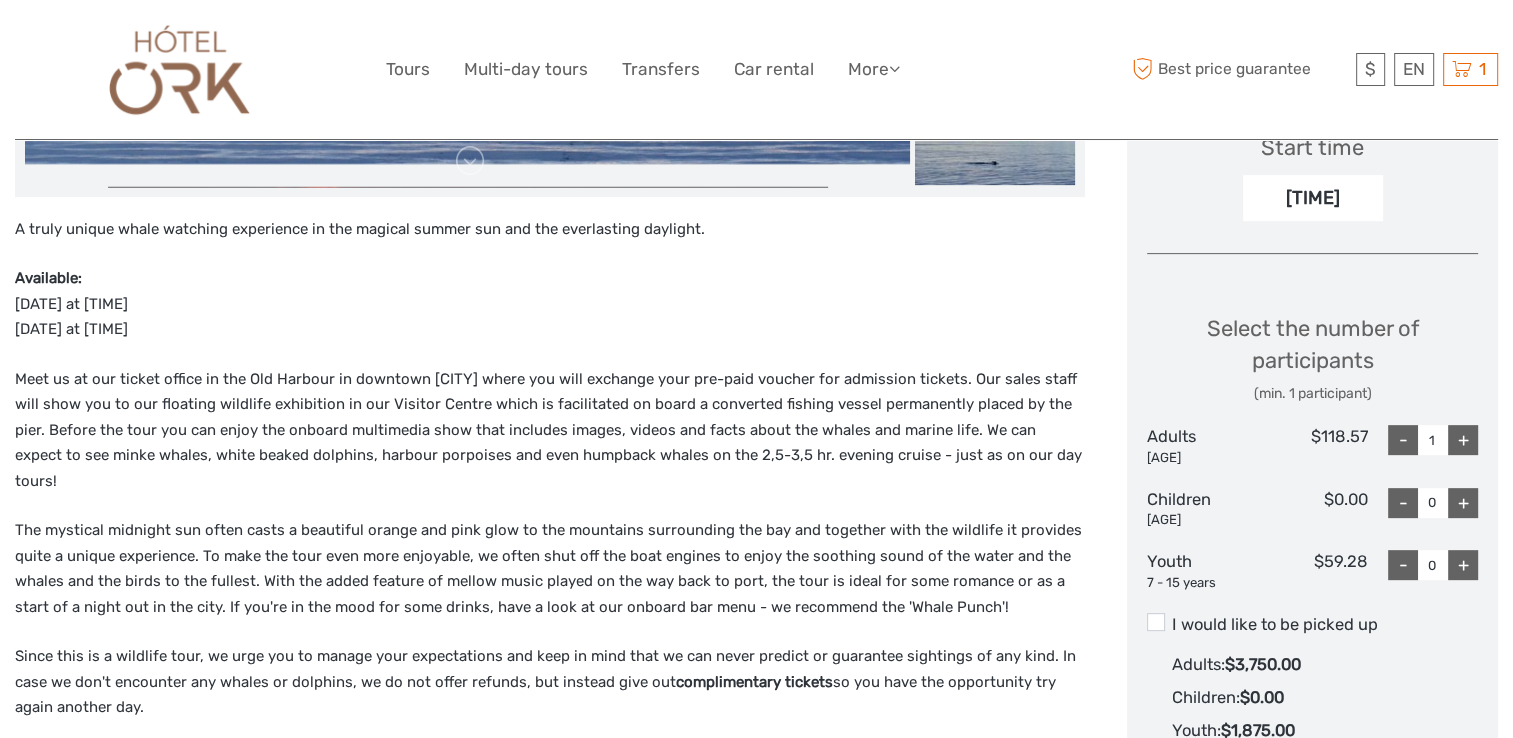 click on "+" at bounding box center [1463, 440] 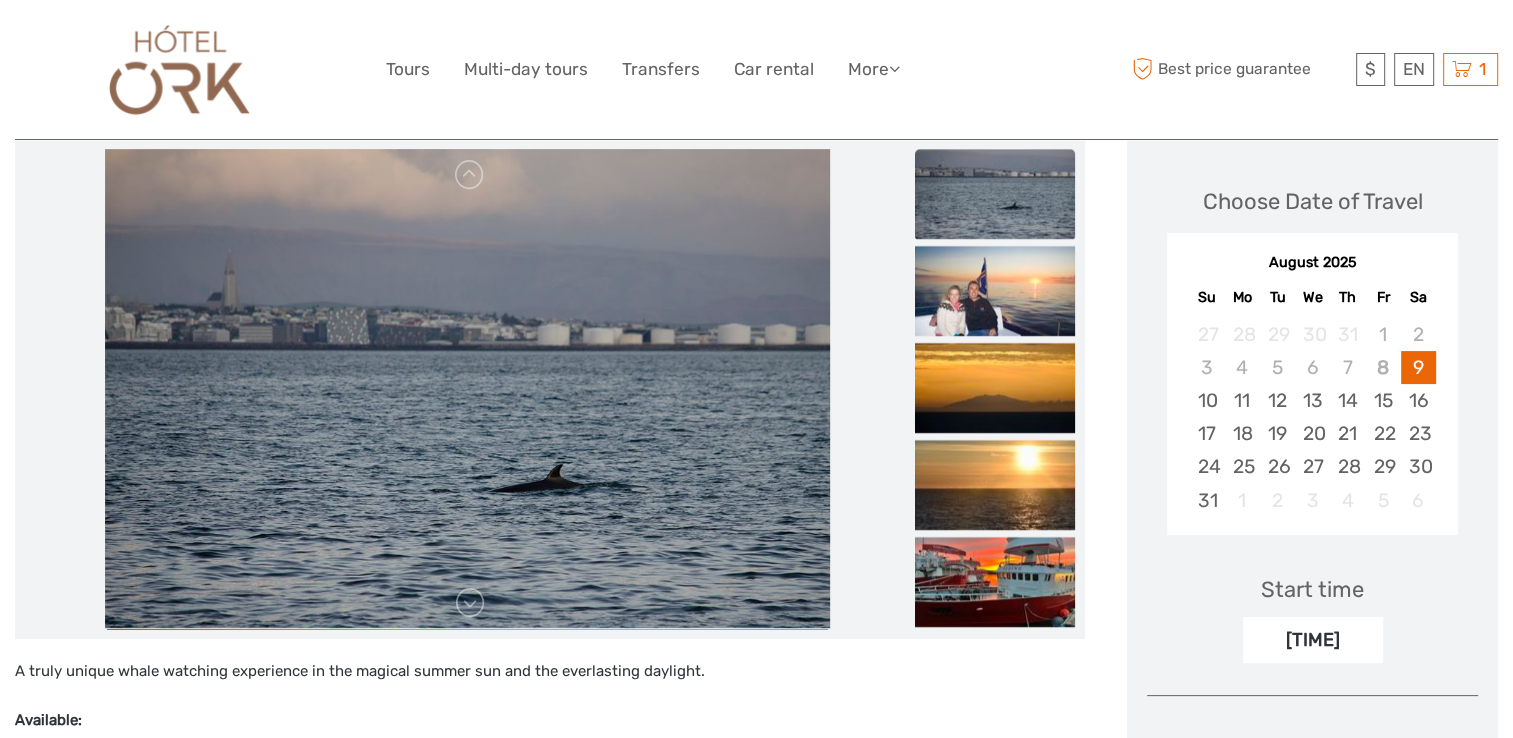 scroll, scrollTop: 300, scrollLeft: 0, axis: vertical 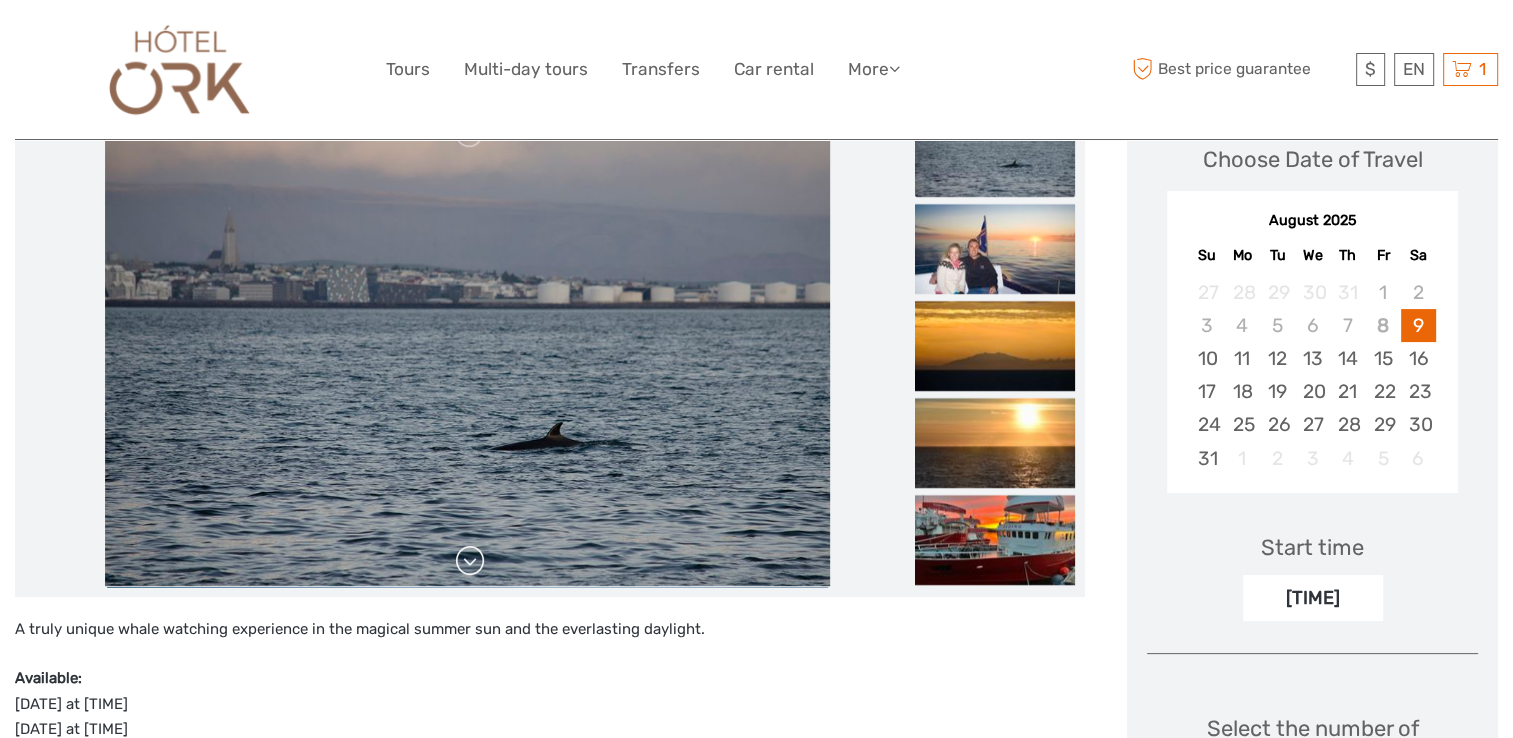 click at bounding box center (470, 561) 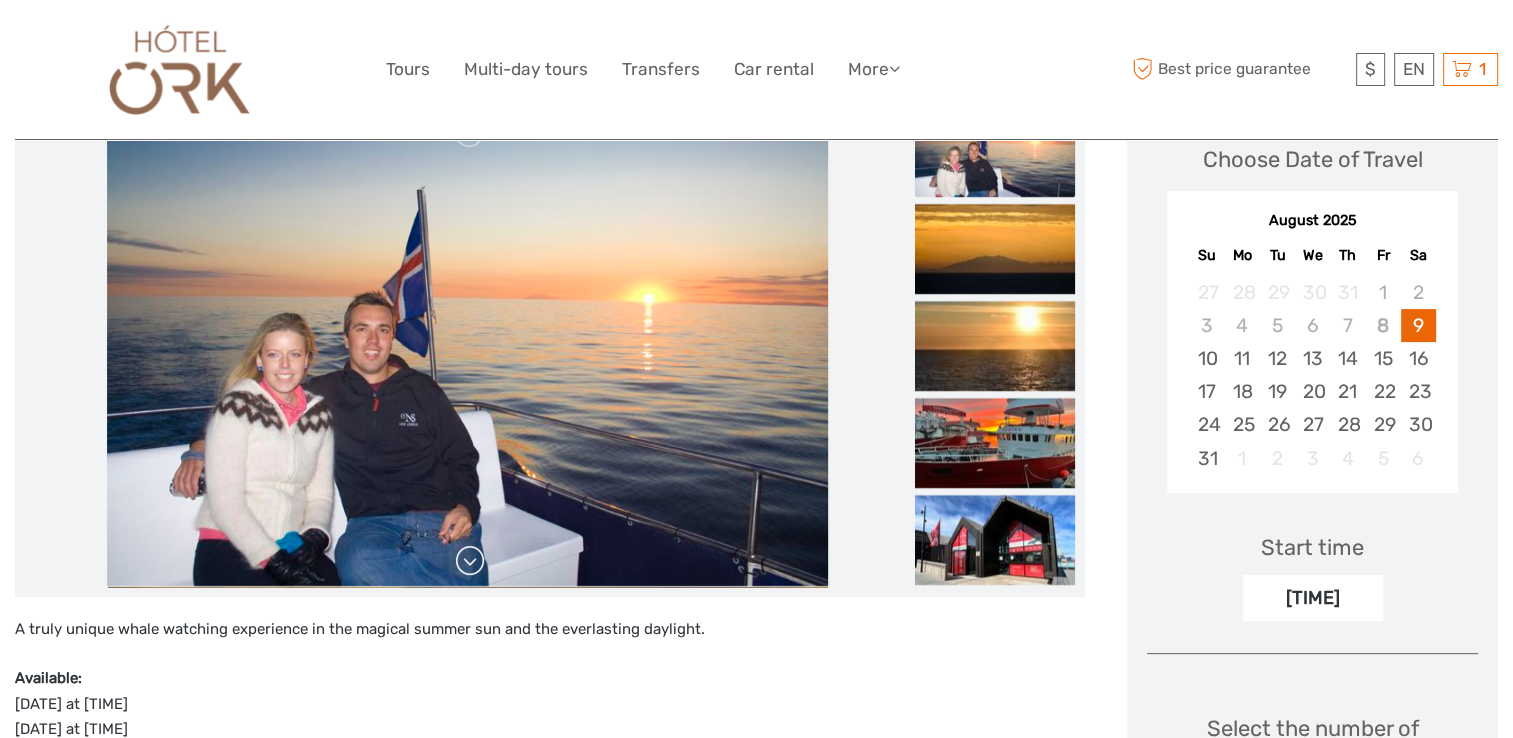 click at bounding box center (470, 561) 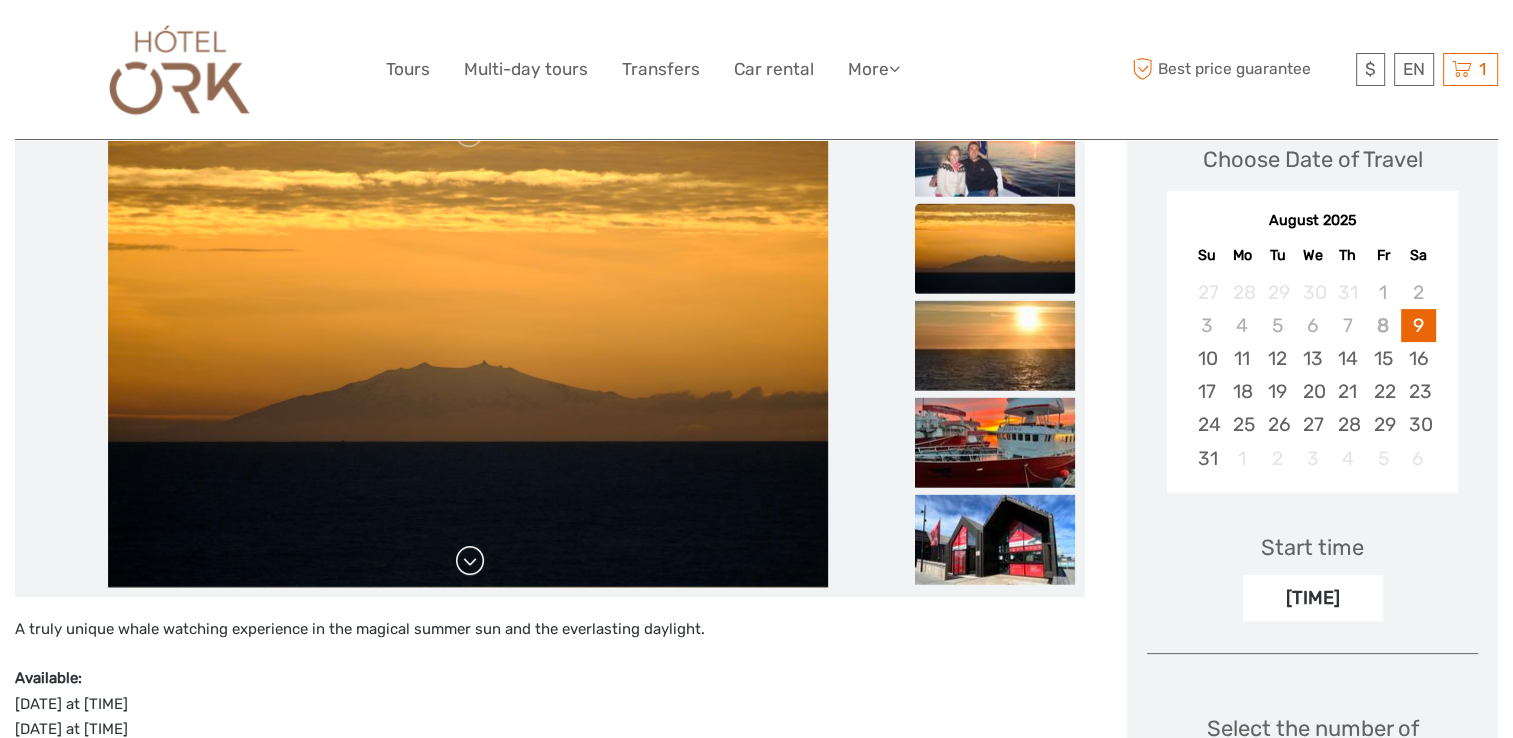 click at bounding box center [470, 561] 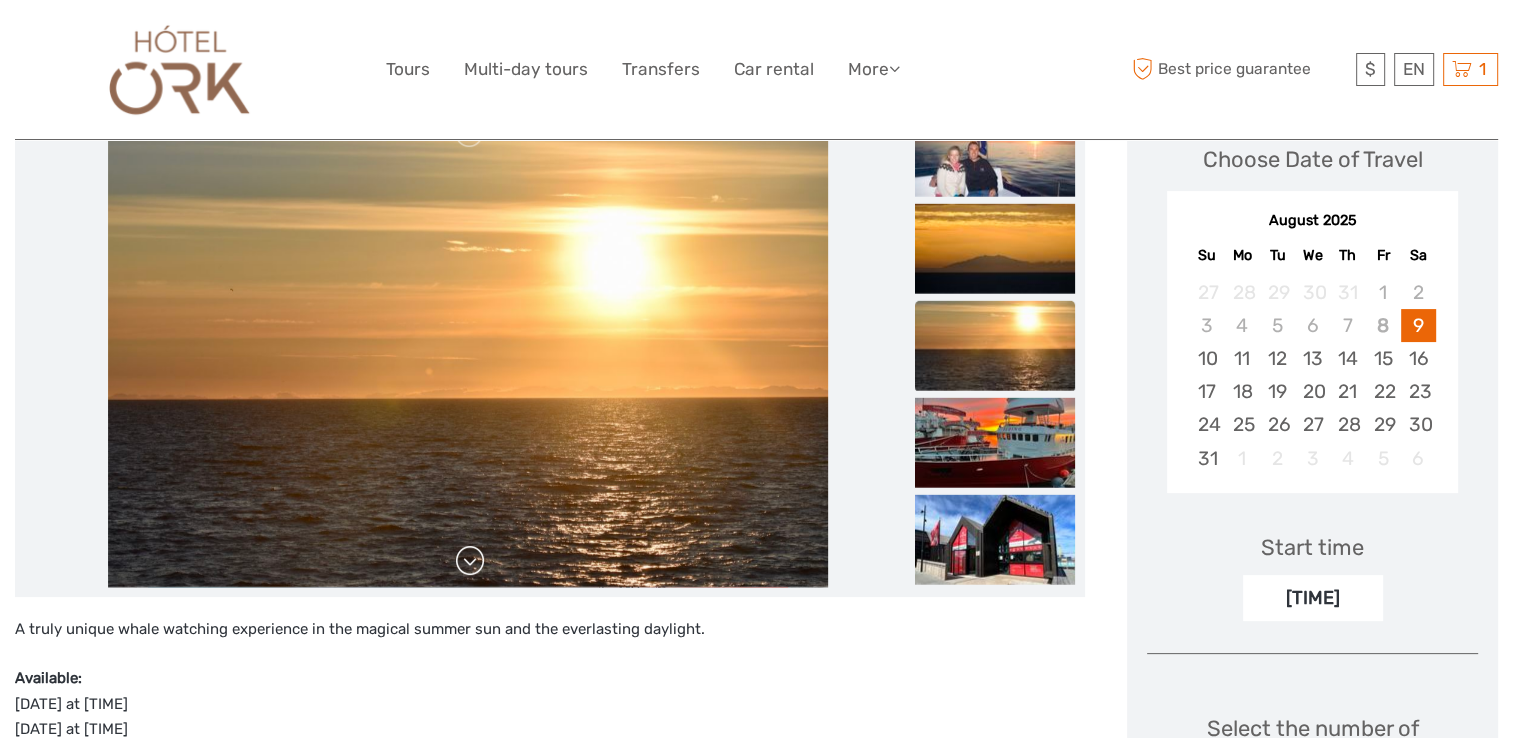 click at bounding box center [470, 561] 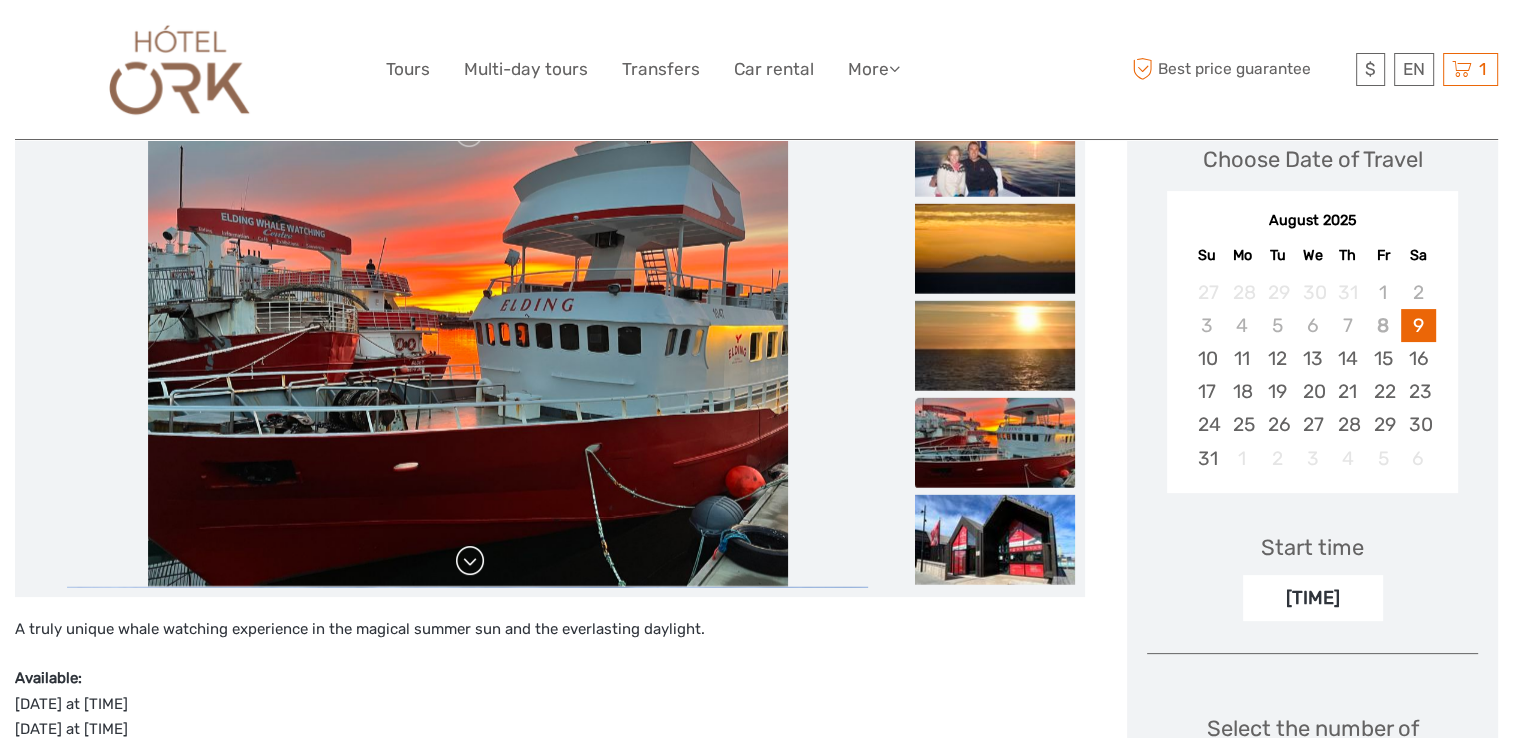 click at bounding box center [470, 561] 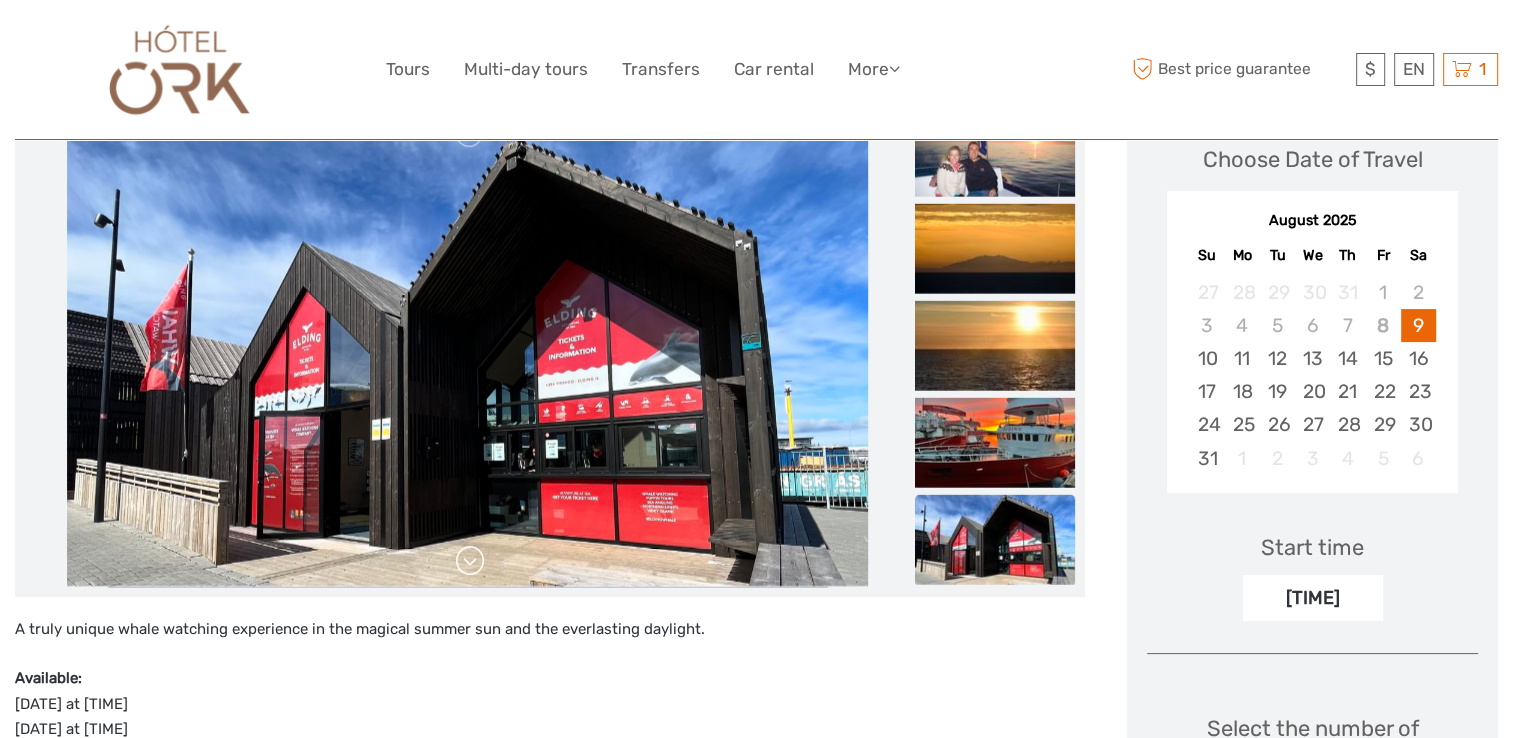 click at bounding box center [470, 561] 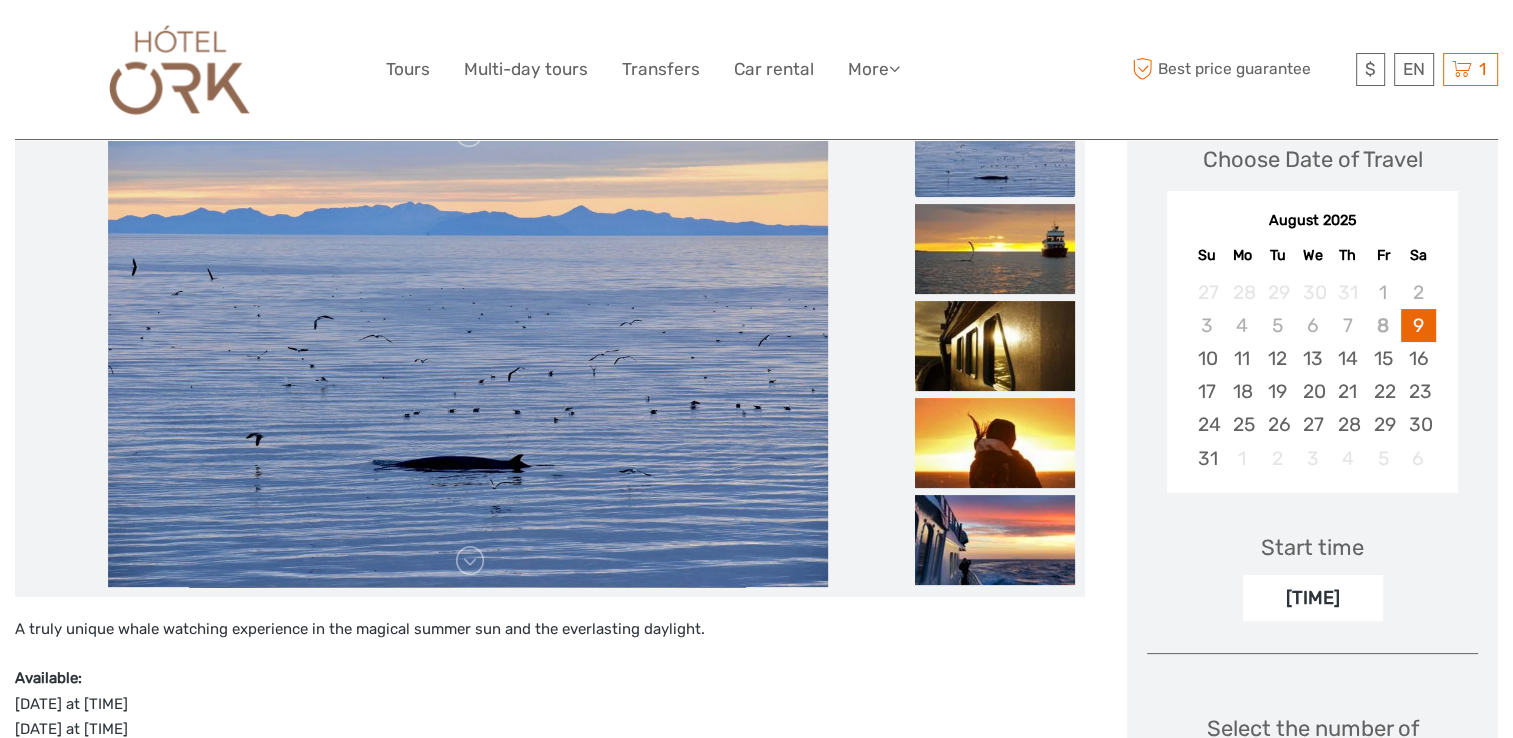 scroll, scrollTop: 200, scrollLeft: 0, axis: vertical 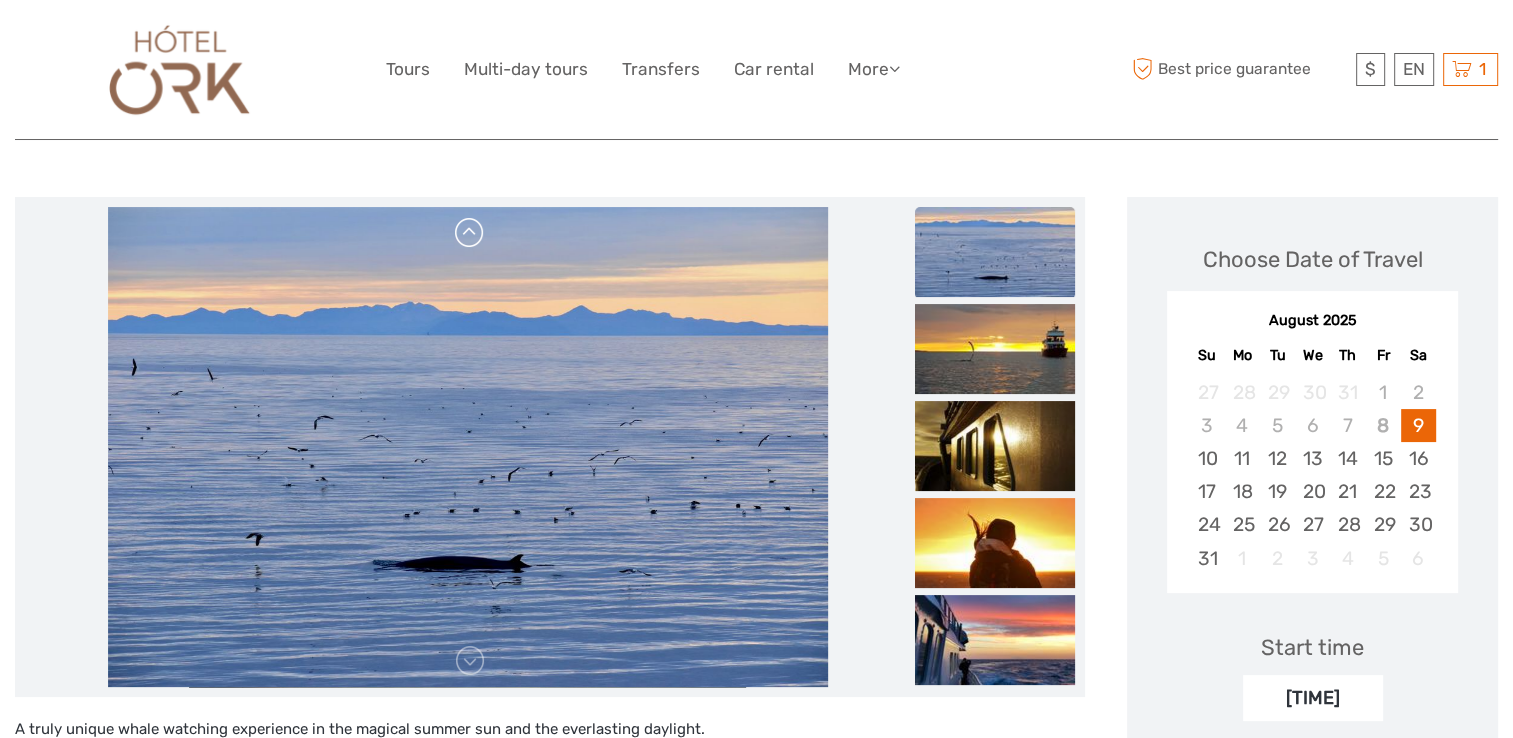 click at bounding box center (470, 233) 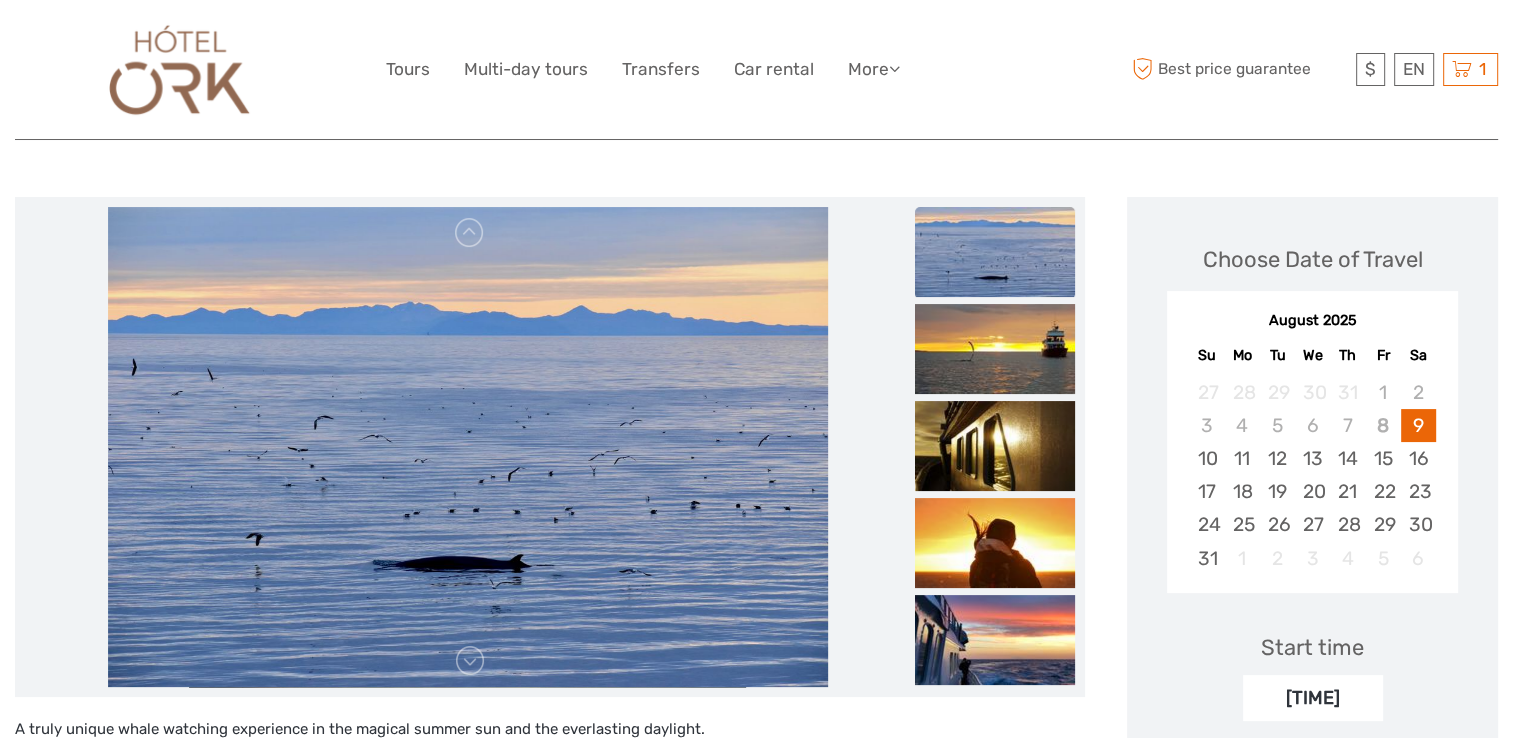 scroll, scrollTop: 300, scrollLeft: 0, axis: vertical 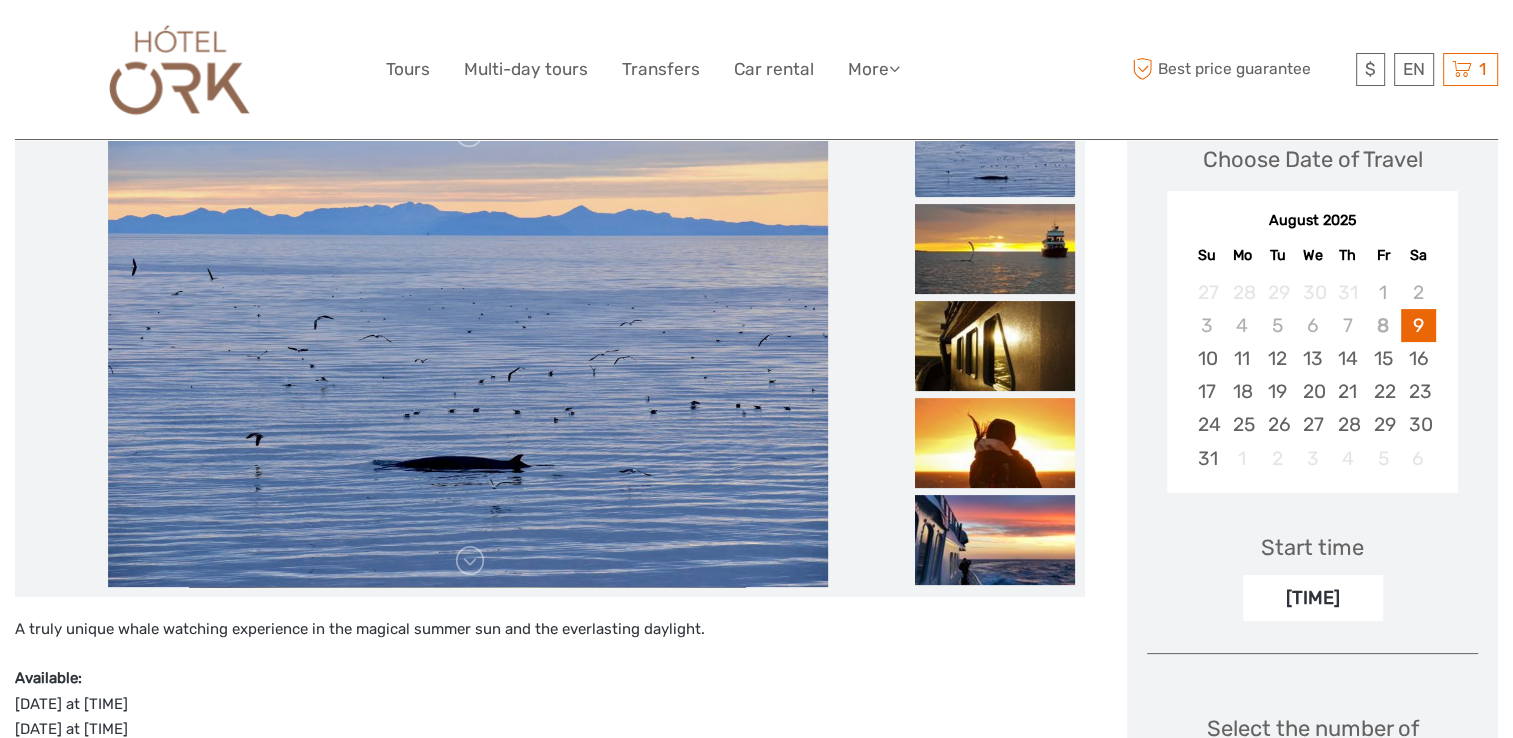 click at bounding box center [468, 347] 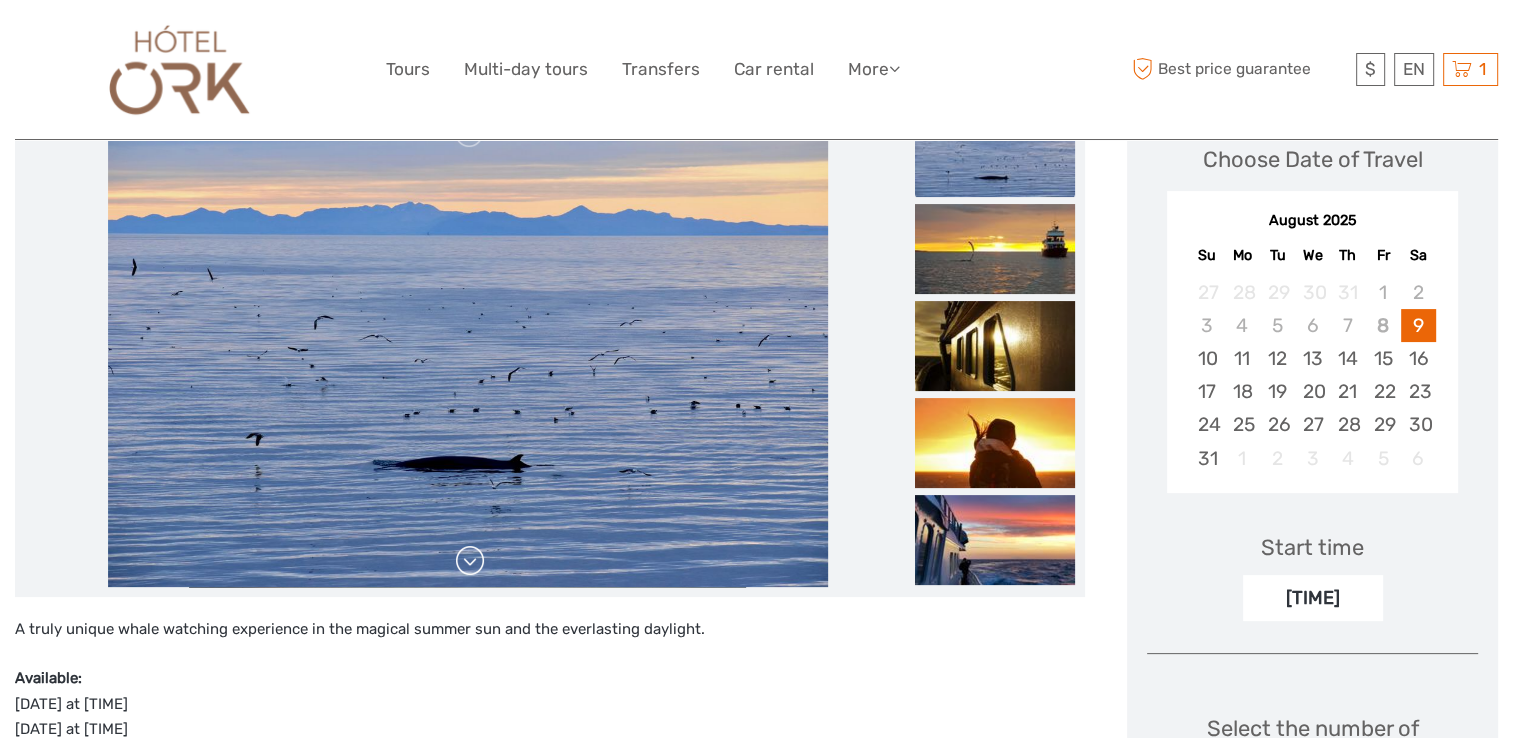 click at bounding box center [470, 561] 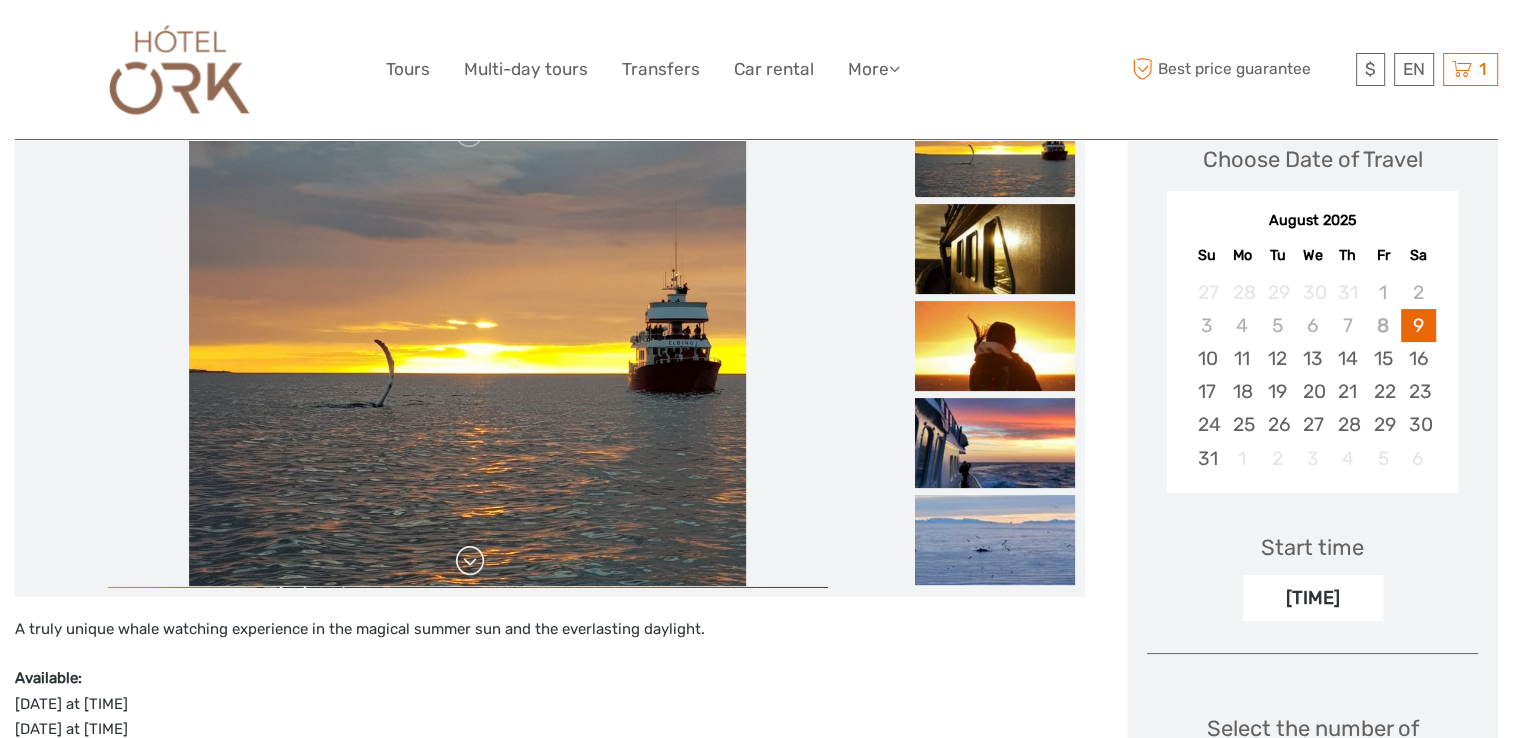 click at bounding box center [470, 561] 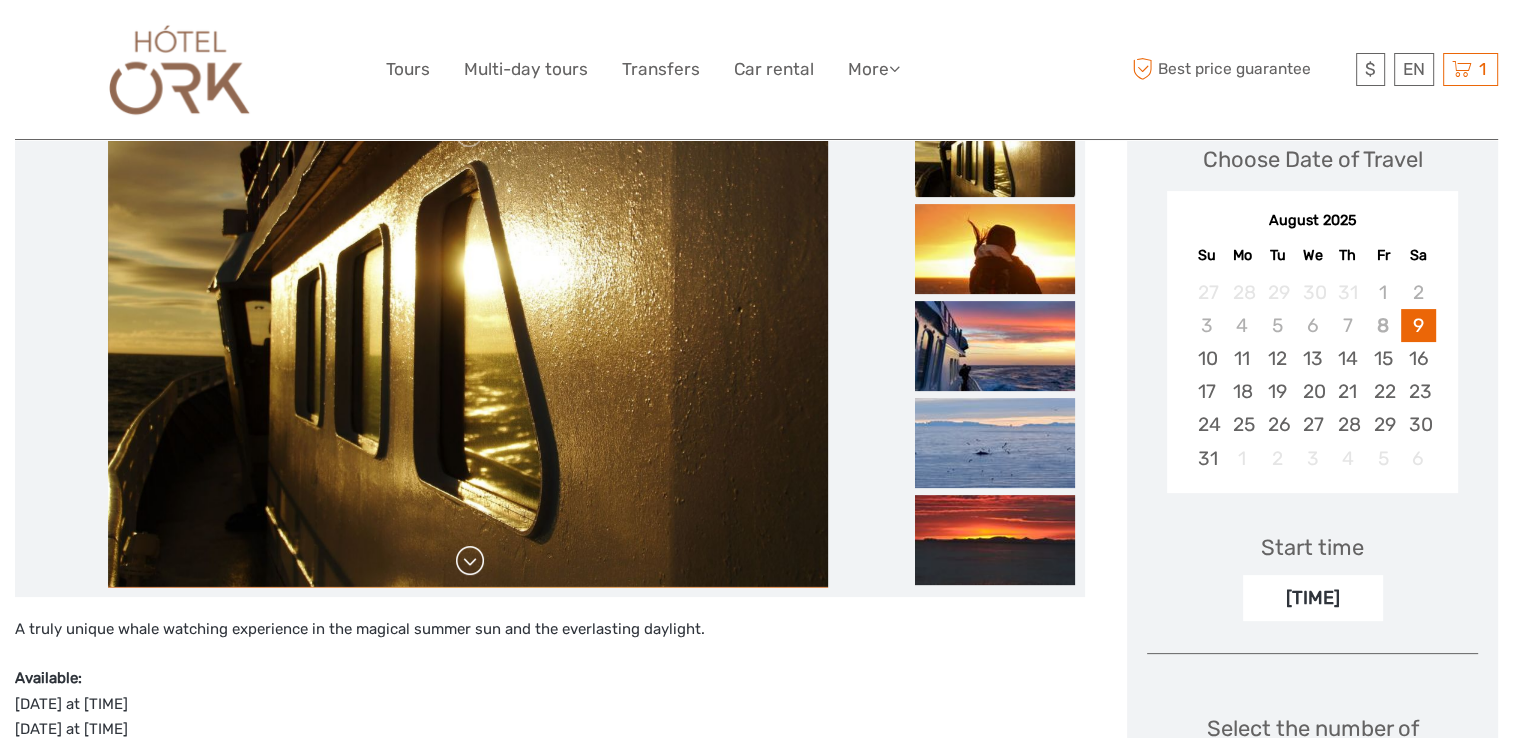 click at bounding box center (470, 561) 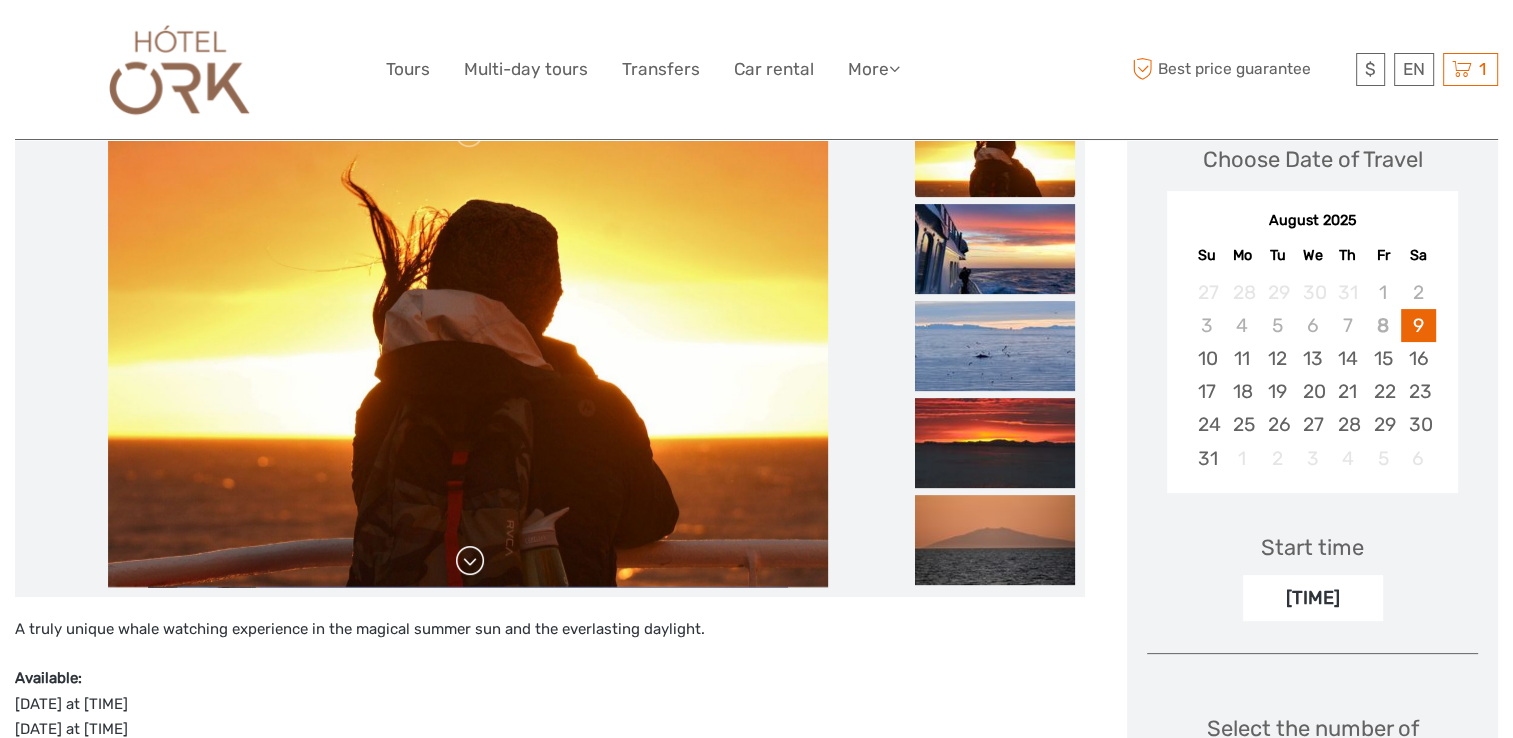click at bounding box center (470, 561) 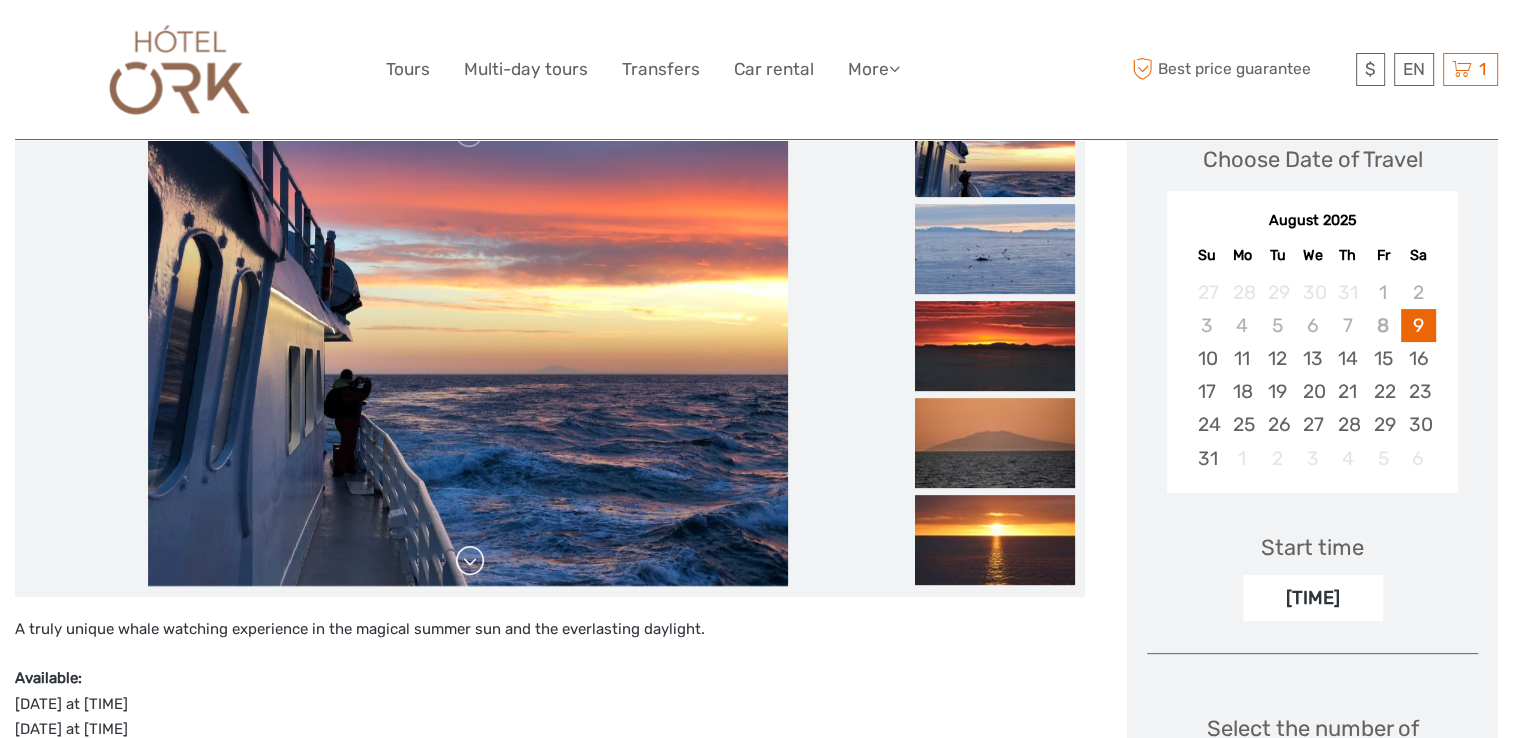 click at bounding box center [470, 561] 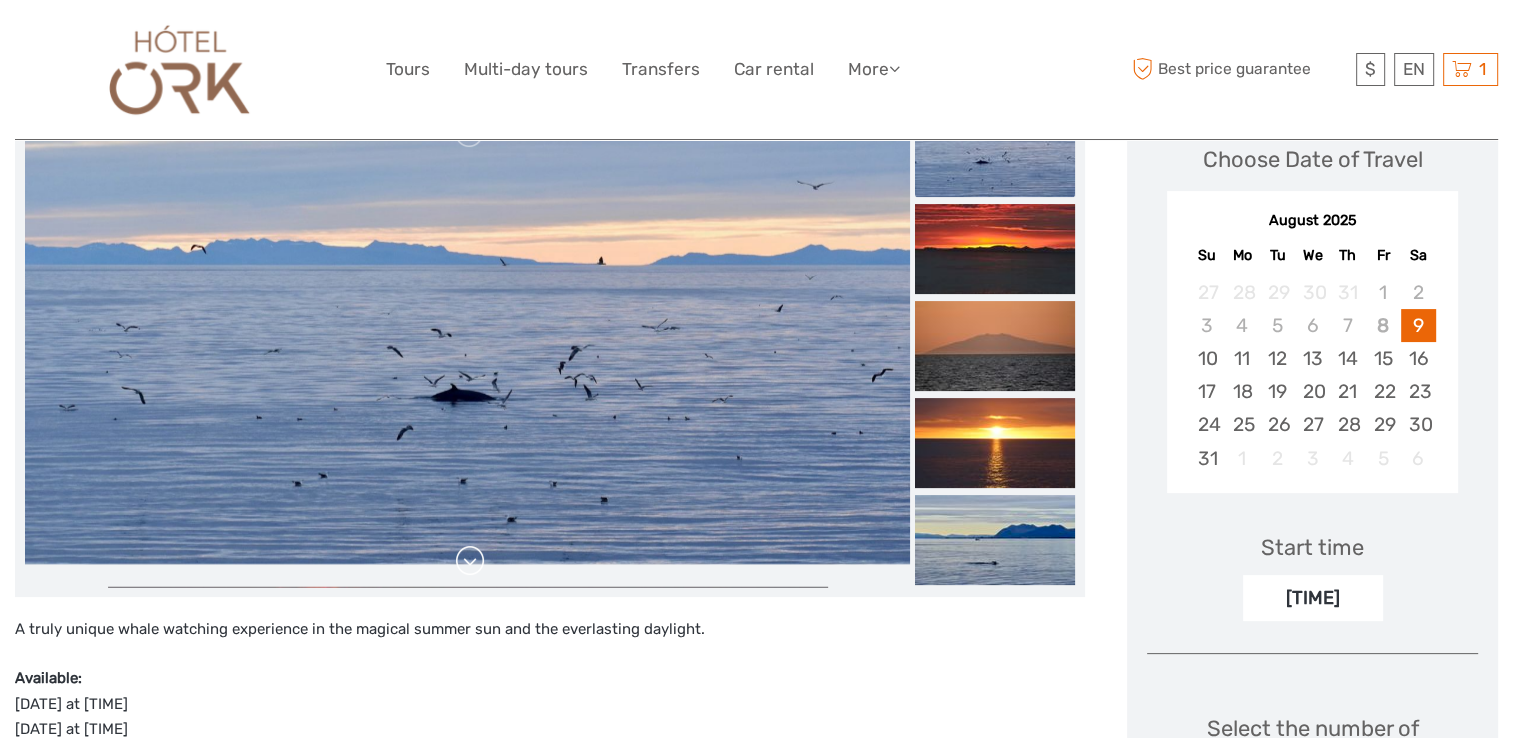 click at bounding box center [470, 561] 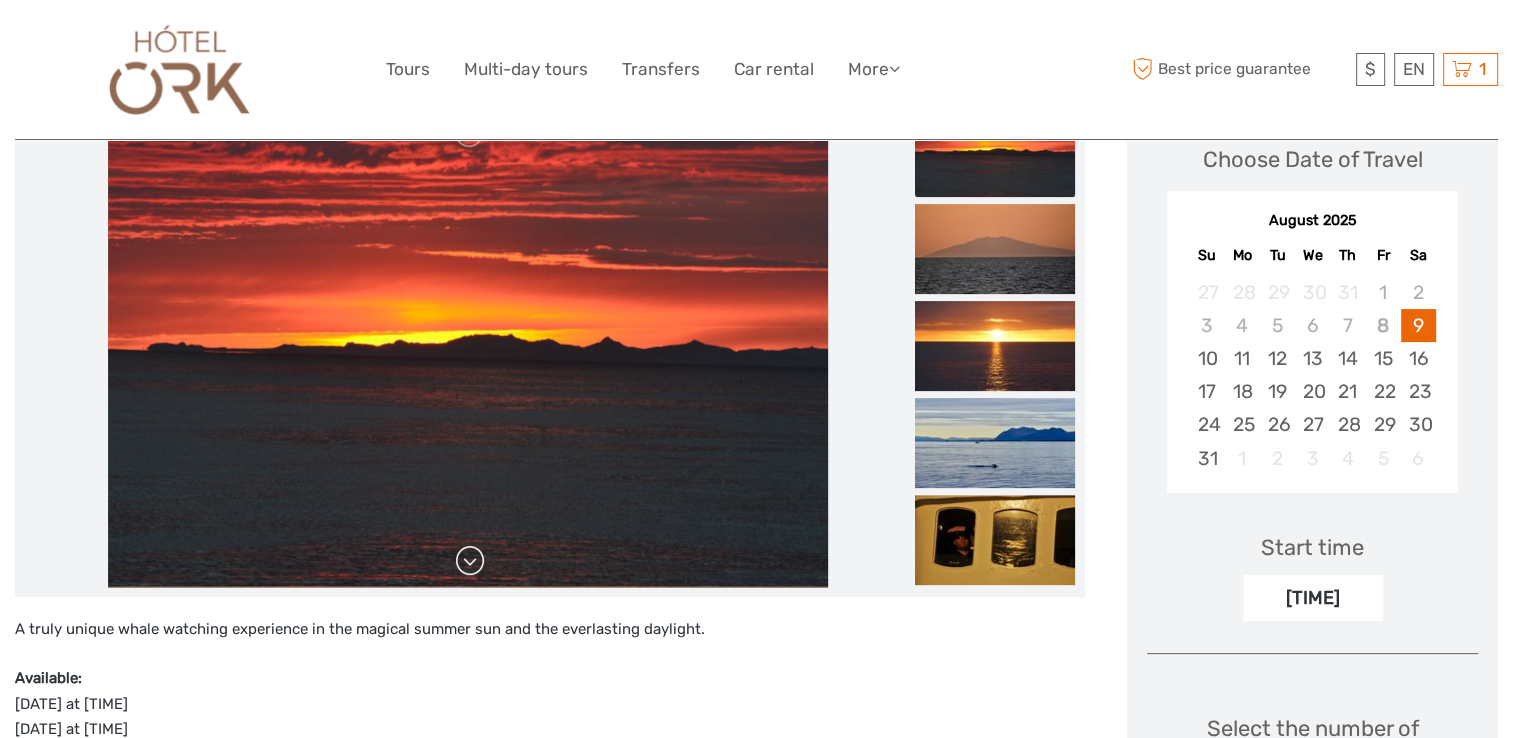 click at bounding box center [470, 561] 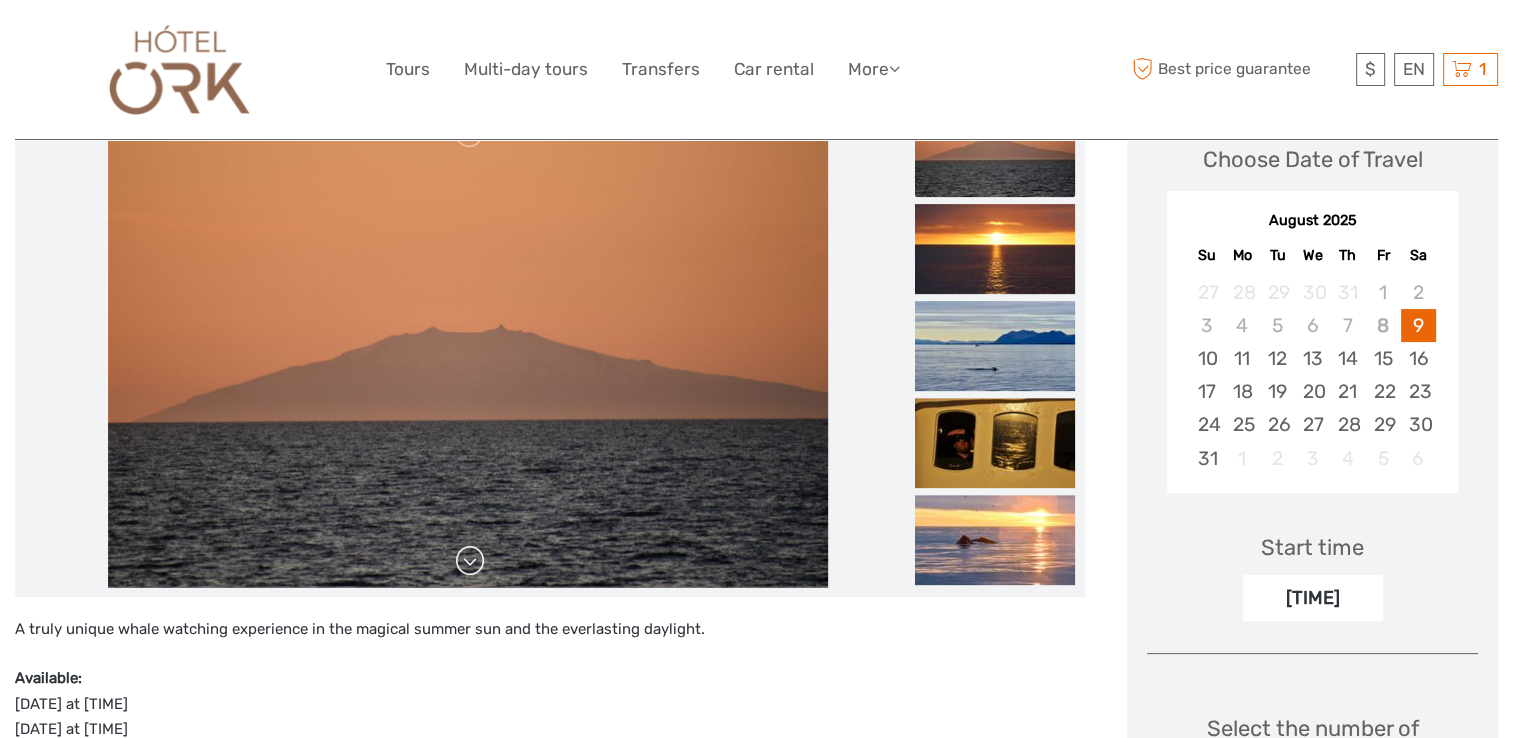click at bounding box center [470, 561] 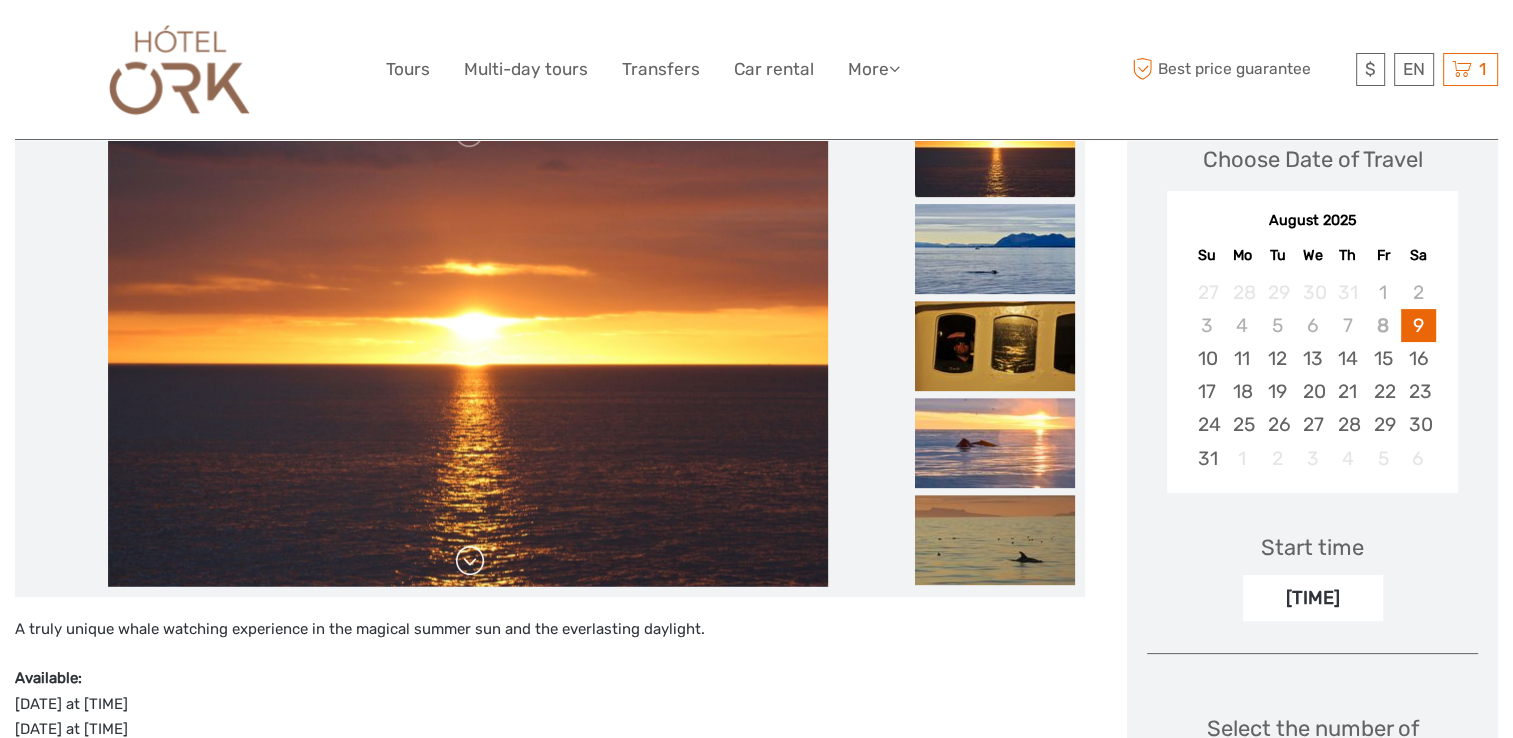 click at bounding box center [470, 561] 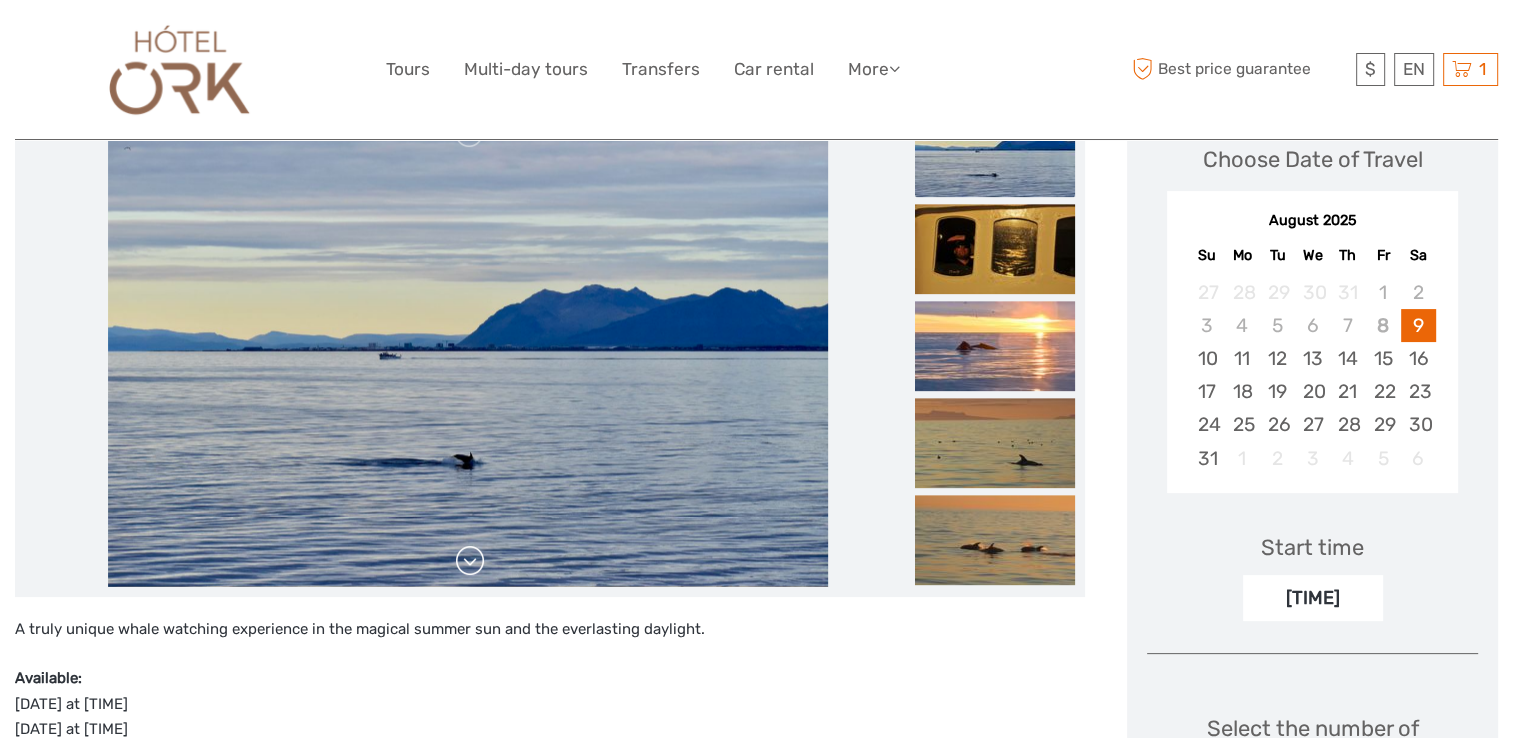 click at bounding box center [470, 561] 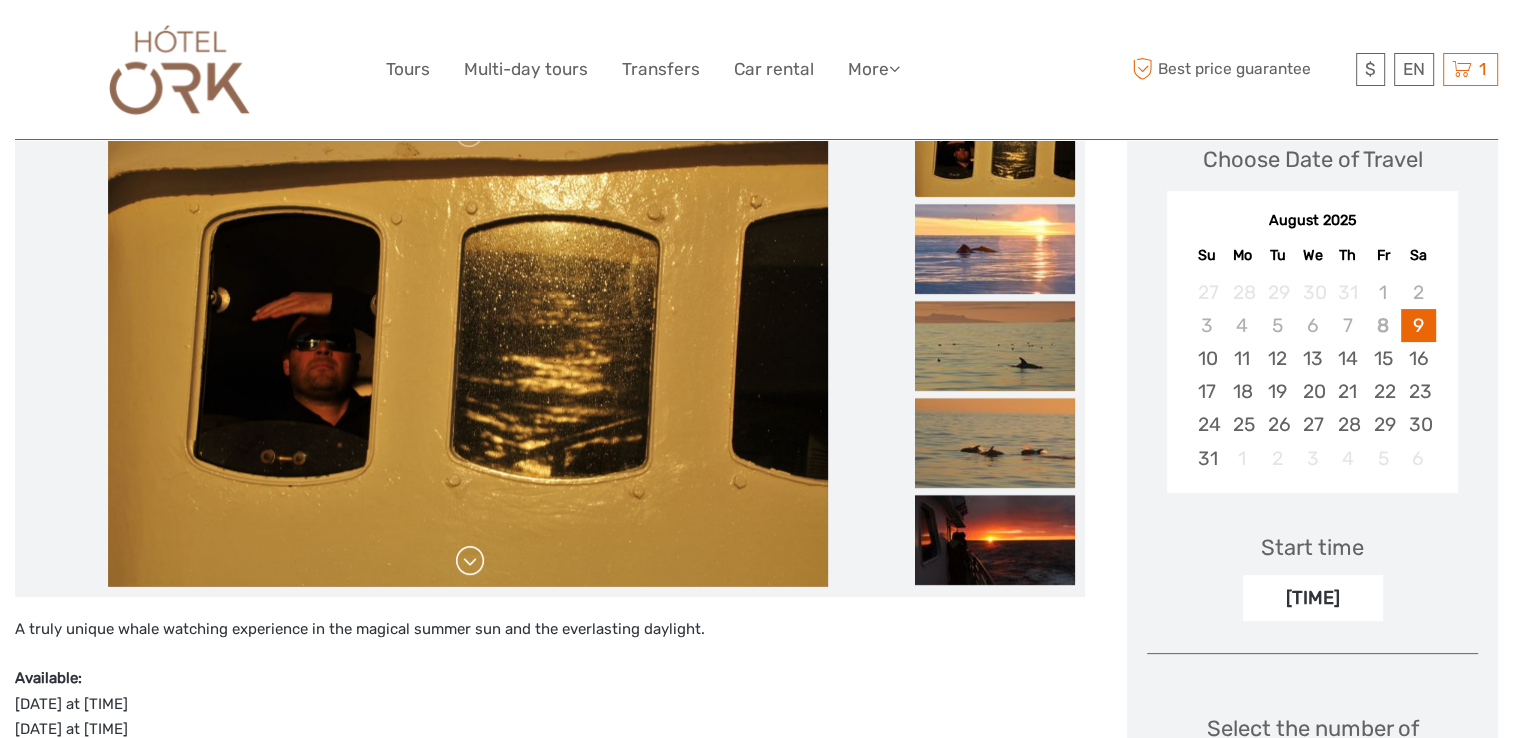 click at bounding box center [470, 561] 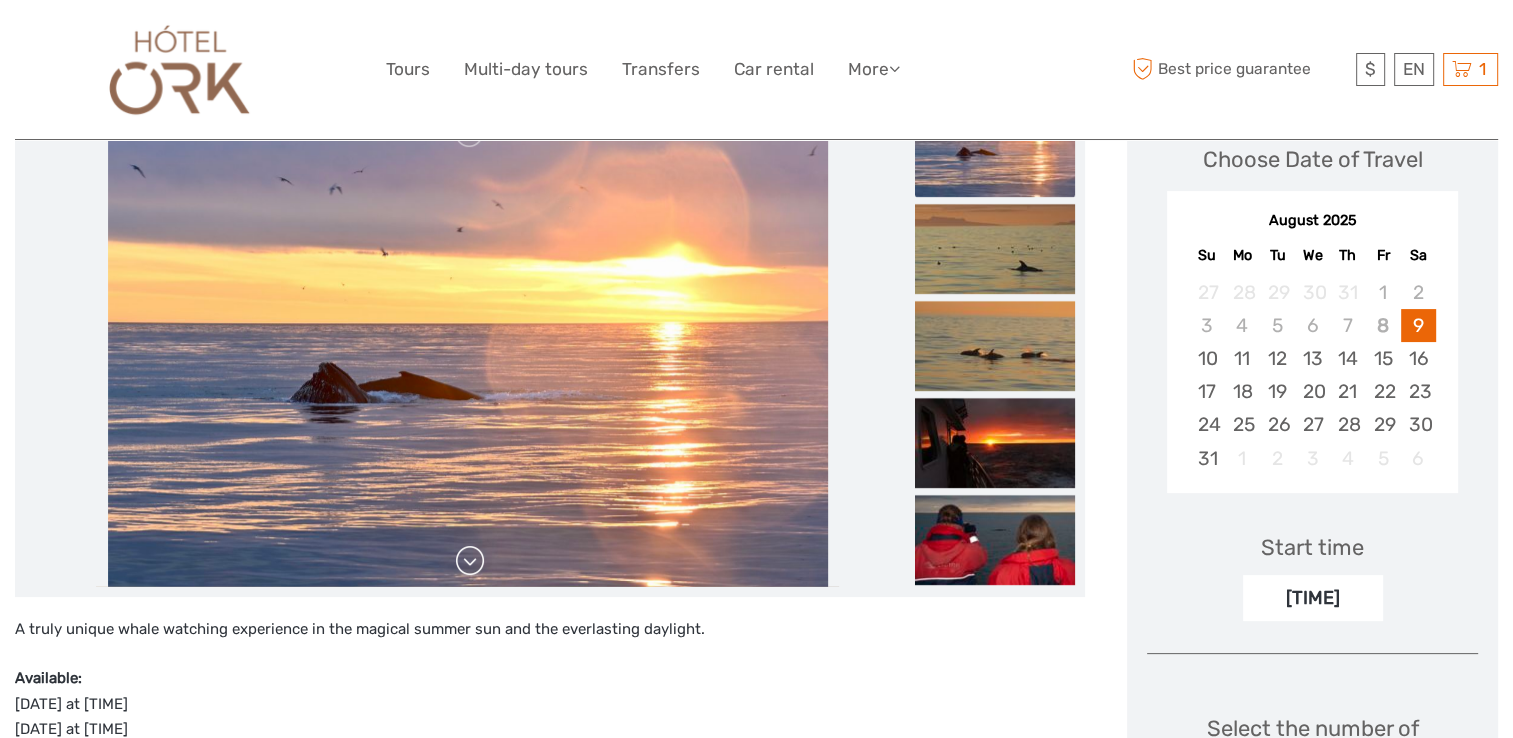 click at bounding box center (470, 561) 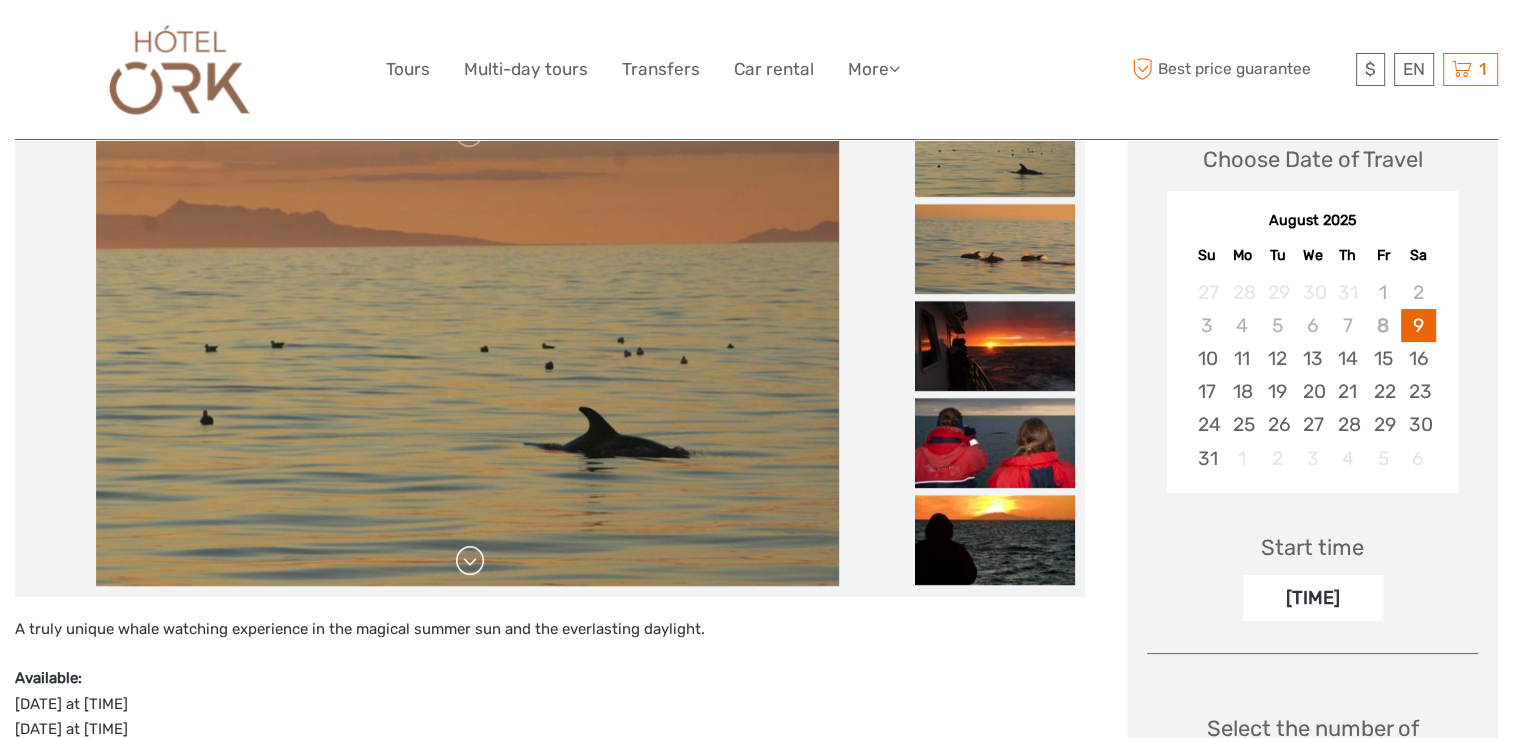 click at bounding box center [470, 561] 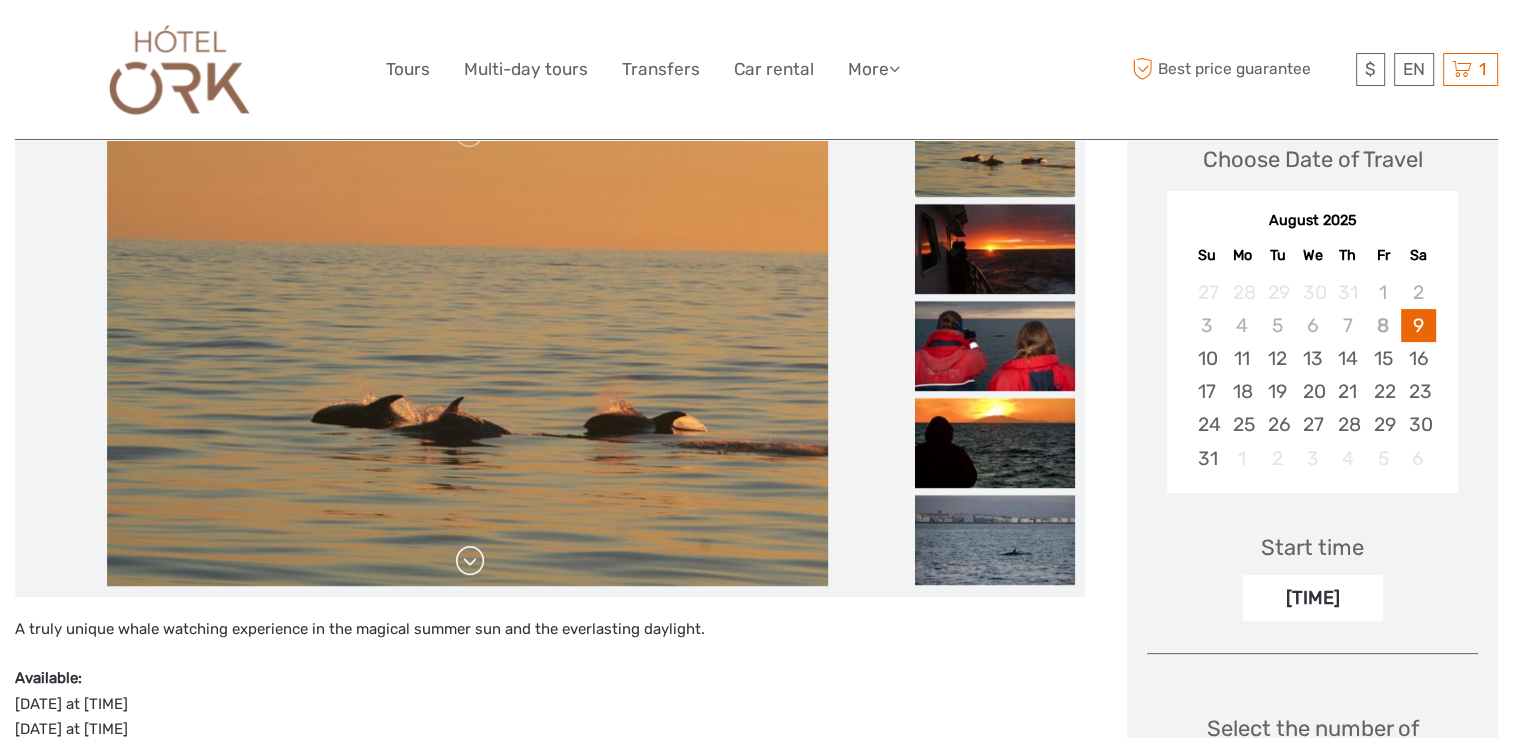 click at bounding box center (470, 561) 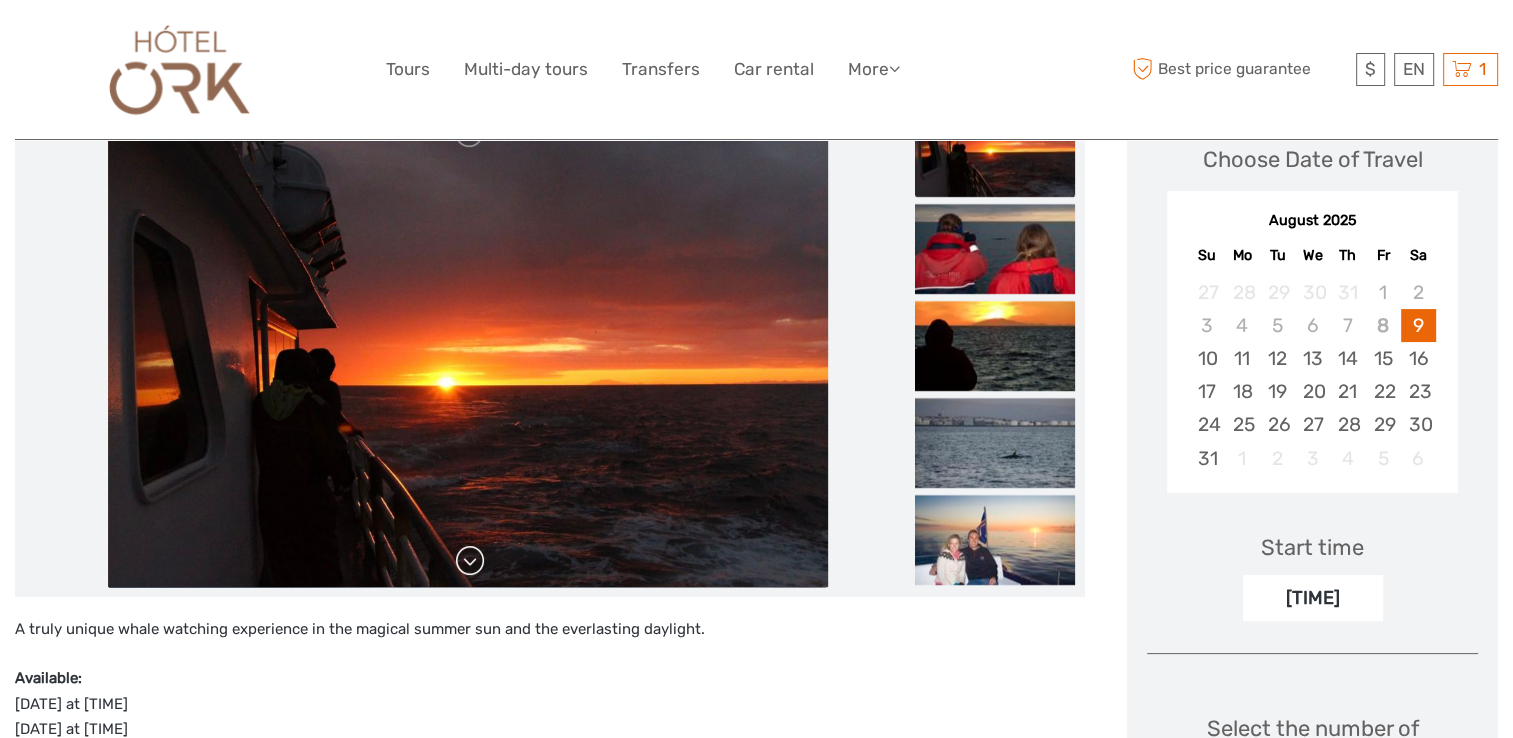 click at bounding box center [470, 561] 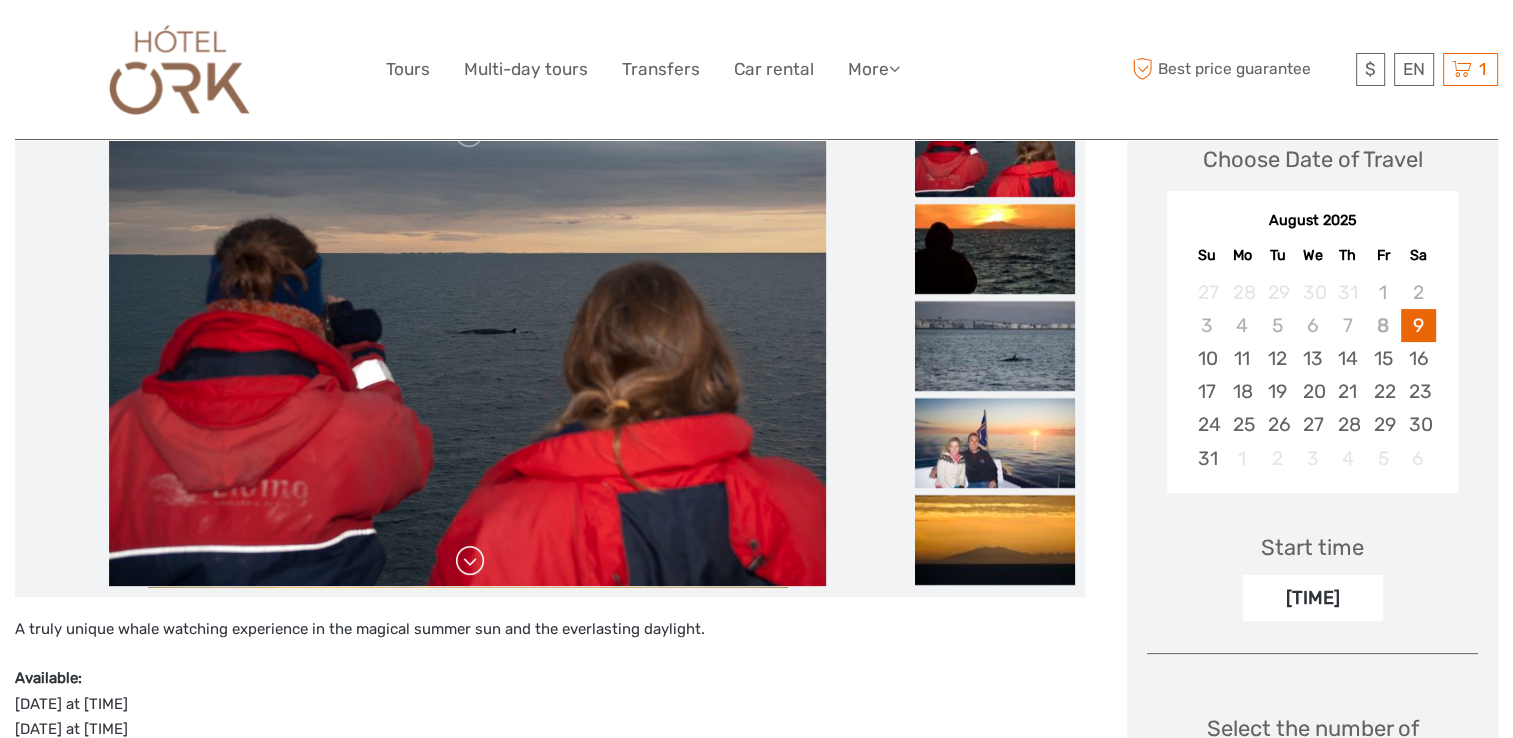 click at bounding box center (470, 561) 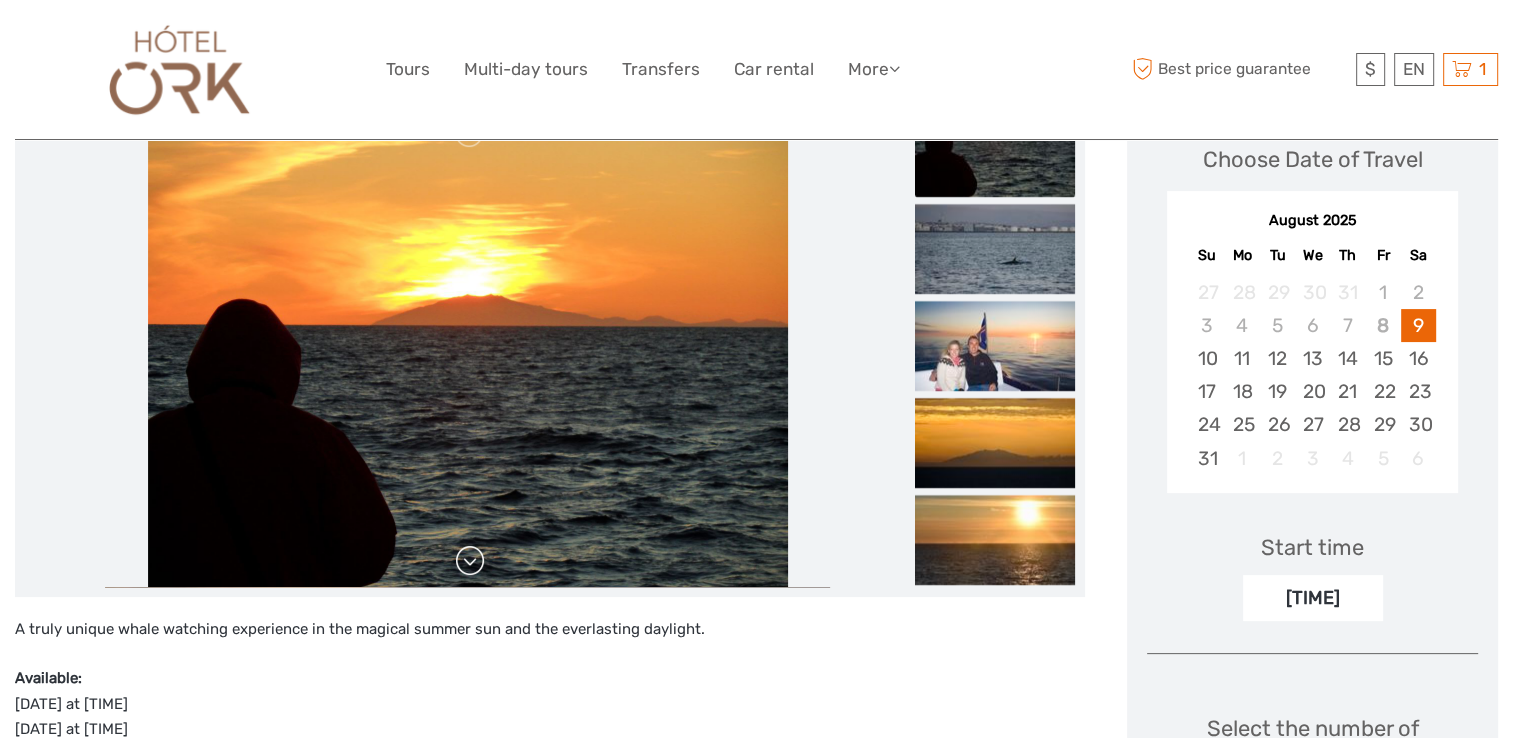 click at bounding box center [470, 561] 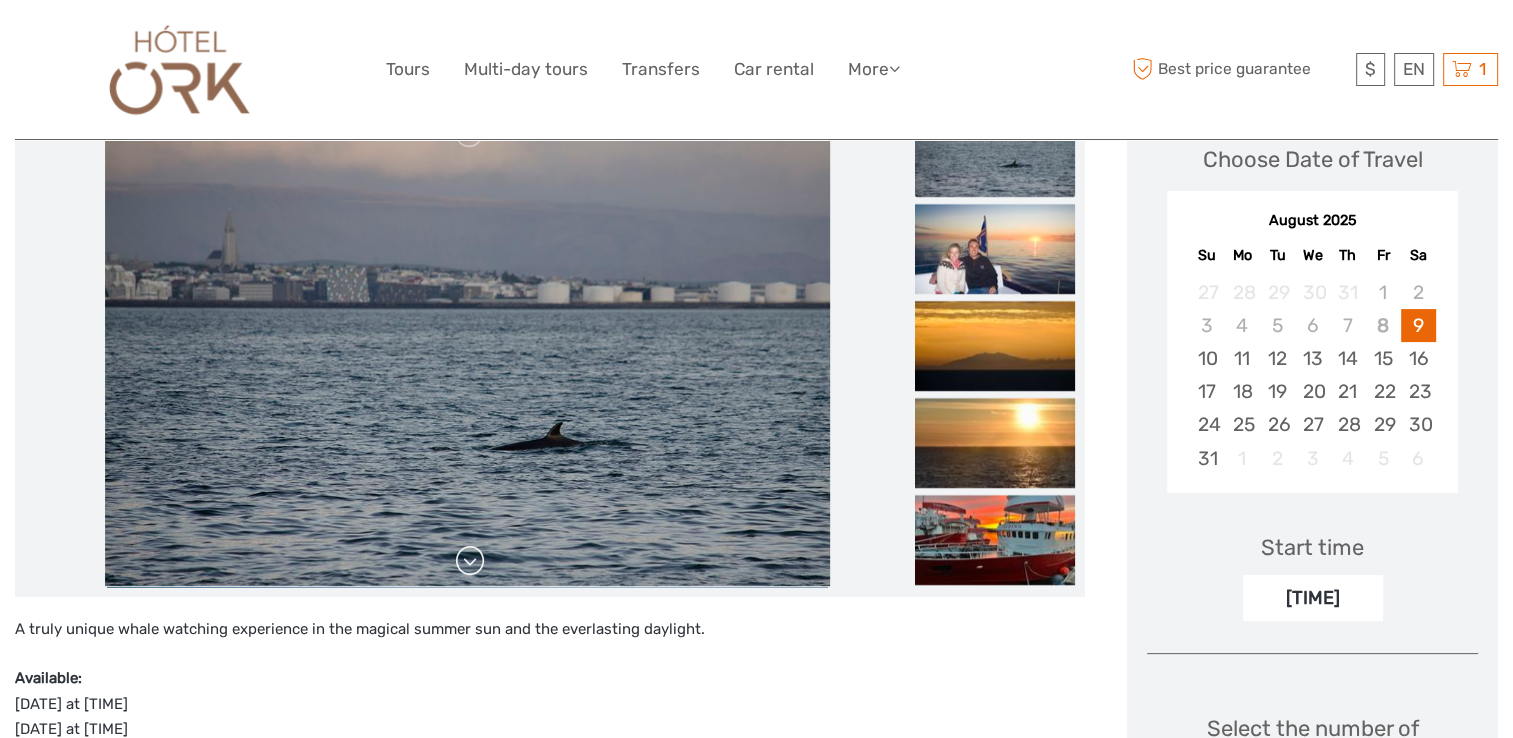 click at bounding box center (470, 561) 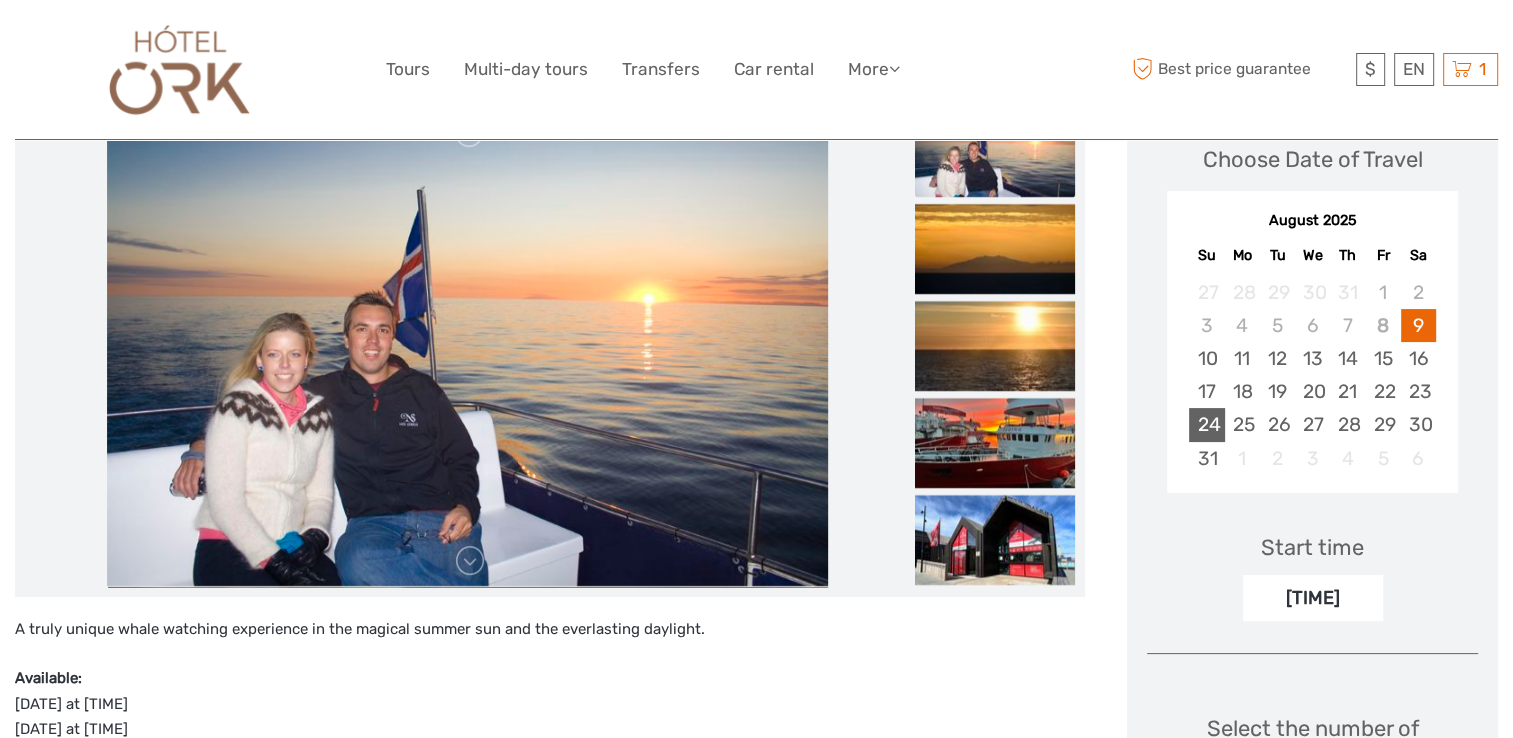 click on "24" at bounding box center [1206, 424] 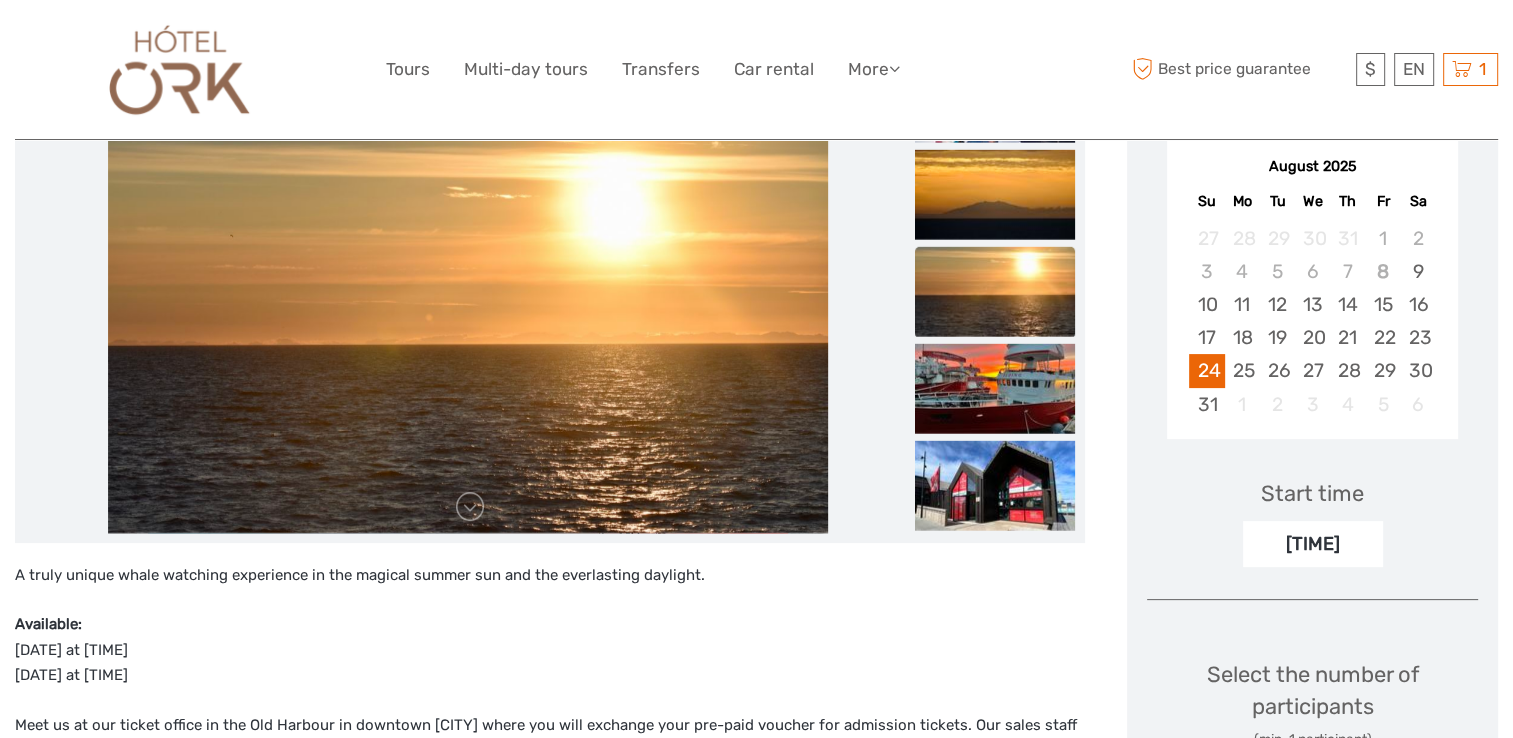 scroll, scrollTop: 0, scrollLeft: 0, axis: both 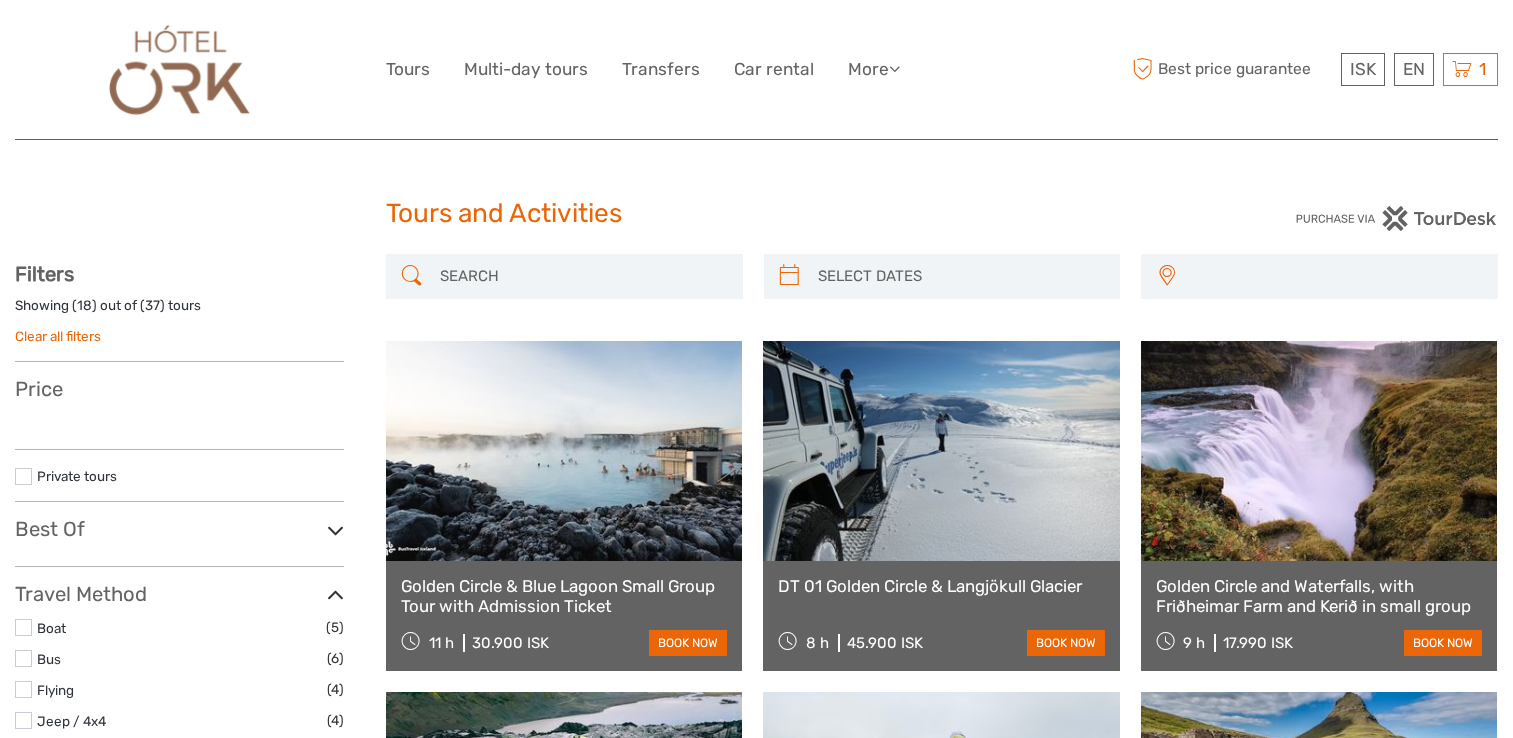 select 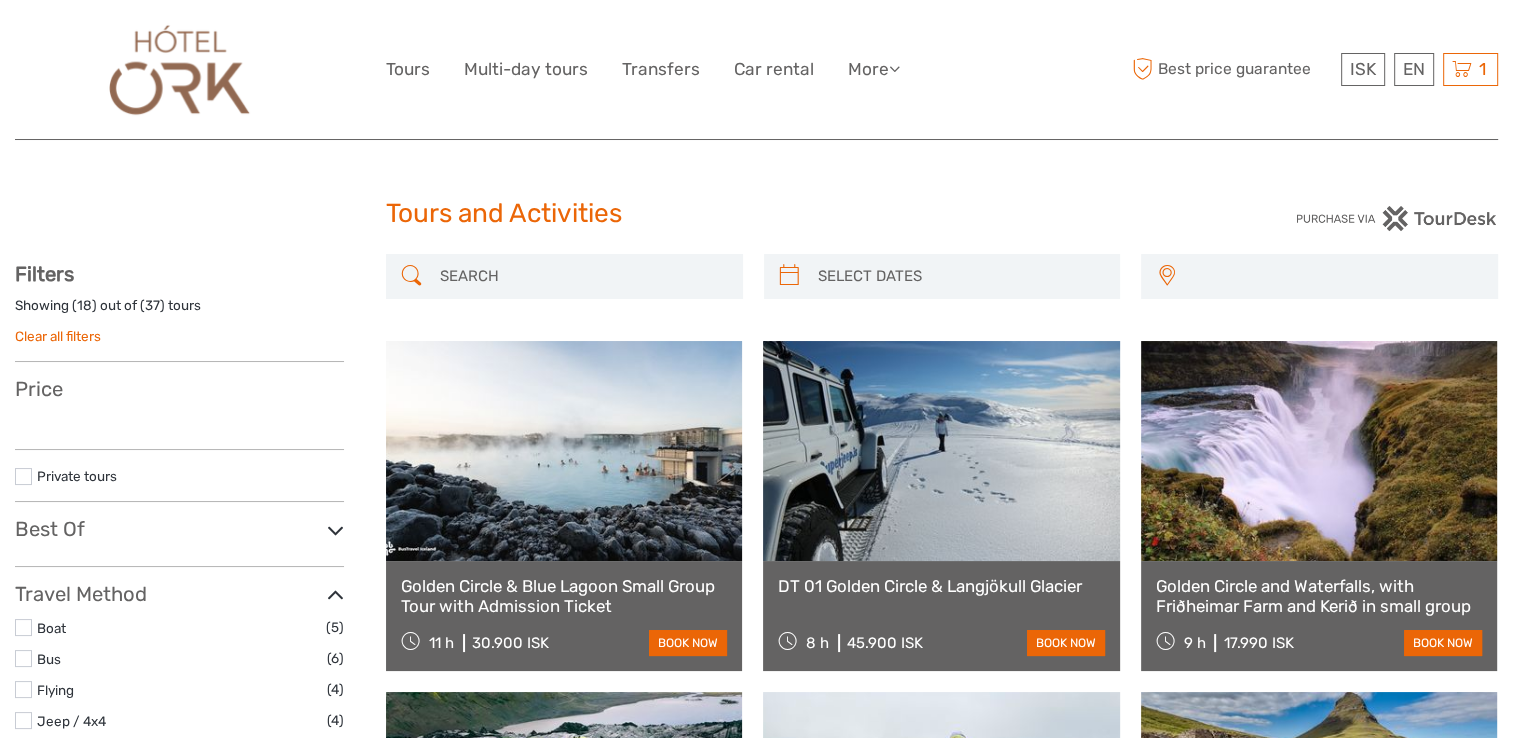 select 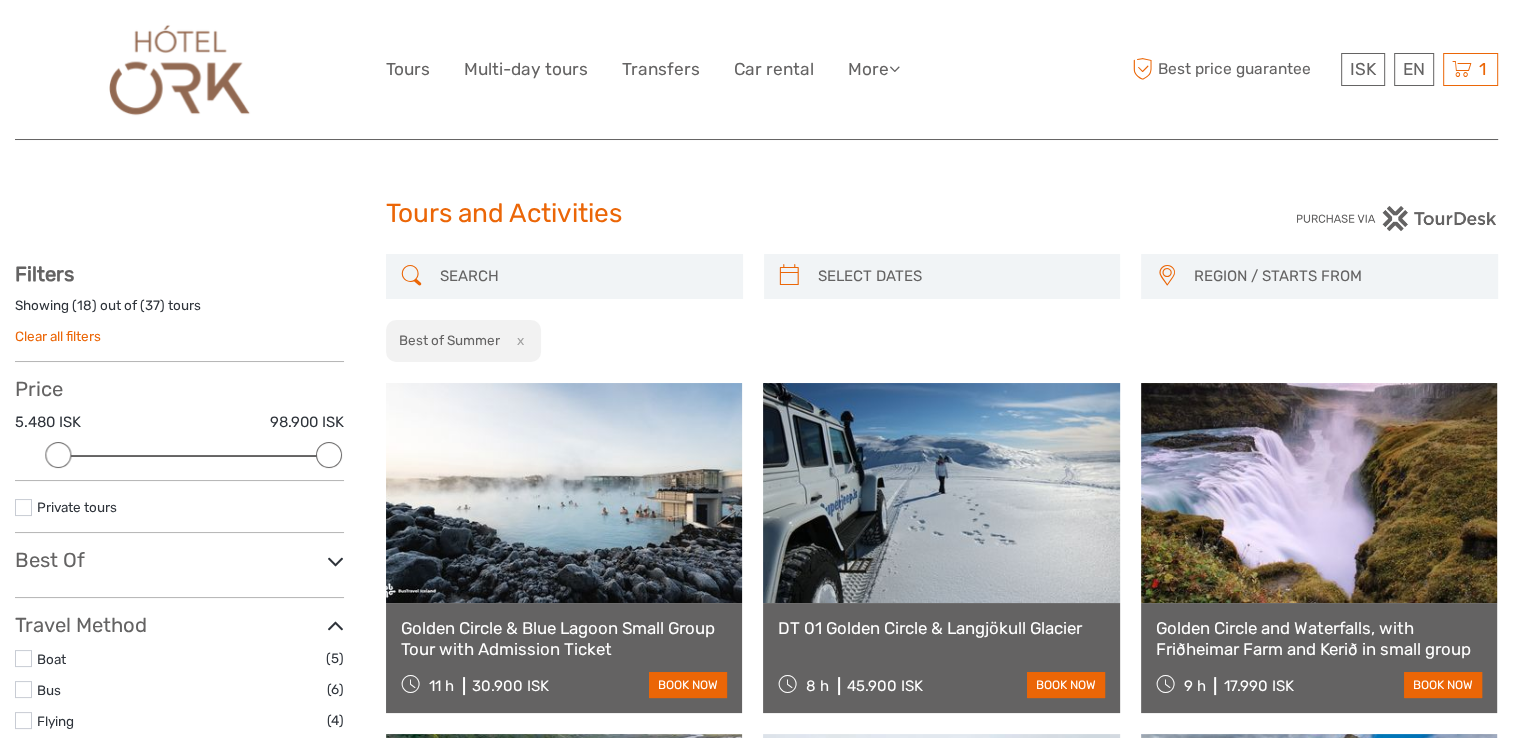 scroll, scrollTop: 2464, scrollLeft: 0, axis: vertical 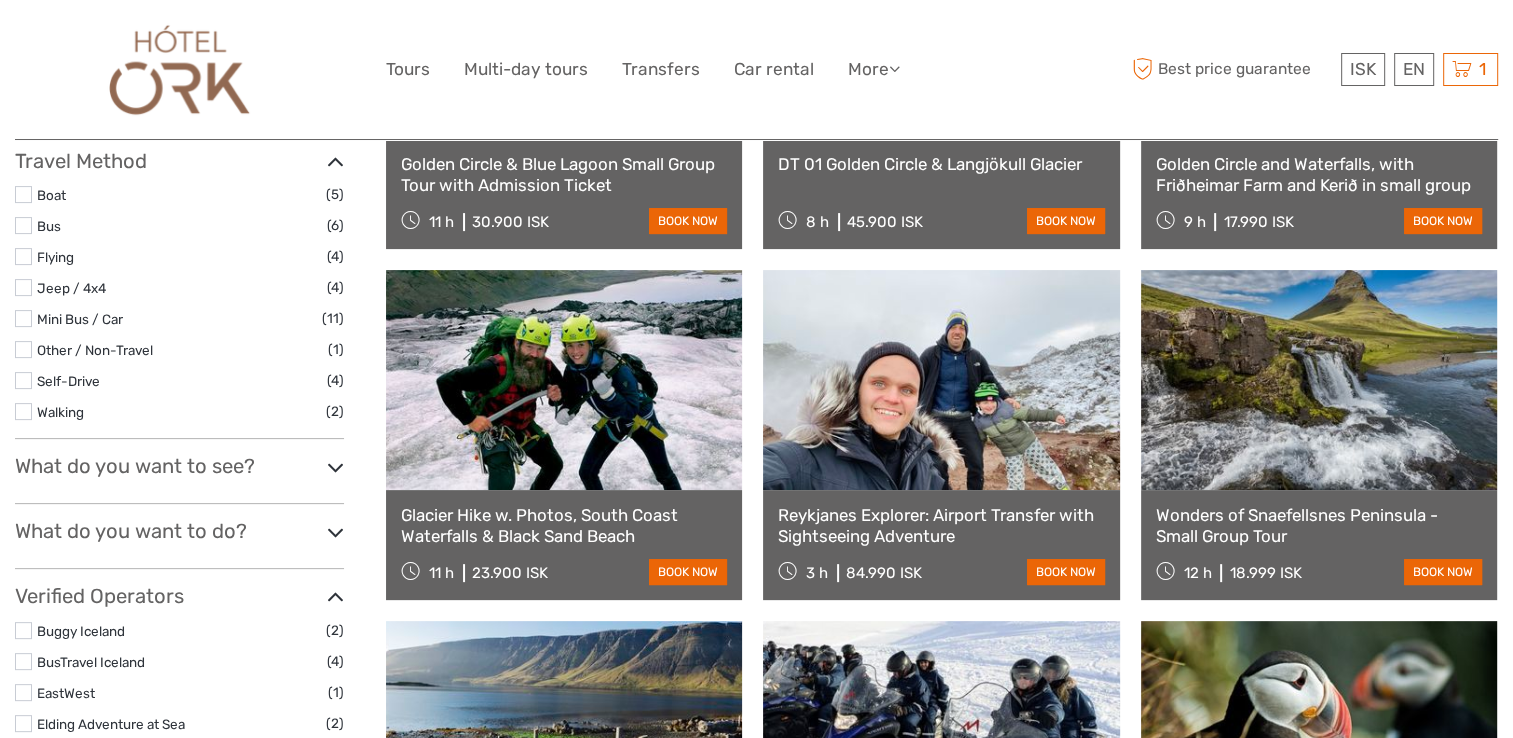 click at bounding box center [941, 380] 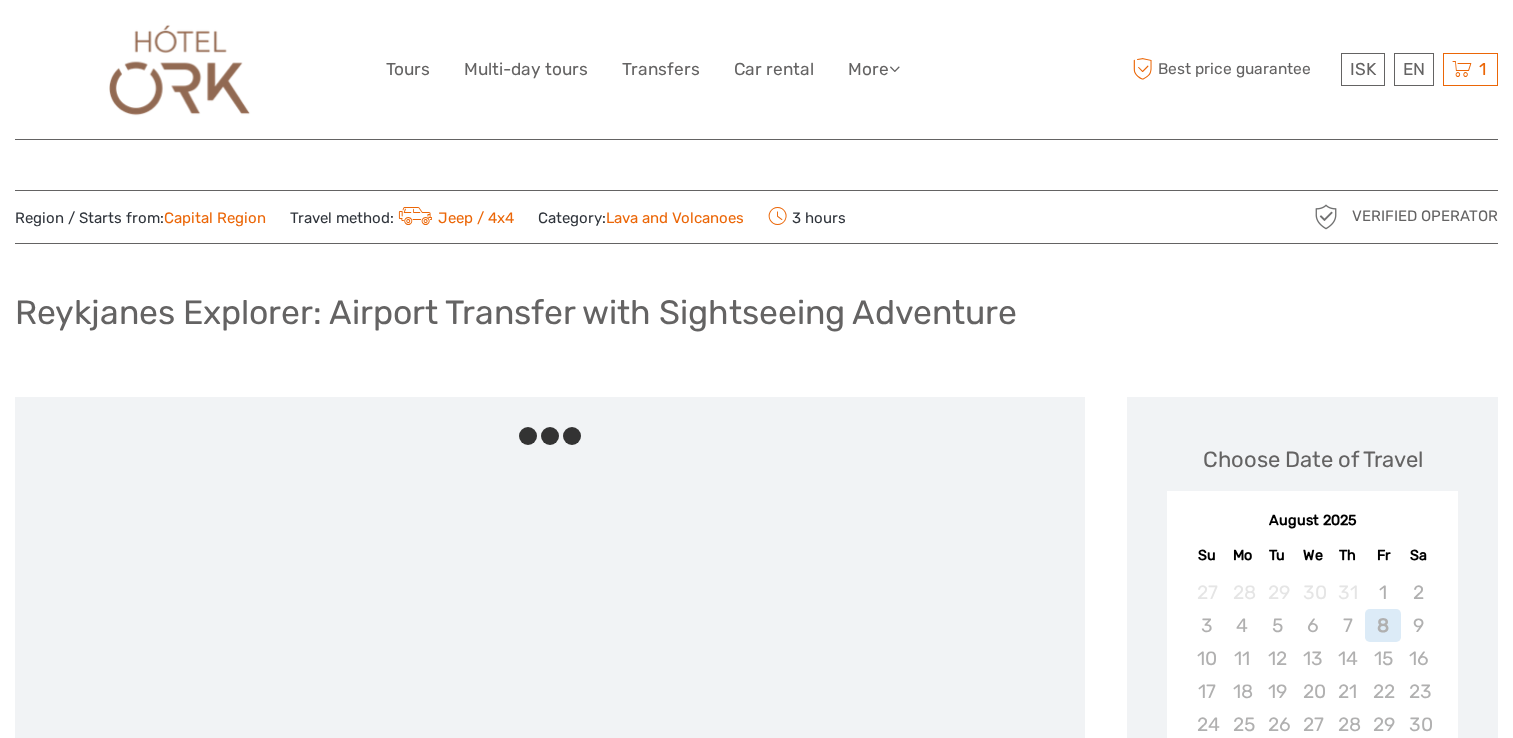 scroll, scrollTop: 0, scrollLeft: 0, axis: both 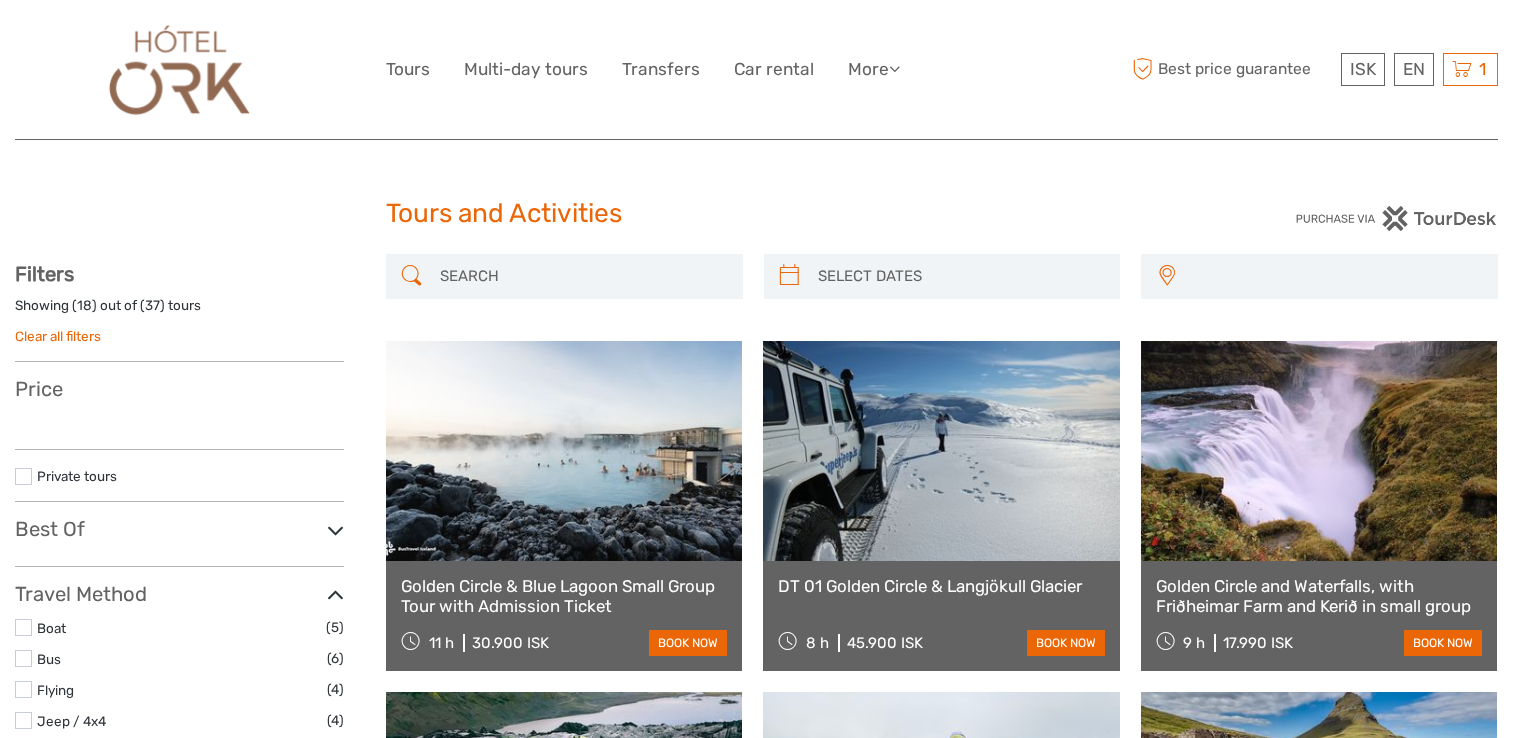 select 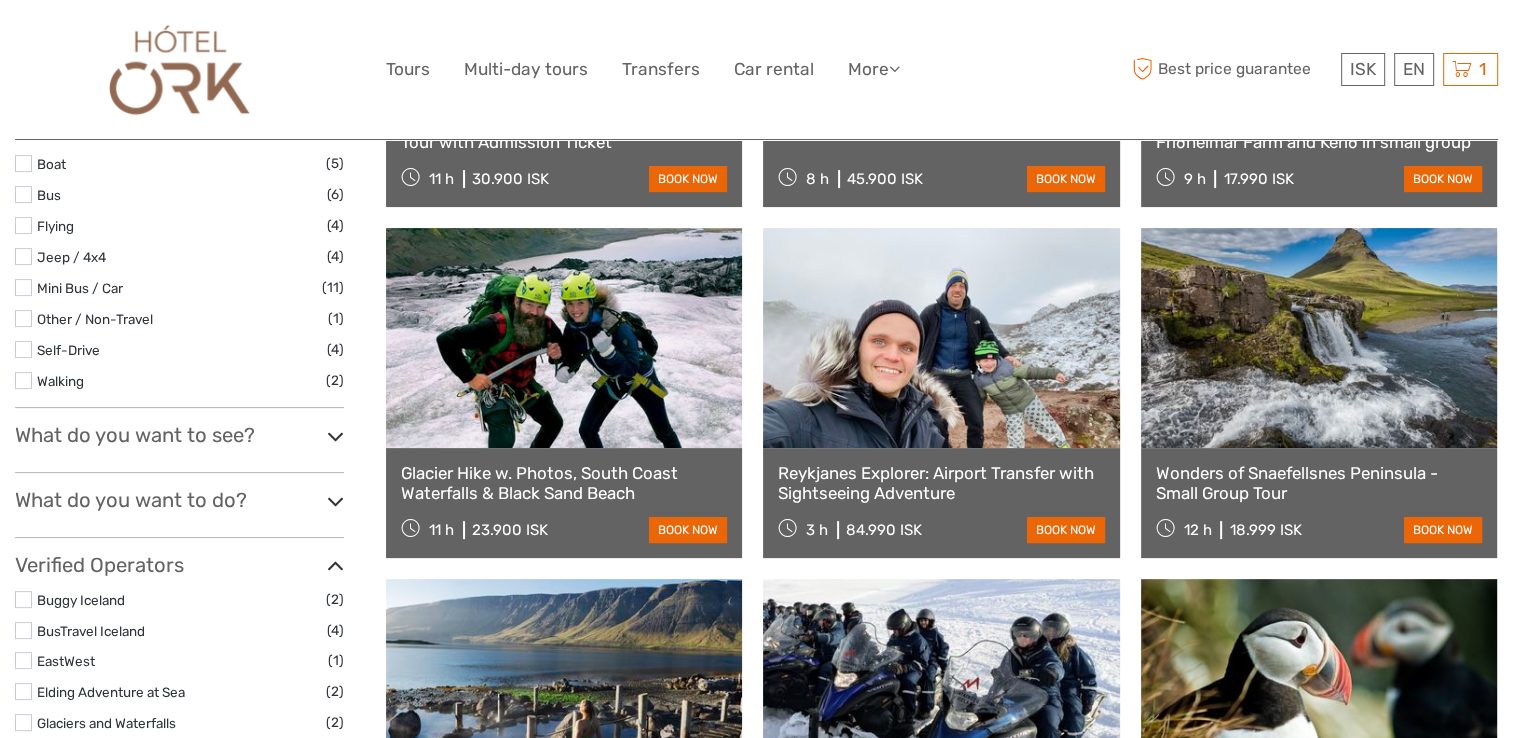 scroll, scrollTop: 464, scrollLeft: 0, axis: vertical 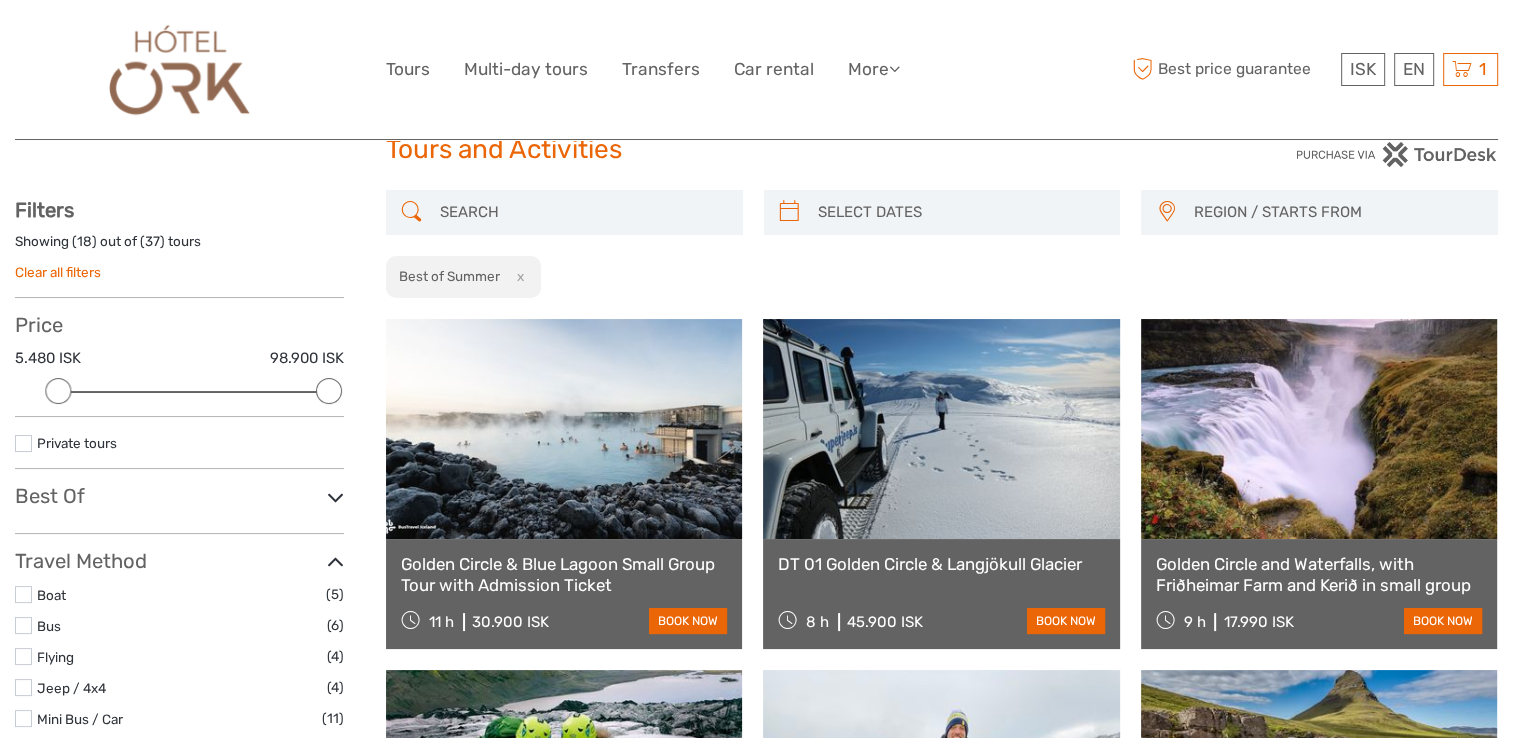 click at bounding box center [941, 429] 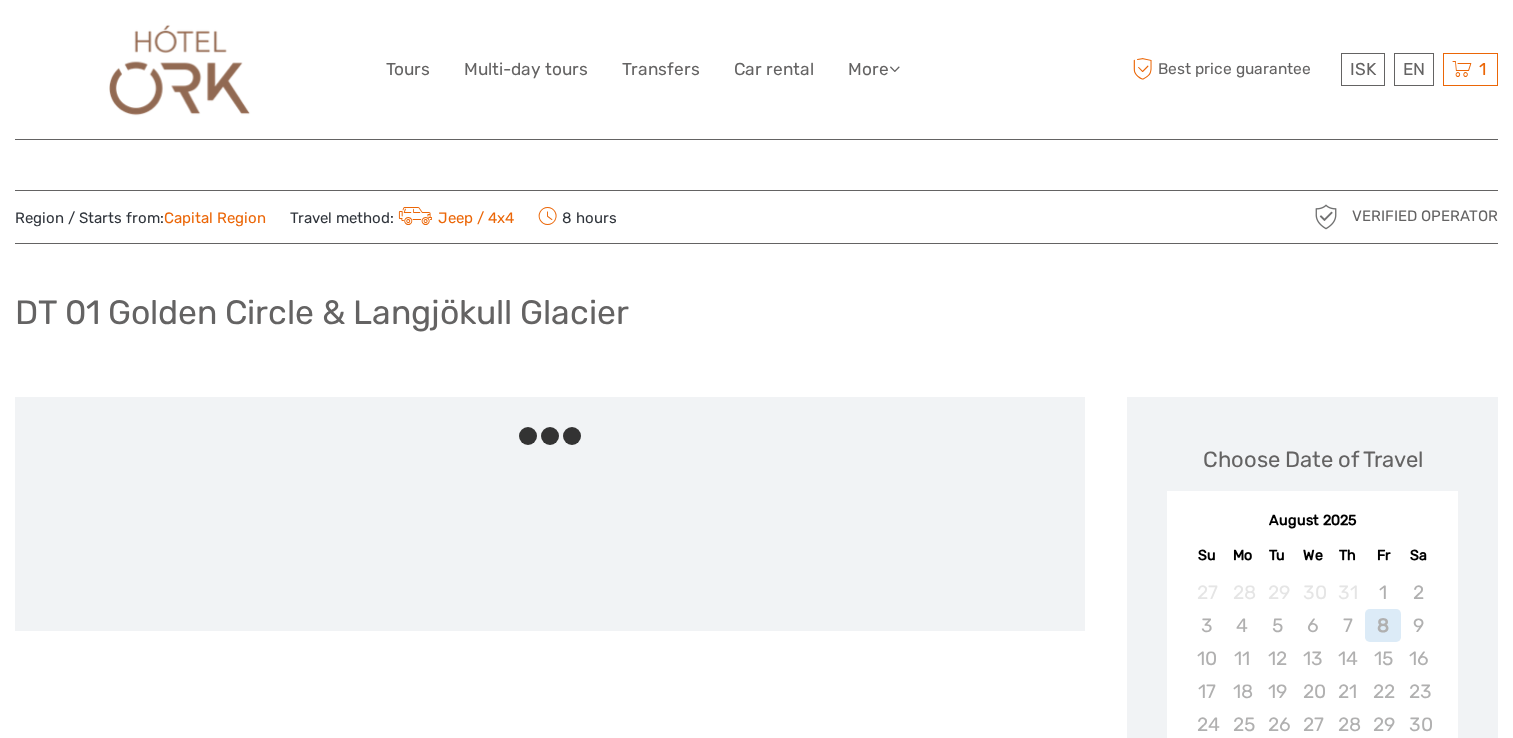 scroll, scrollTop: 0, scrollLeft: 0, axis: both 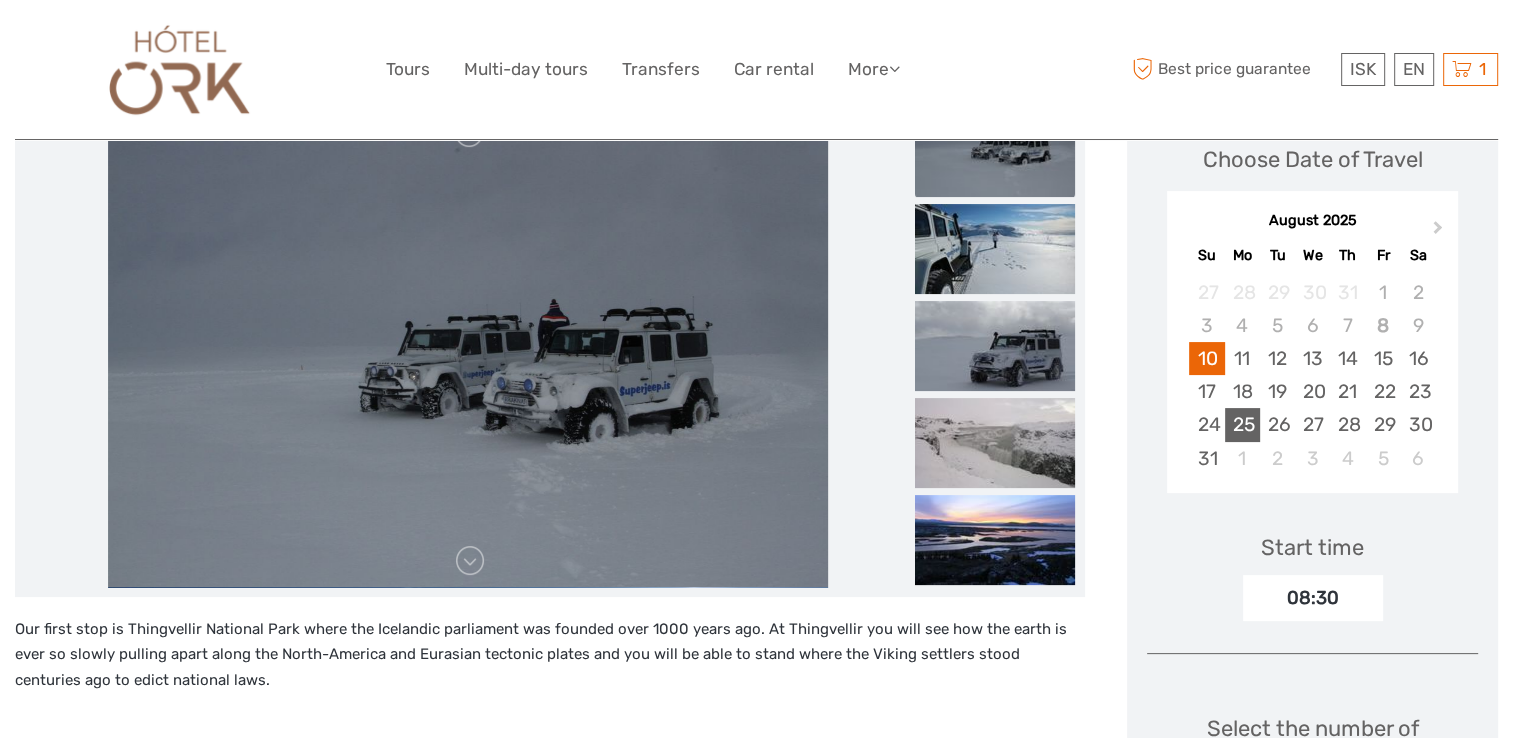 click on "25" at bounding box center [1242, 424] 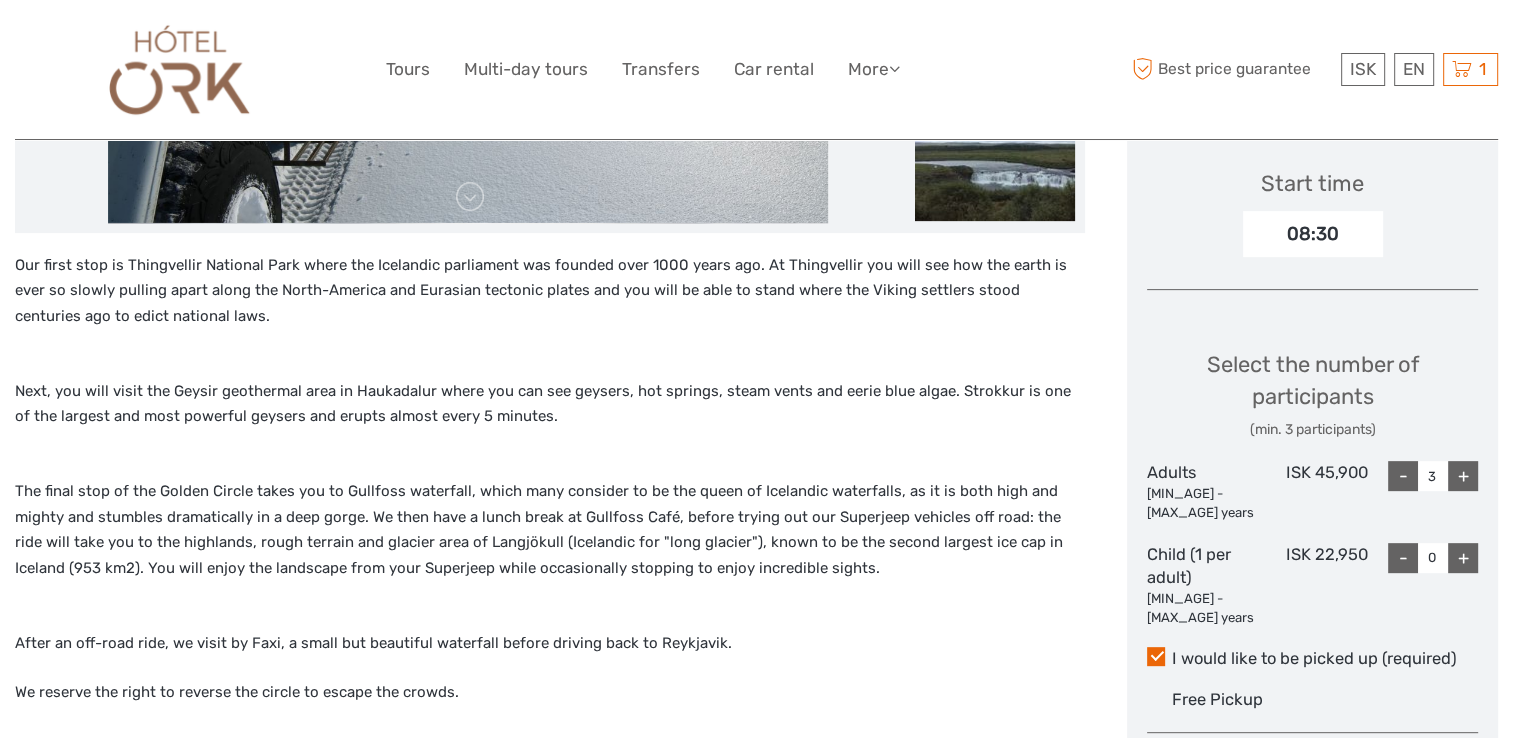 scroll, scrollTop: 700, scrollLeft: 0, axis: vertical 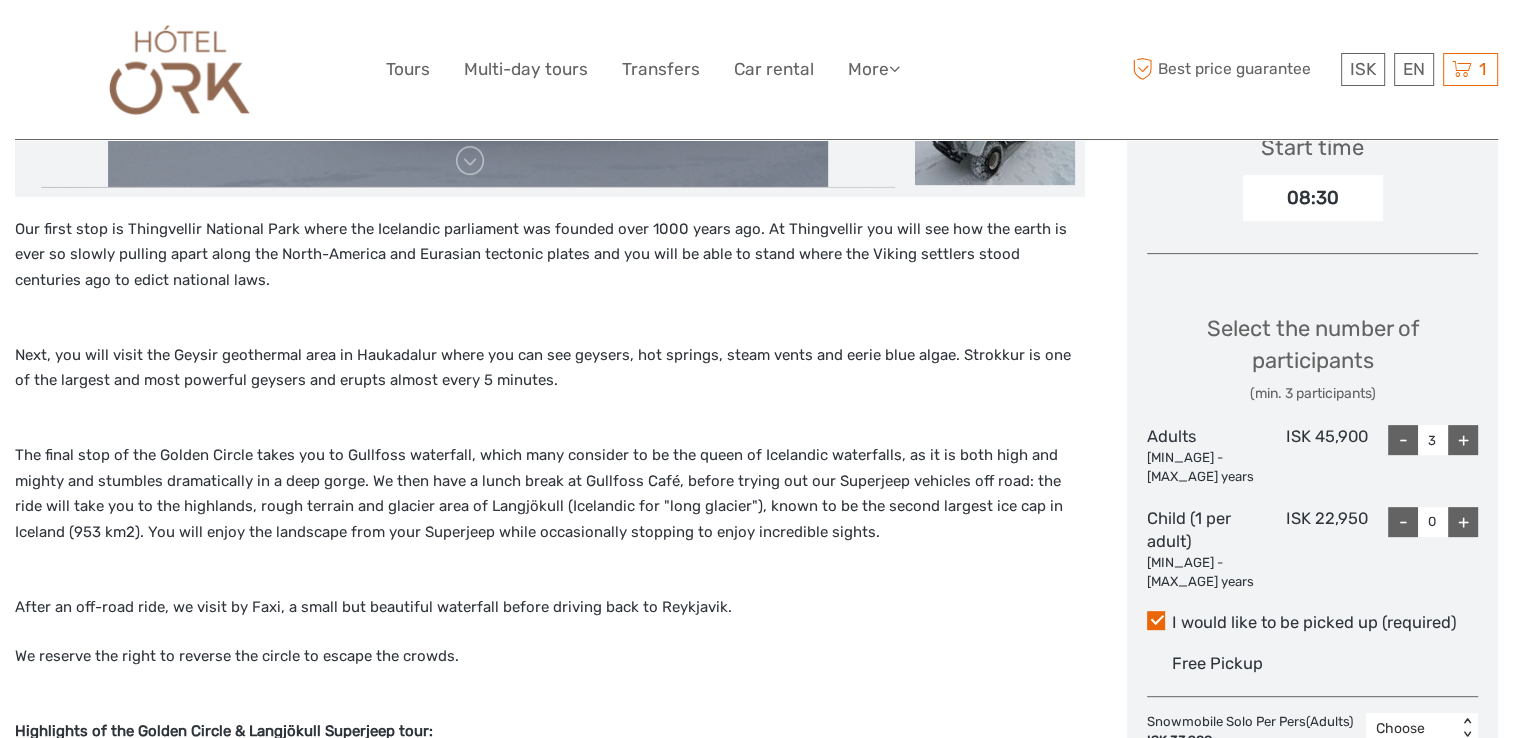 click on "-" at bounding box center (1403, 440) 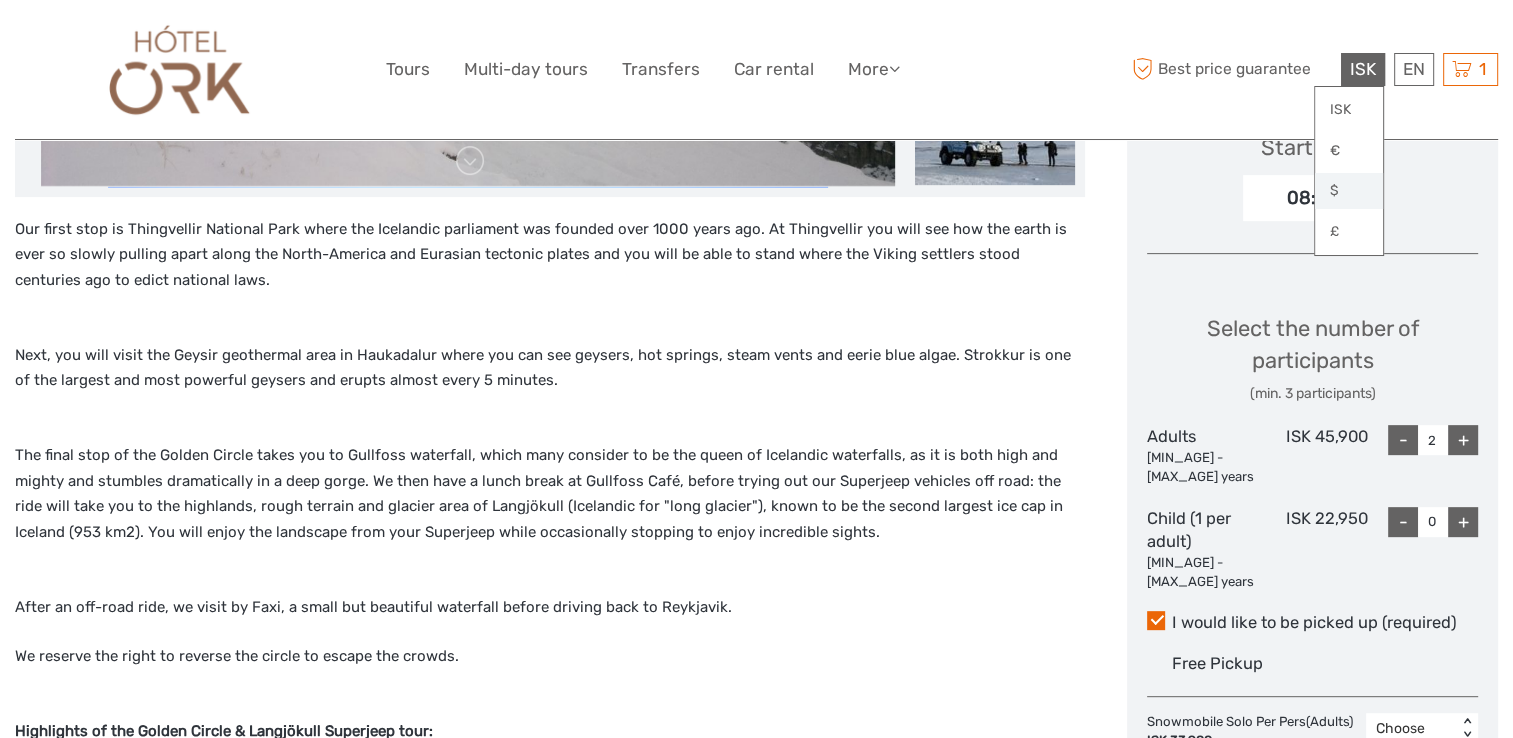 click on "$" at bounding box center (1349, 191) 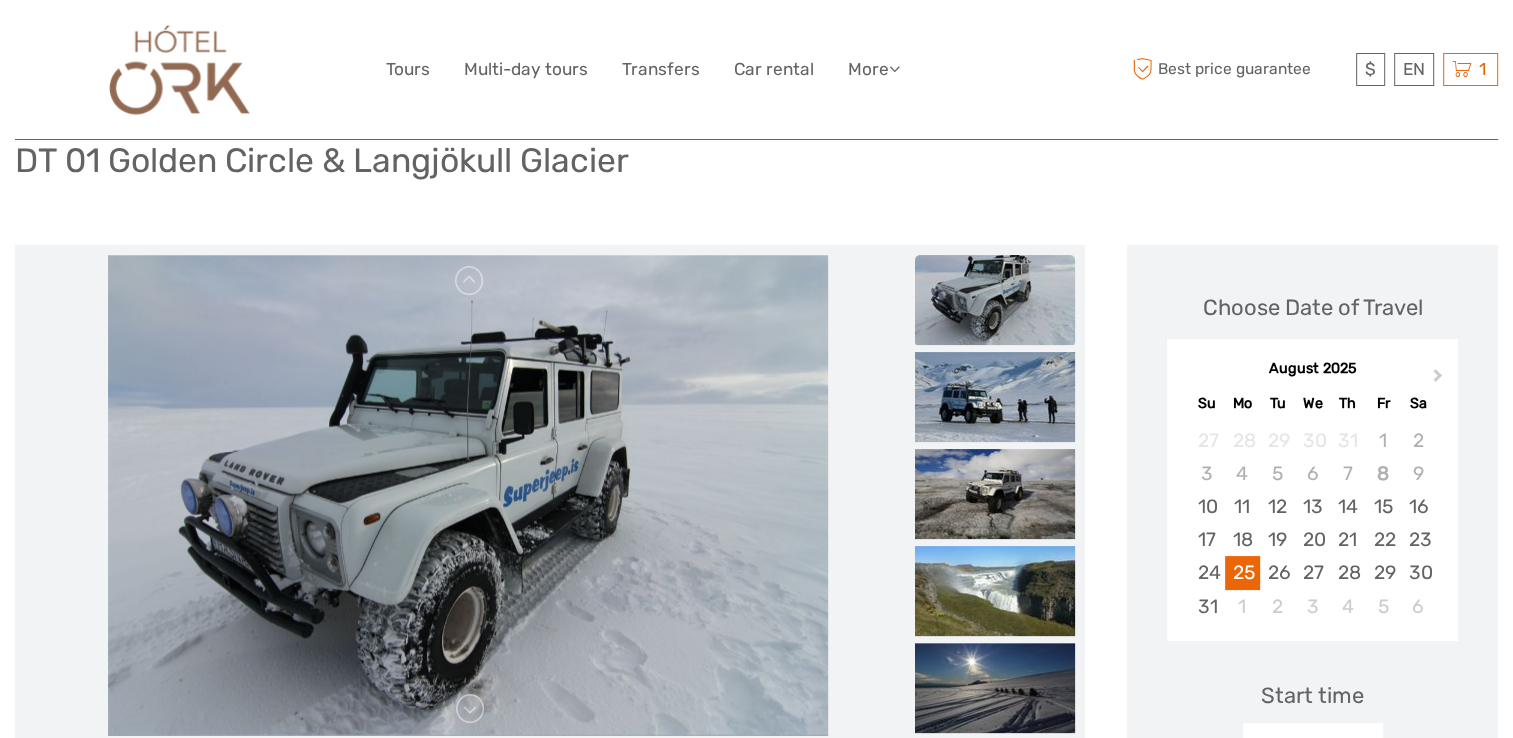 scroll, scrollTop: 200, scrollLeft: 0, axis: vertical 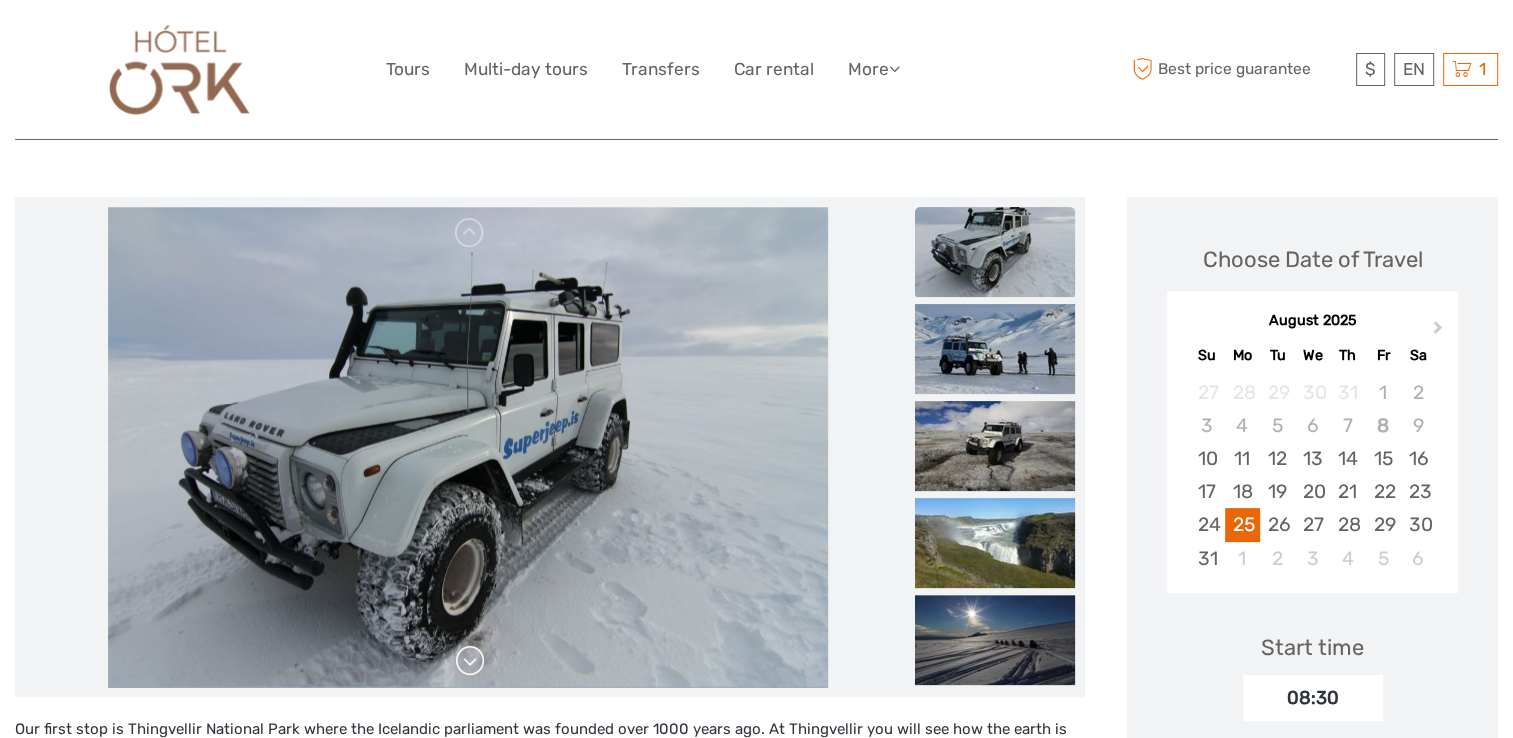 click at bounding box center [470, 661] 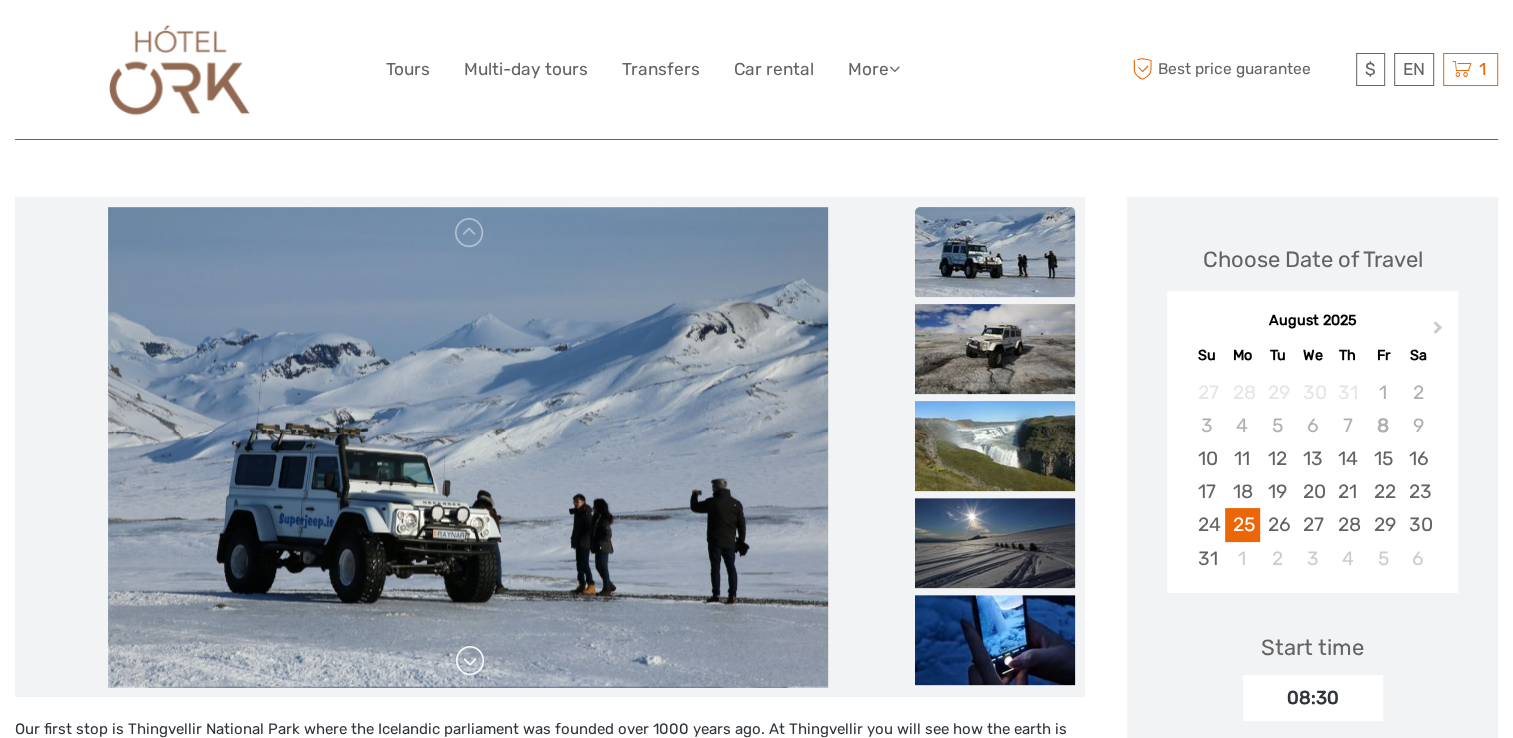 click at bounding box center [470, 661] 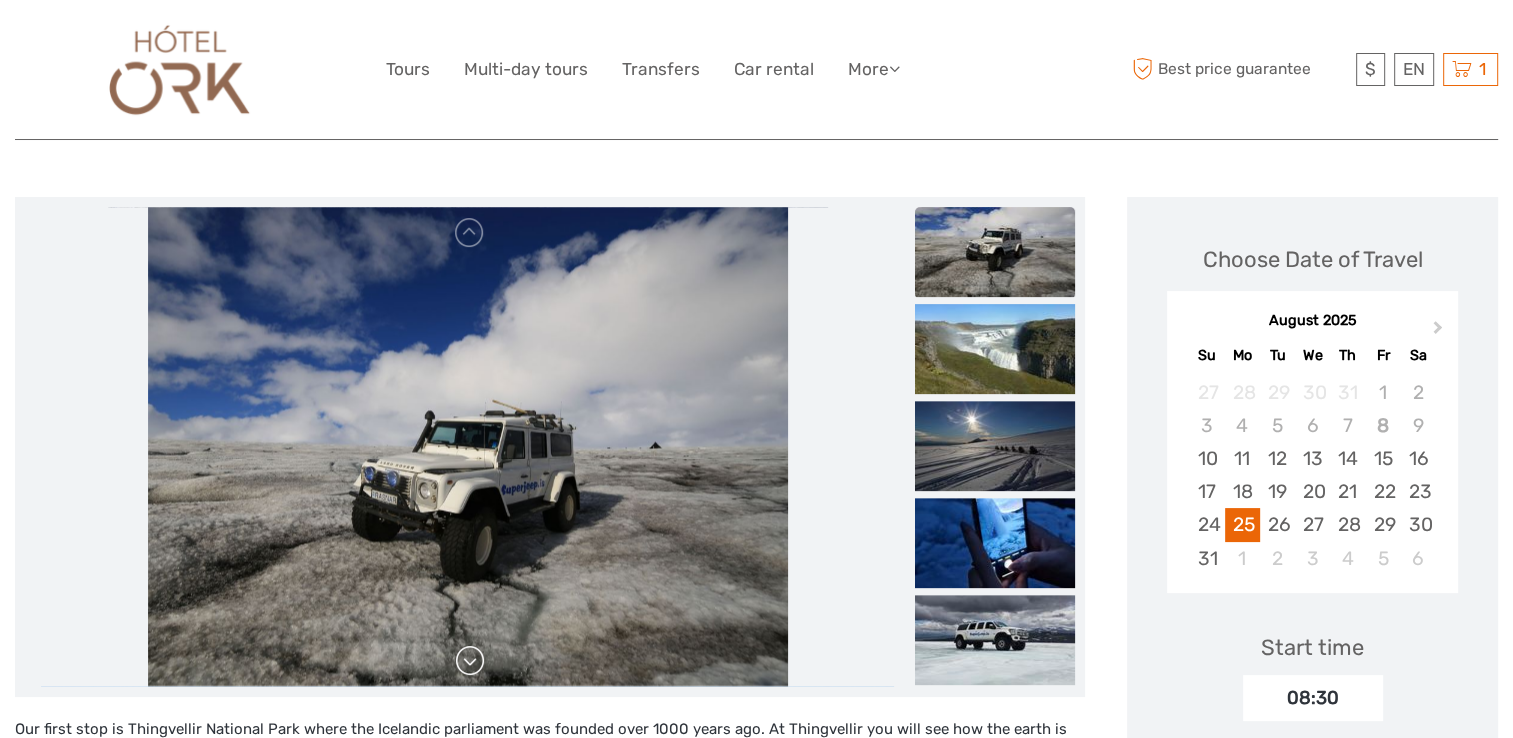click at bounding box center (470, 661) 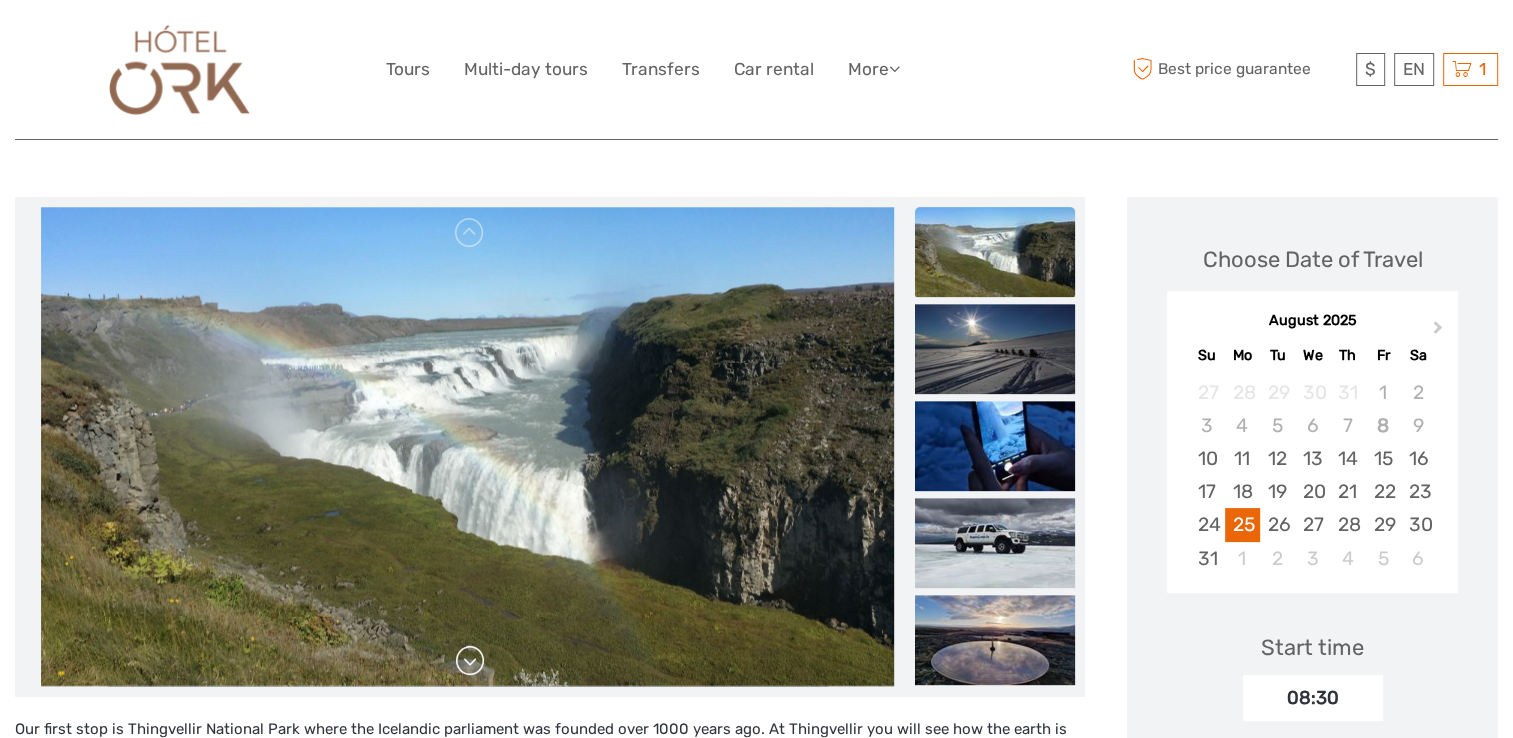 click at bounding box center [470, 661] 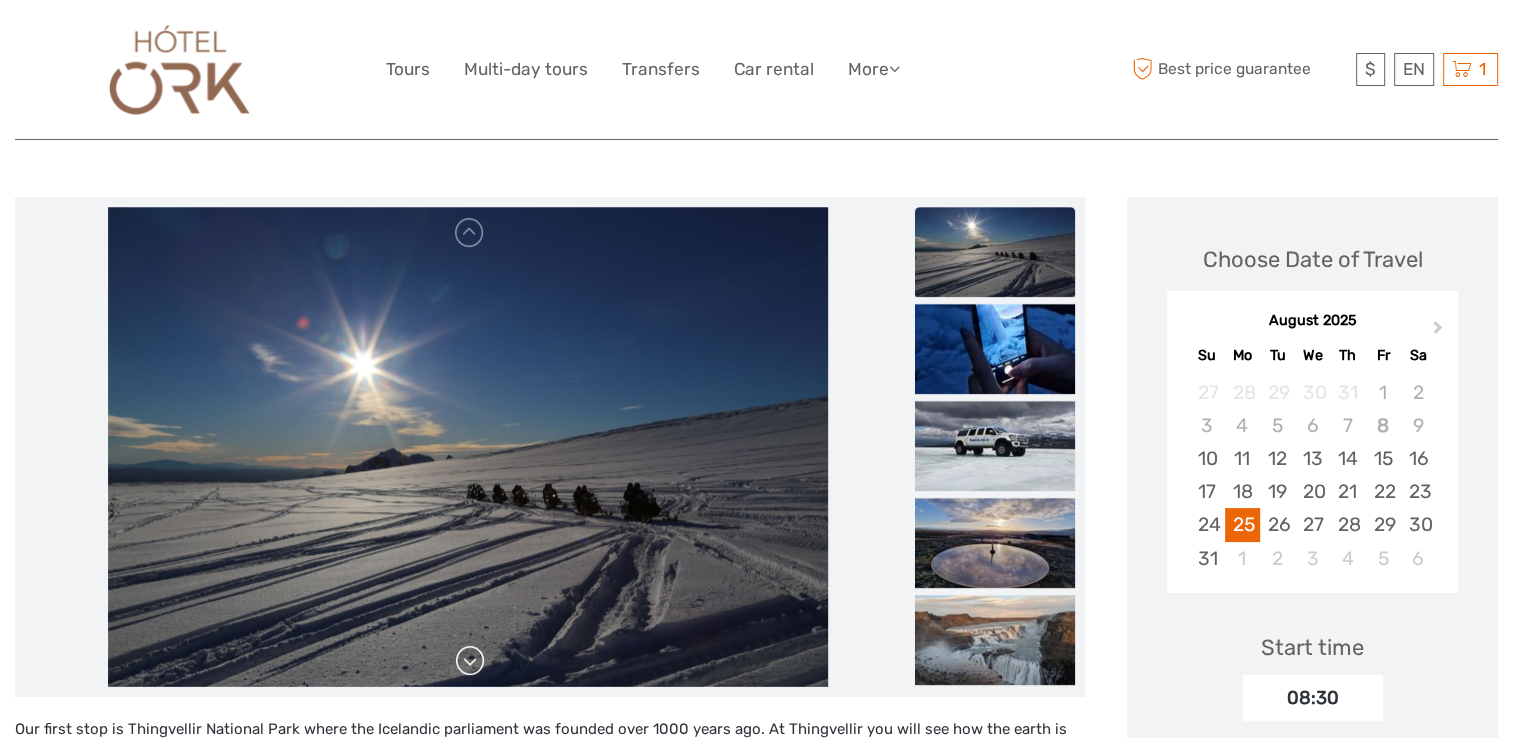 click at bounding box center [470, 661] 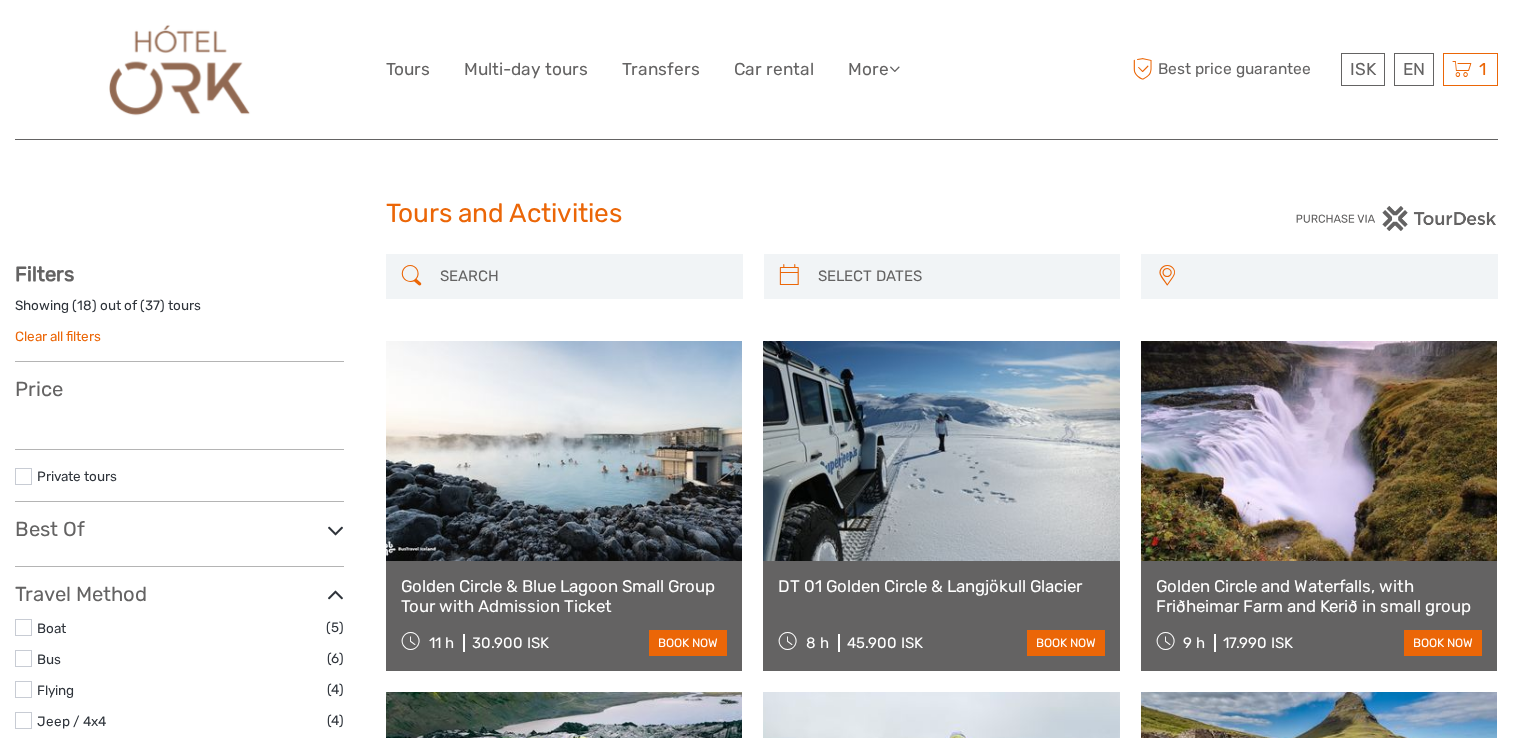 select 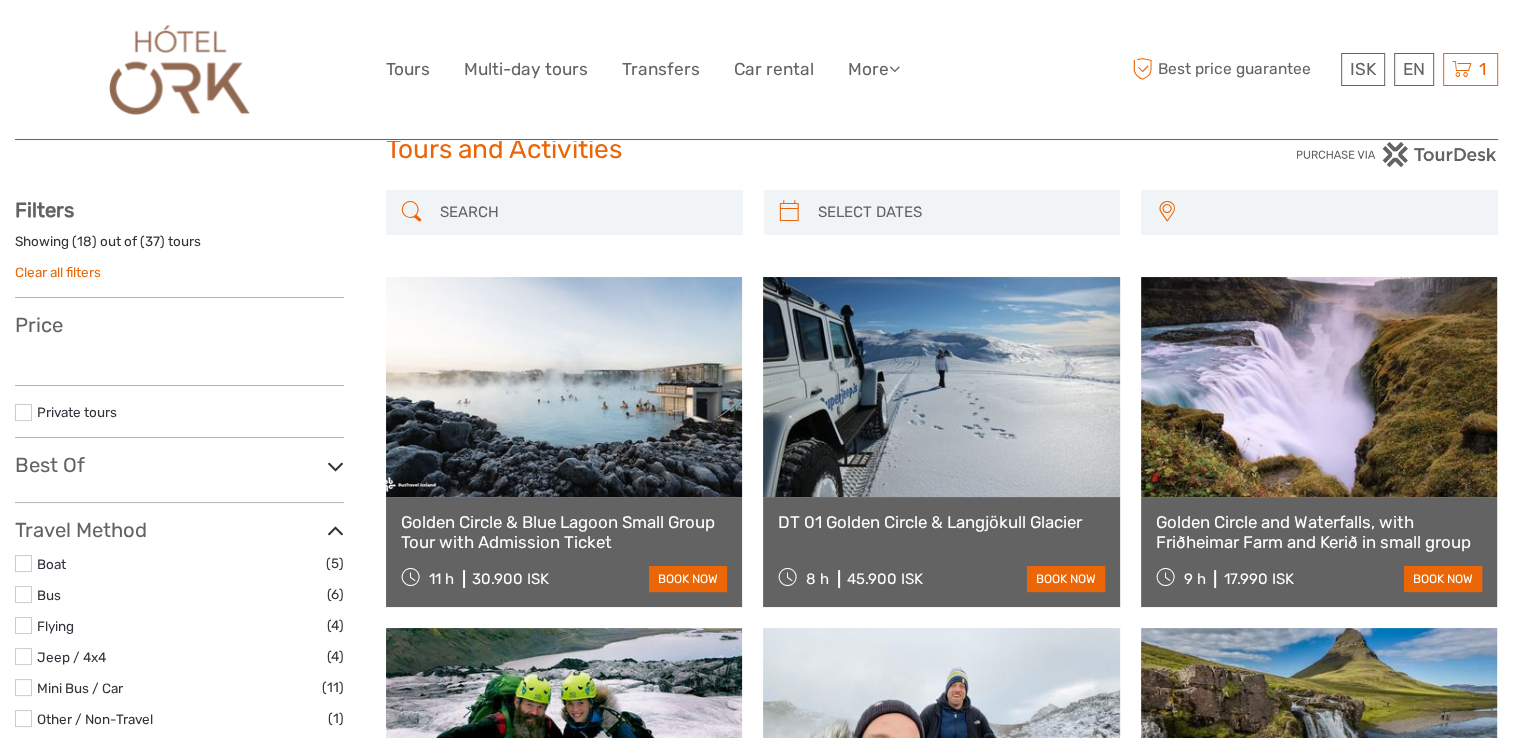 scroll, scrollTop: 64, scrollLeft: 0, axis: vertical 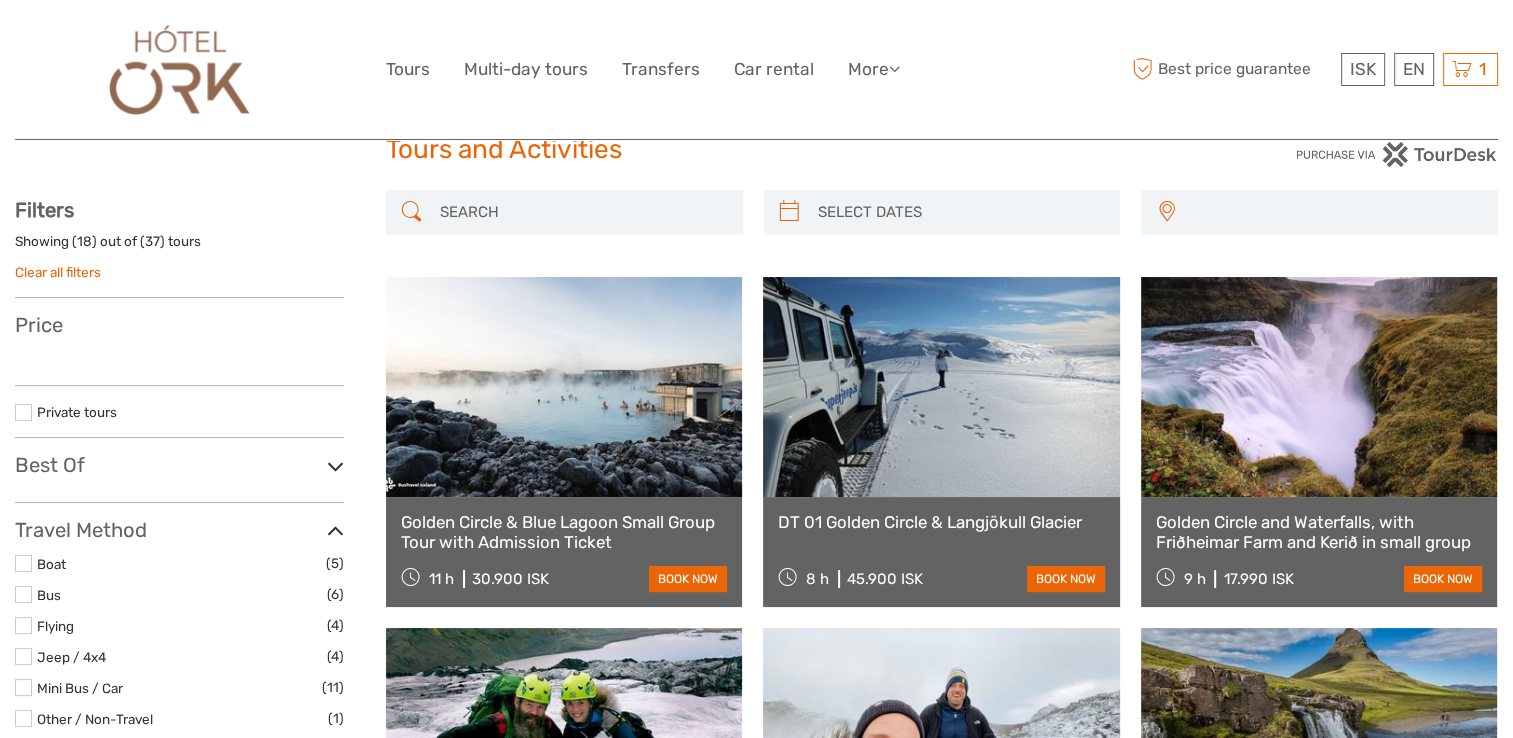 select 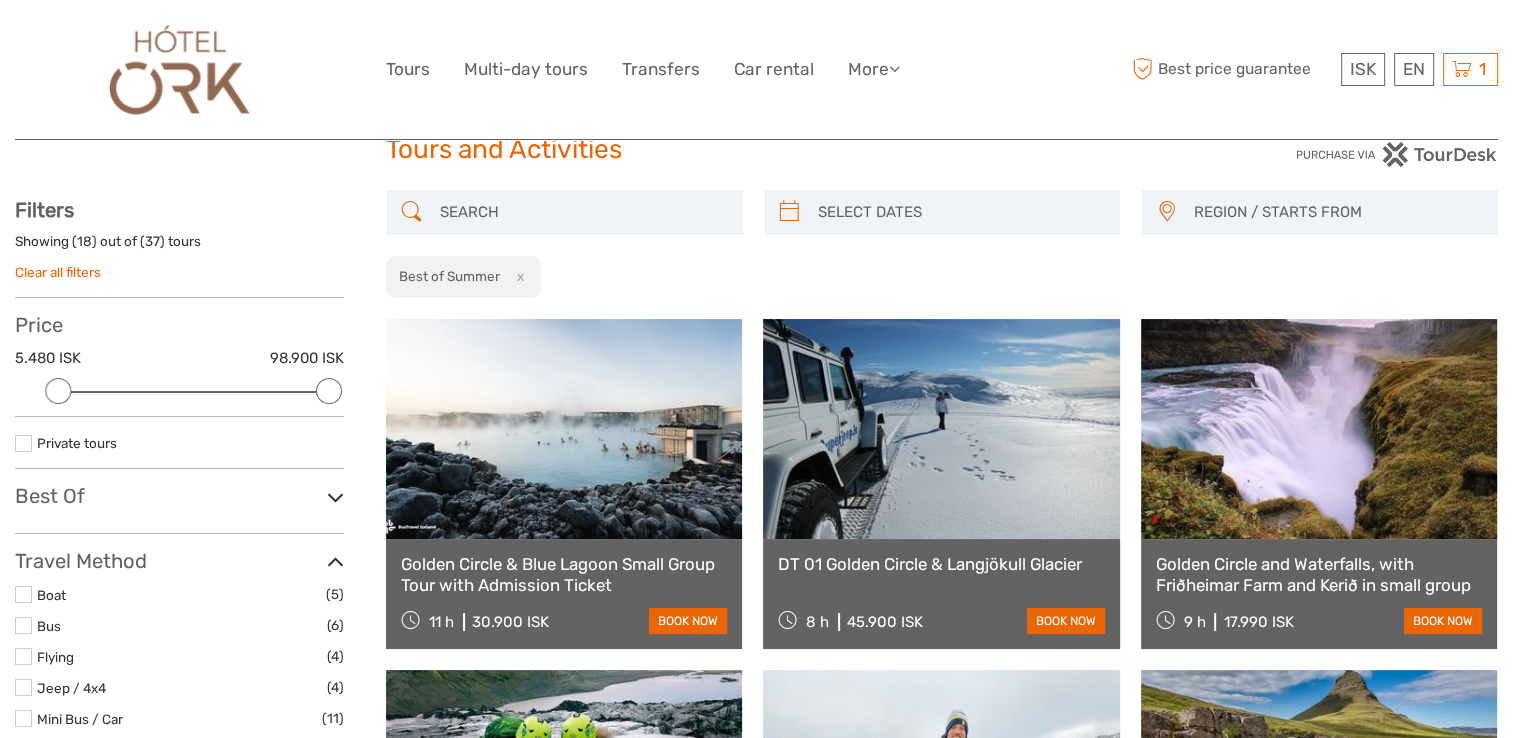 scroll, scrollTop: 7, scrollLeft: 0, axis: vertical 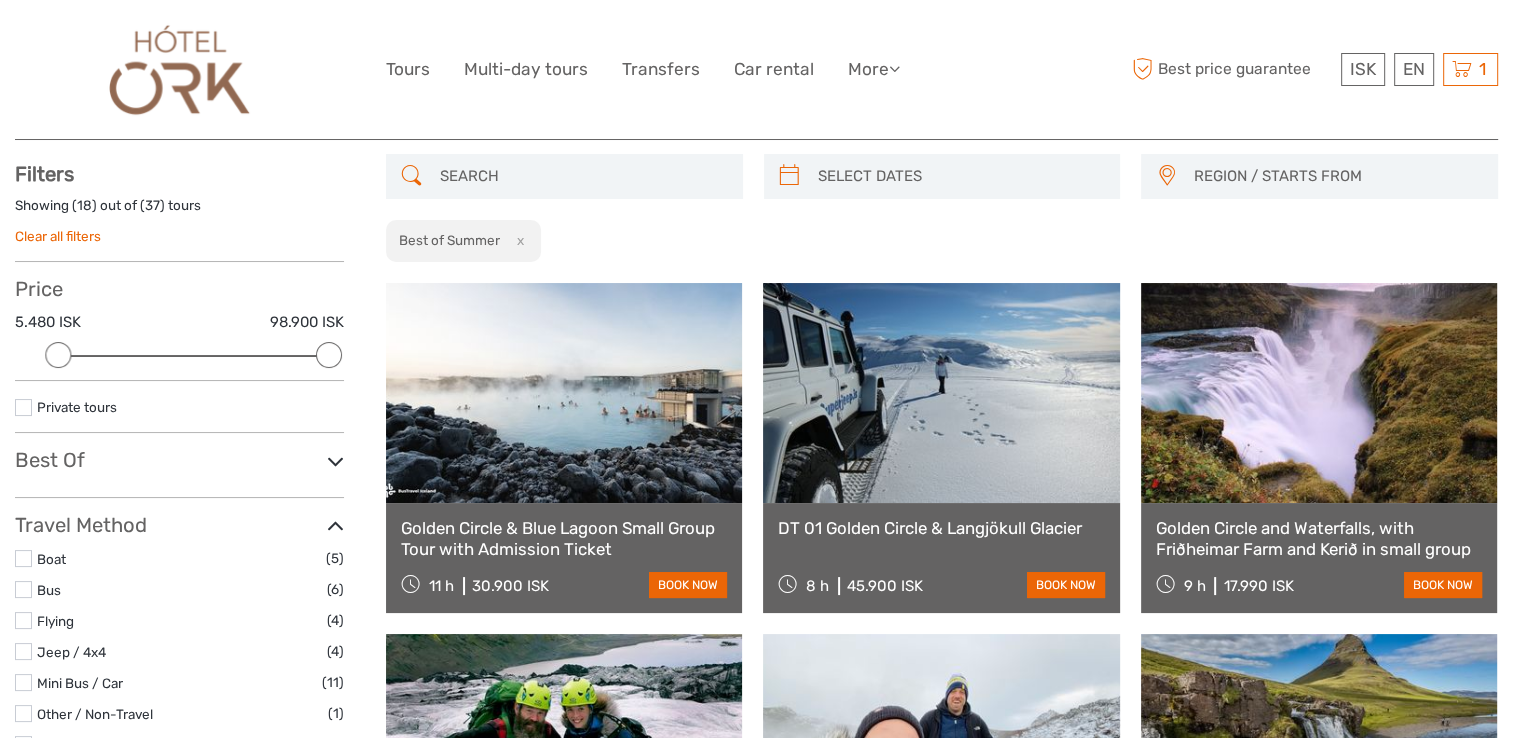 click on "x" at bounding box center (516, 240) 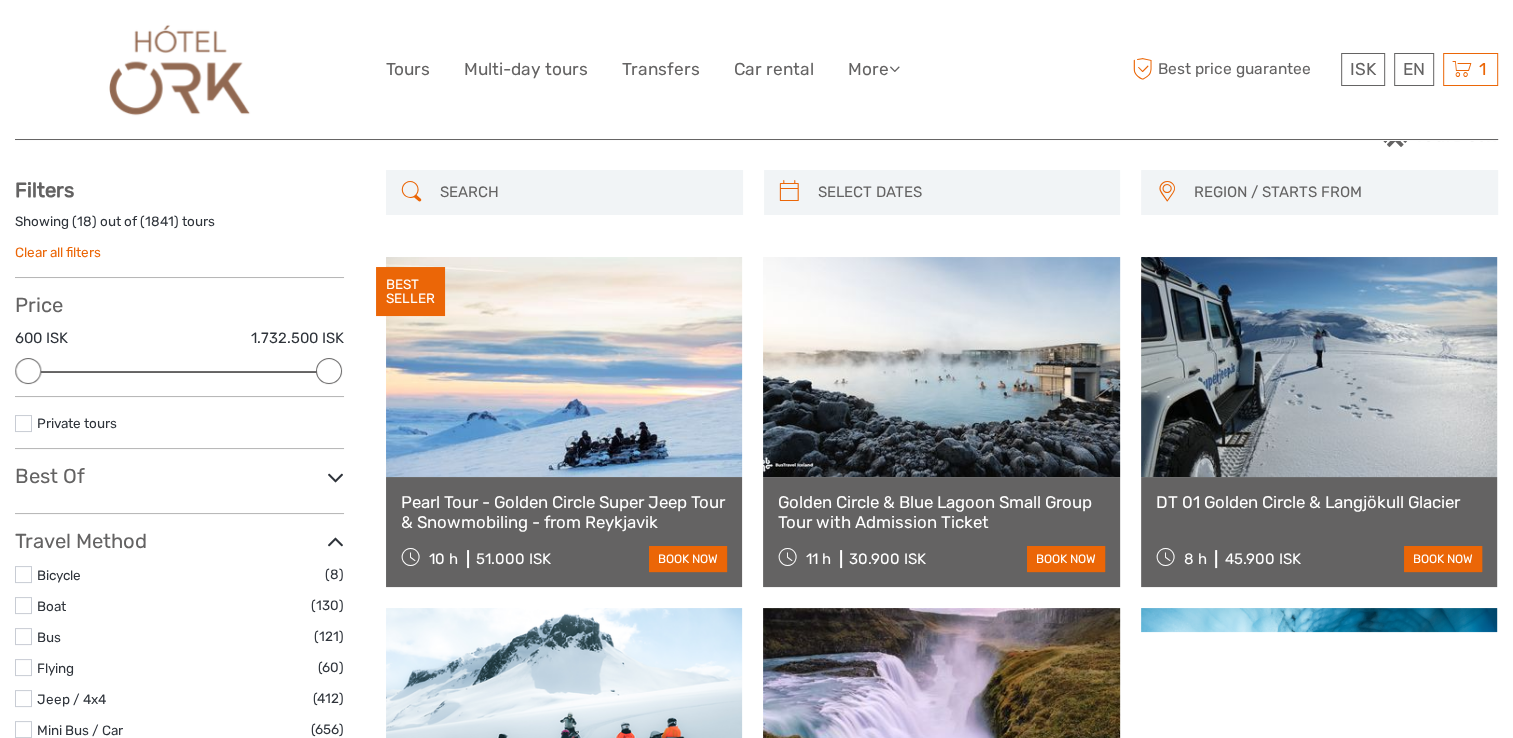 scroll, scrollTop: 0, scrollLeft: 0, axis: both 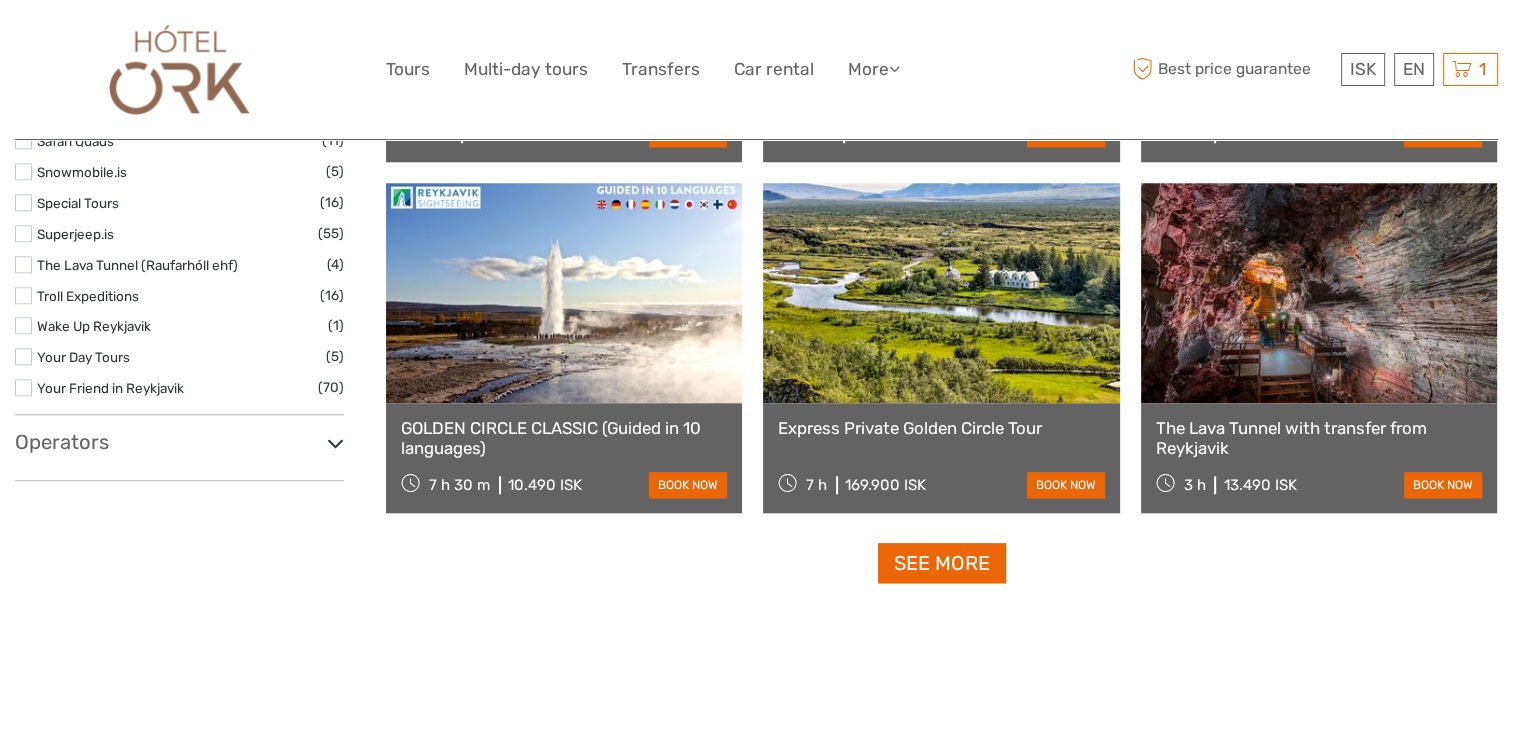 click at bounding box center (941, 293) 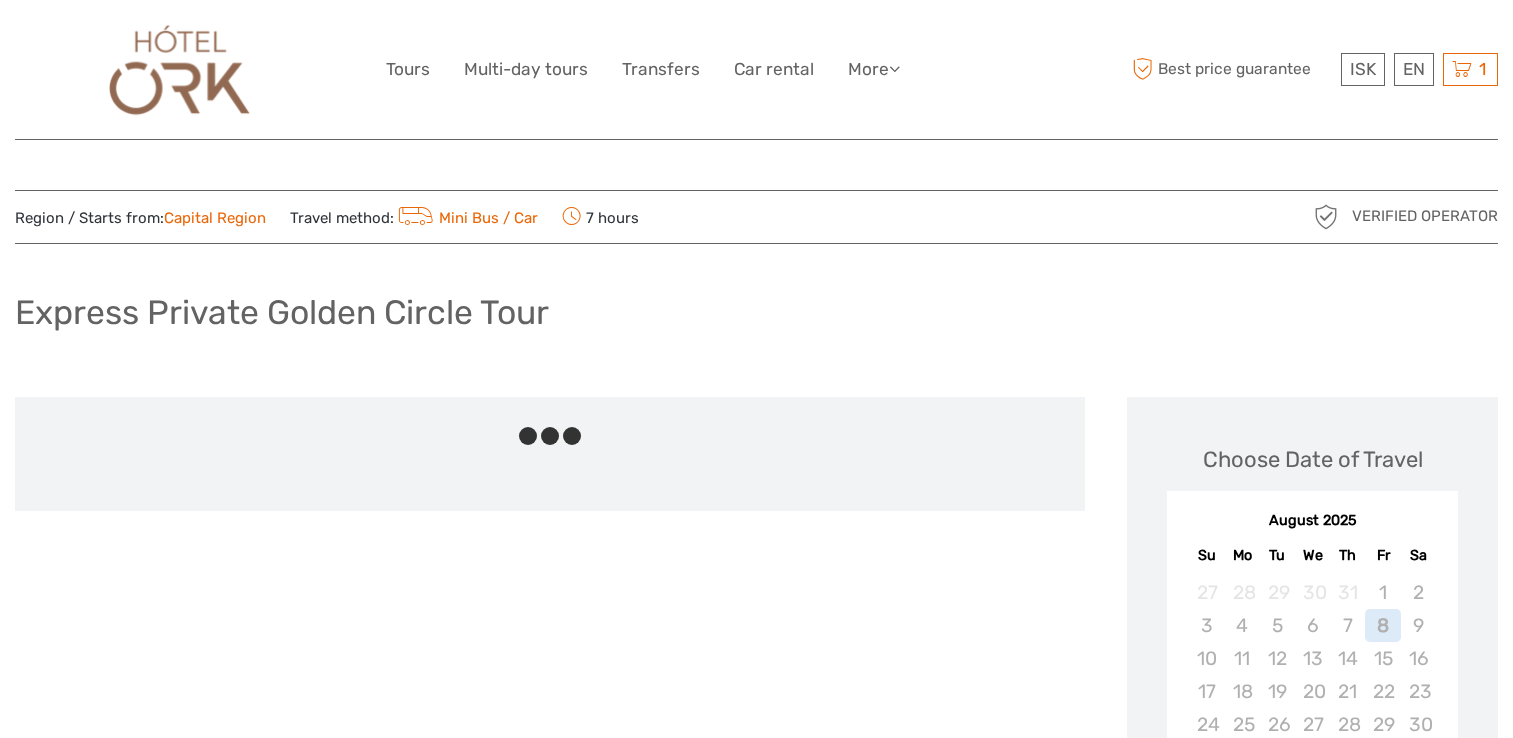 scroll, scrollTop: 0, scrollLeft: 0, axis: both 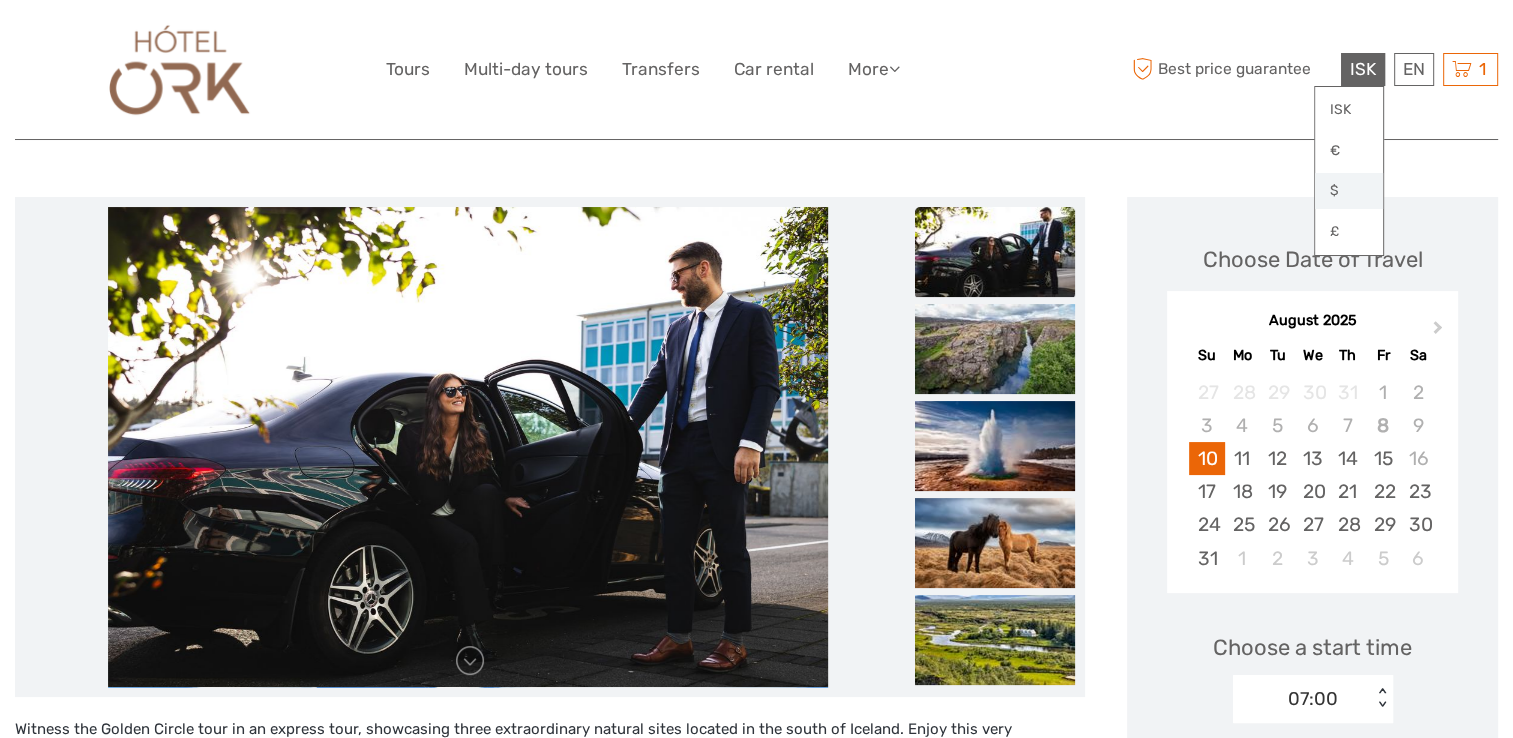 click on "$" at bounding box center [1349, 191] 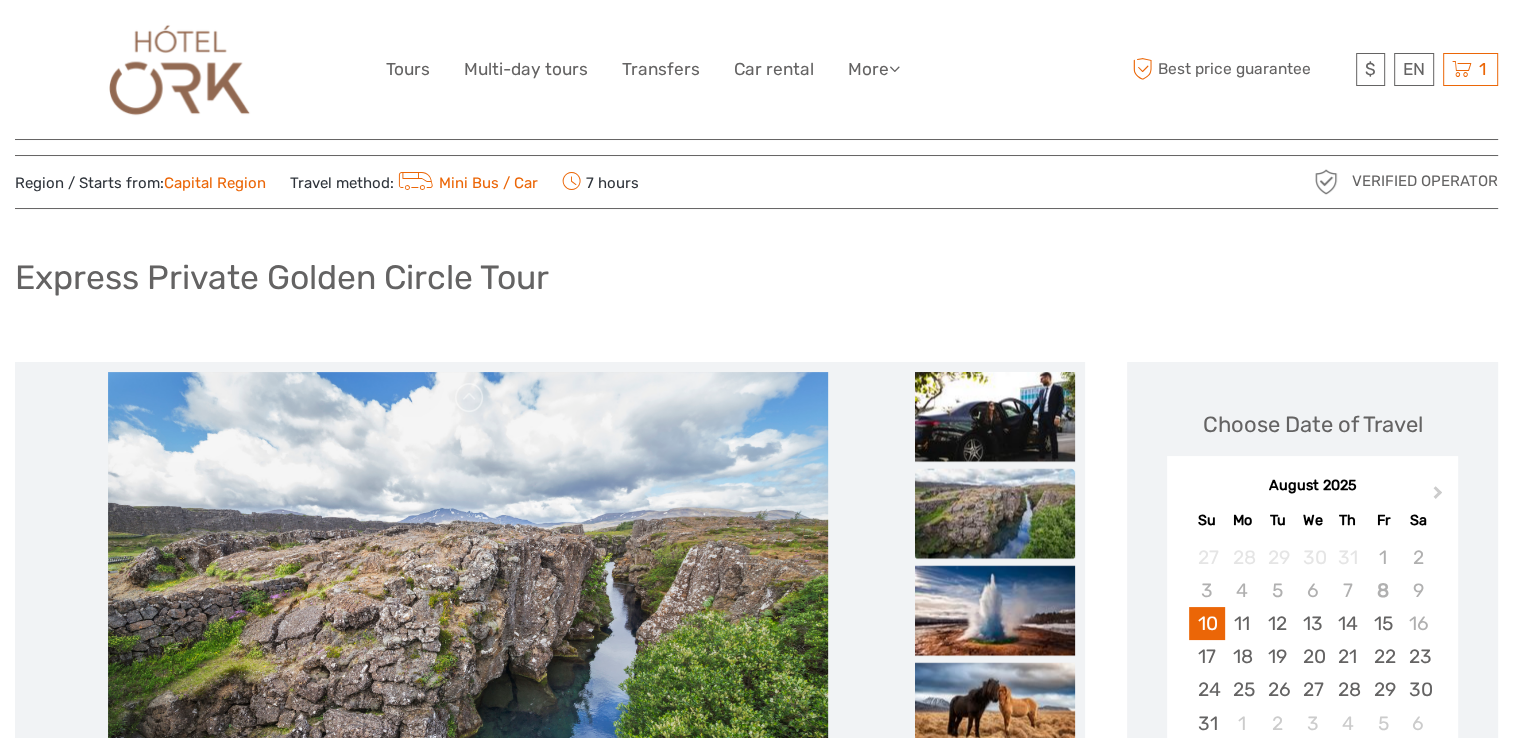 scroll, scrollTop: 0, scrollLeft: 0, axis: both 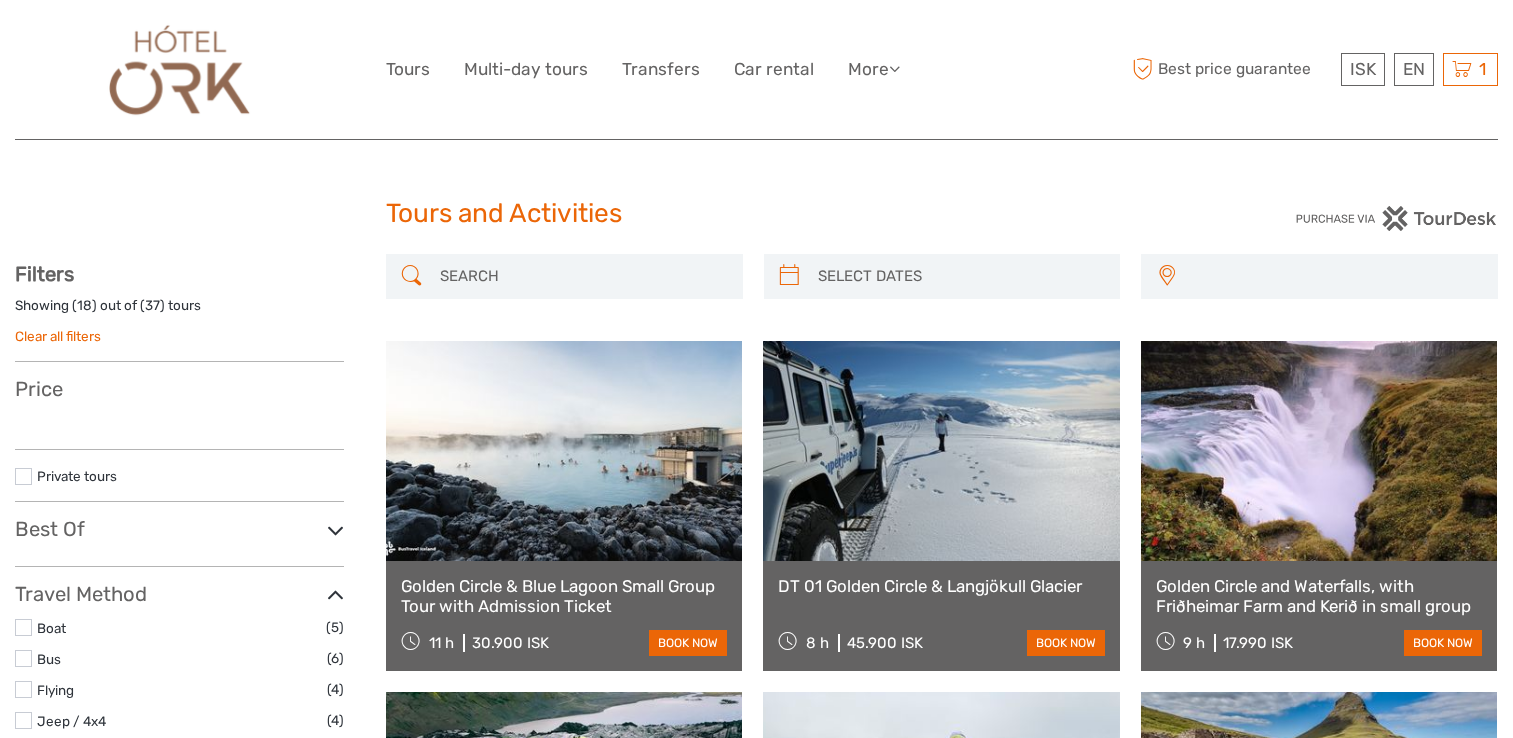 select 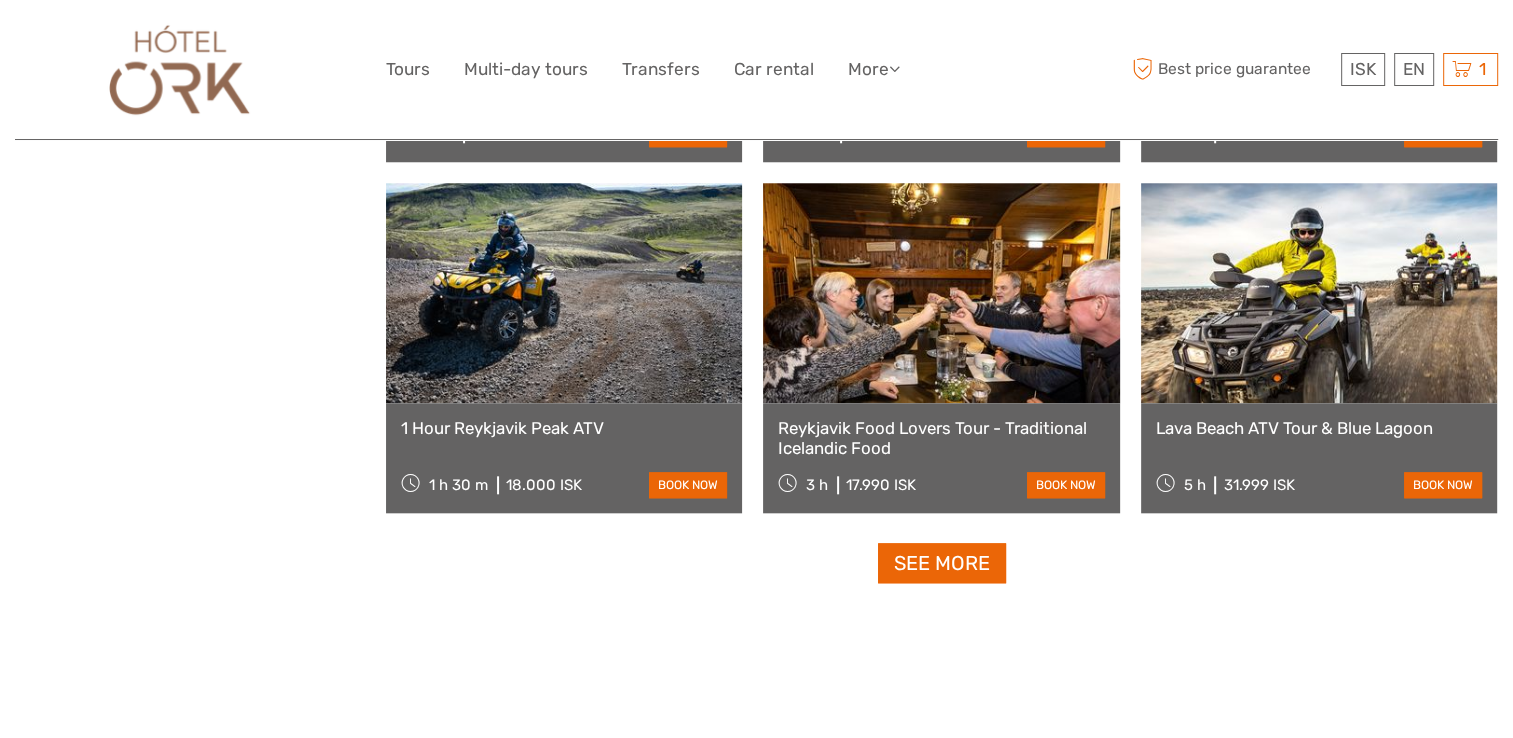 scroll, scrollTop: 1913, scrollLeft: 0, axis: vertical 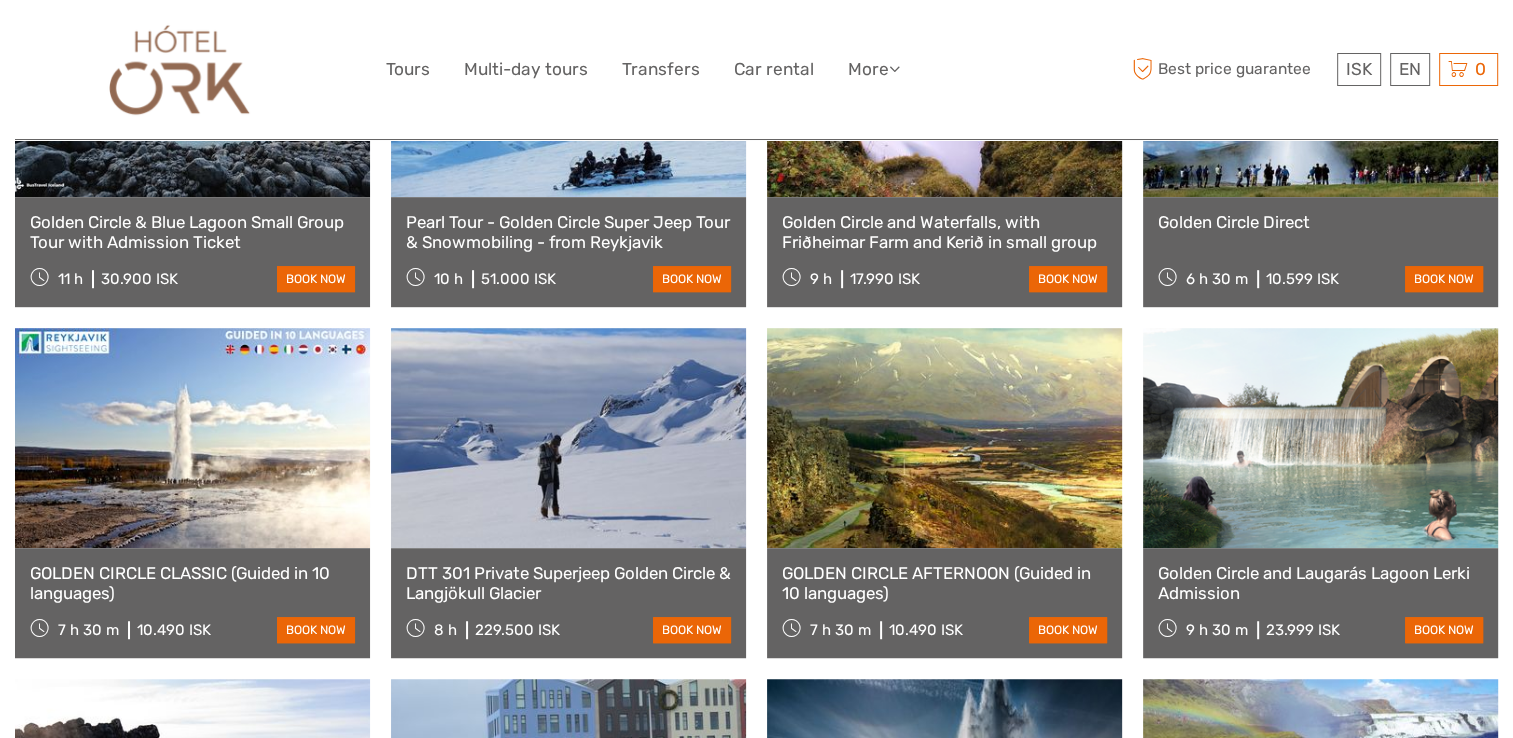 click at bounding box center (944, 438) 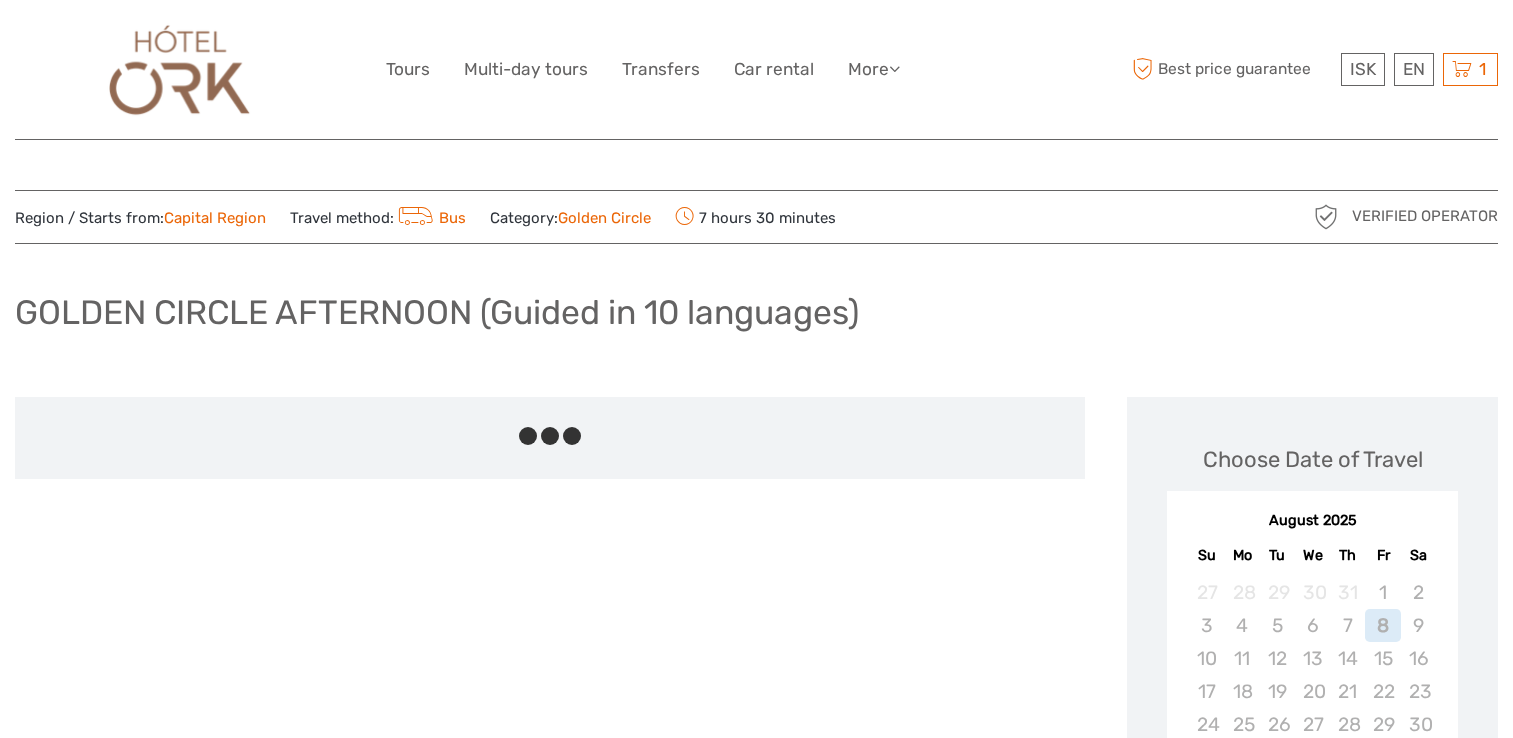 scroll, scrollTop: 0, scrollLeft: 0, axis: both 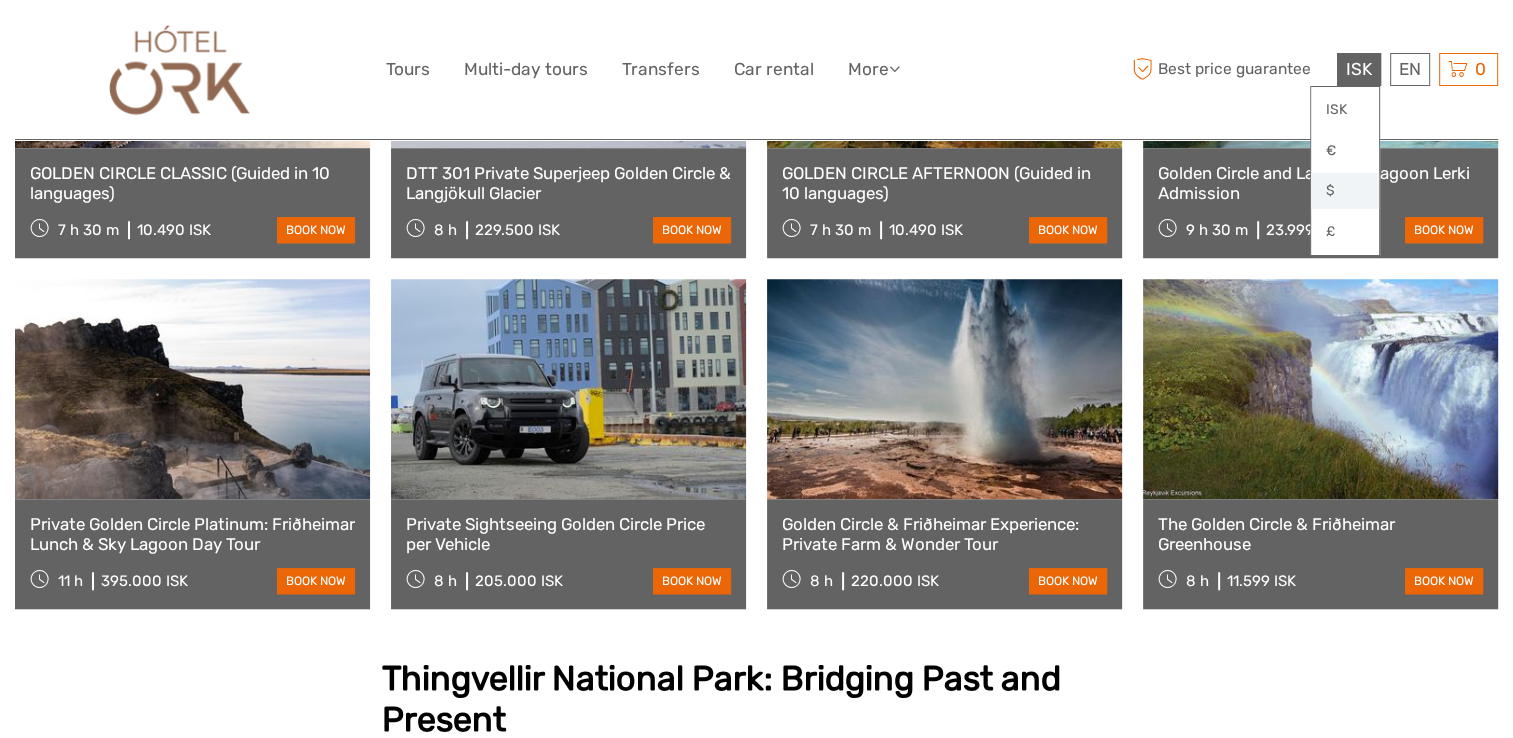 click on "$" at bounding box center (1345, 191) 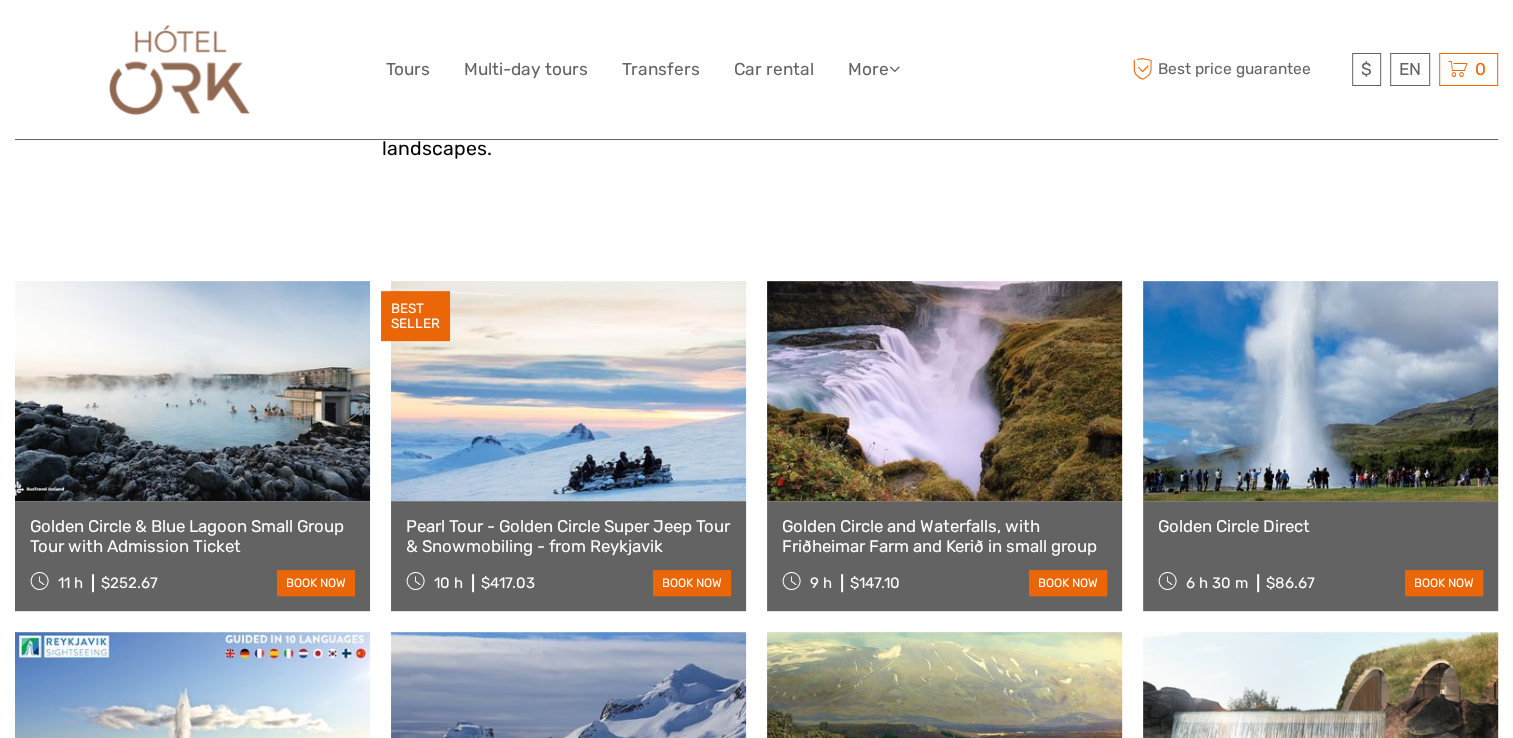 scroll, scrollTop: 900, scrollLeft: 0, axis: vertical 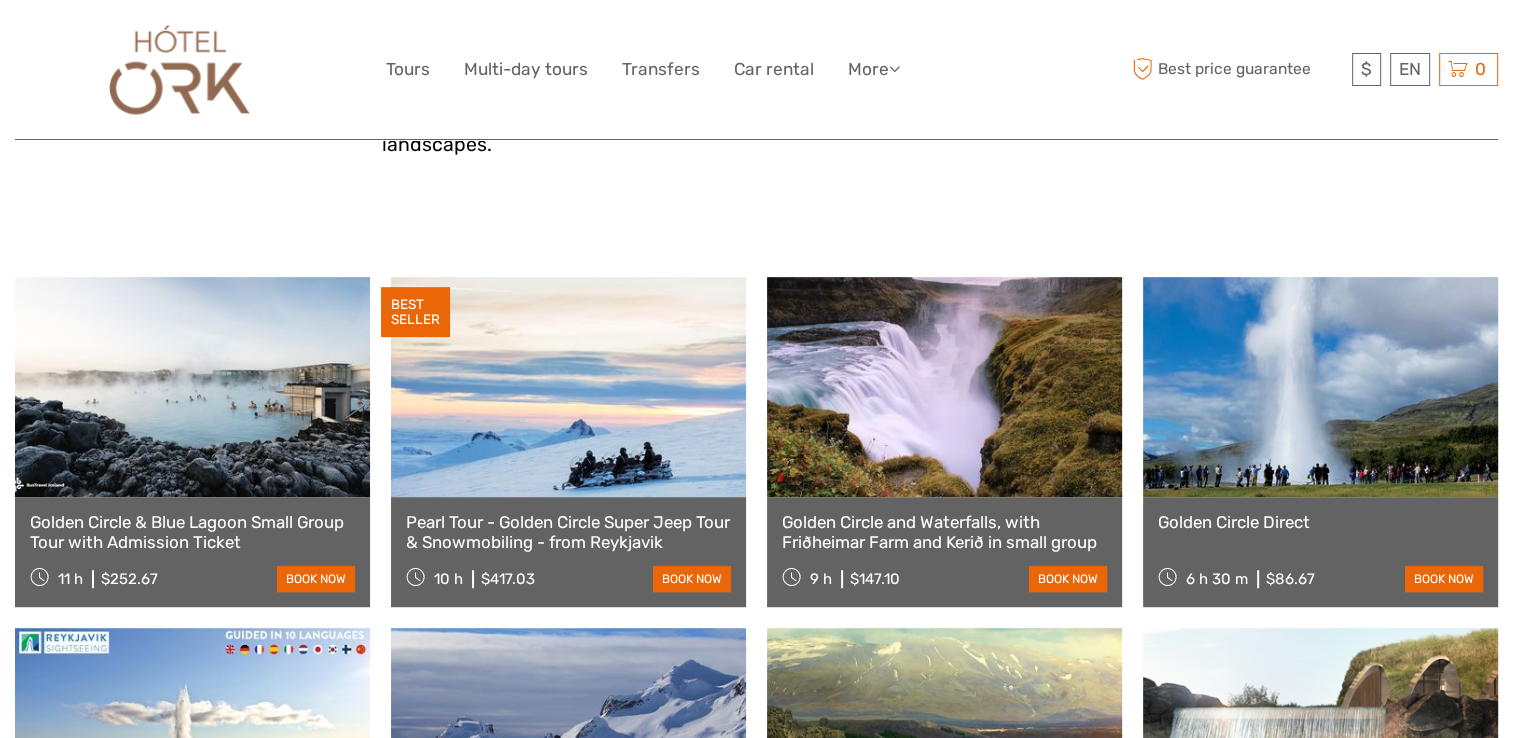 click at bounding box center (944, 387) 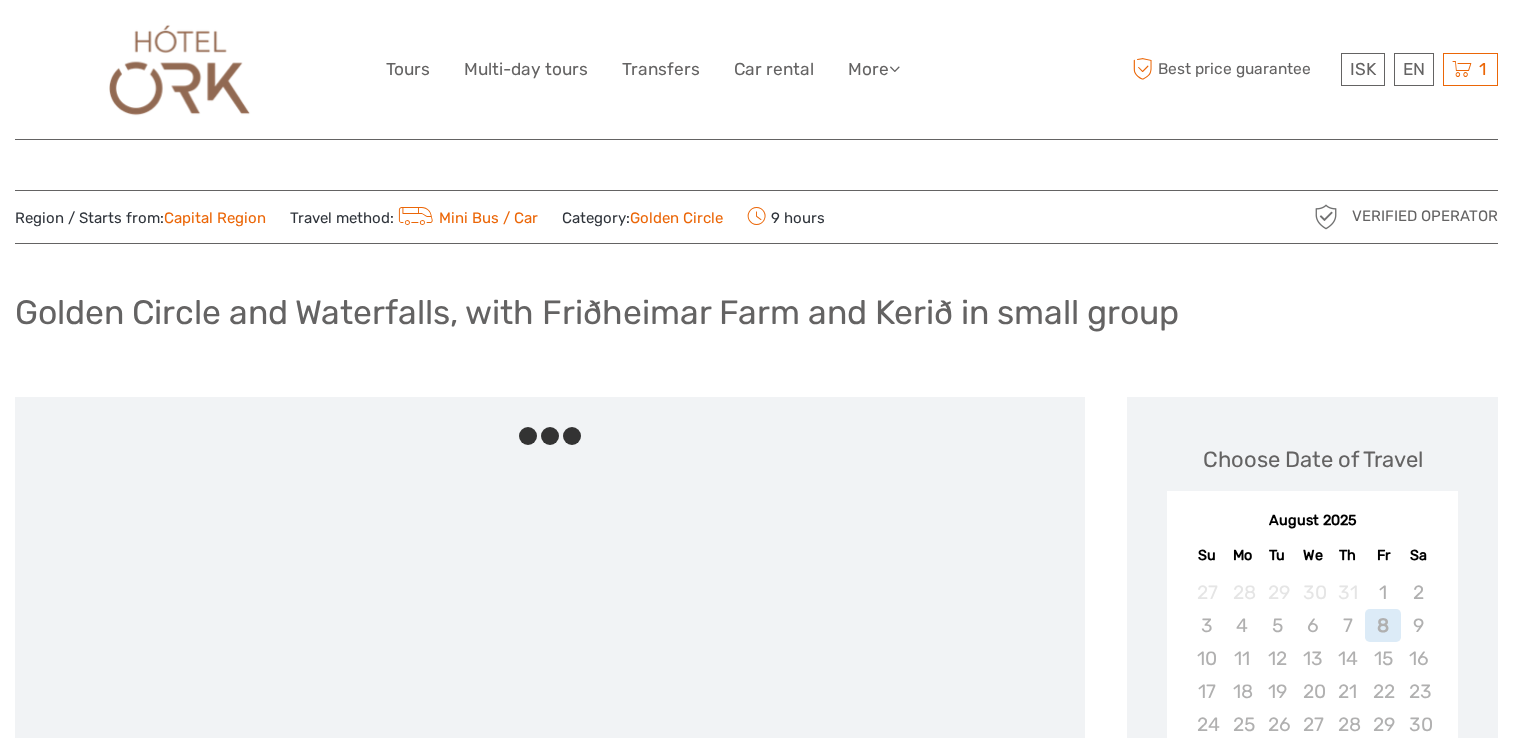 scroll, scrollTop: 0, scrollLeft: 0, axis: both 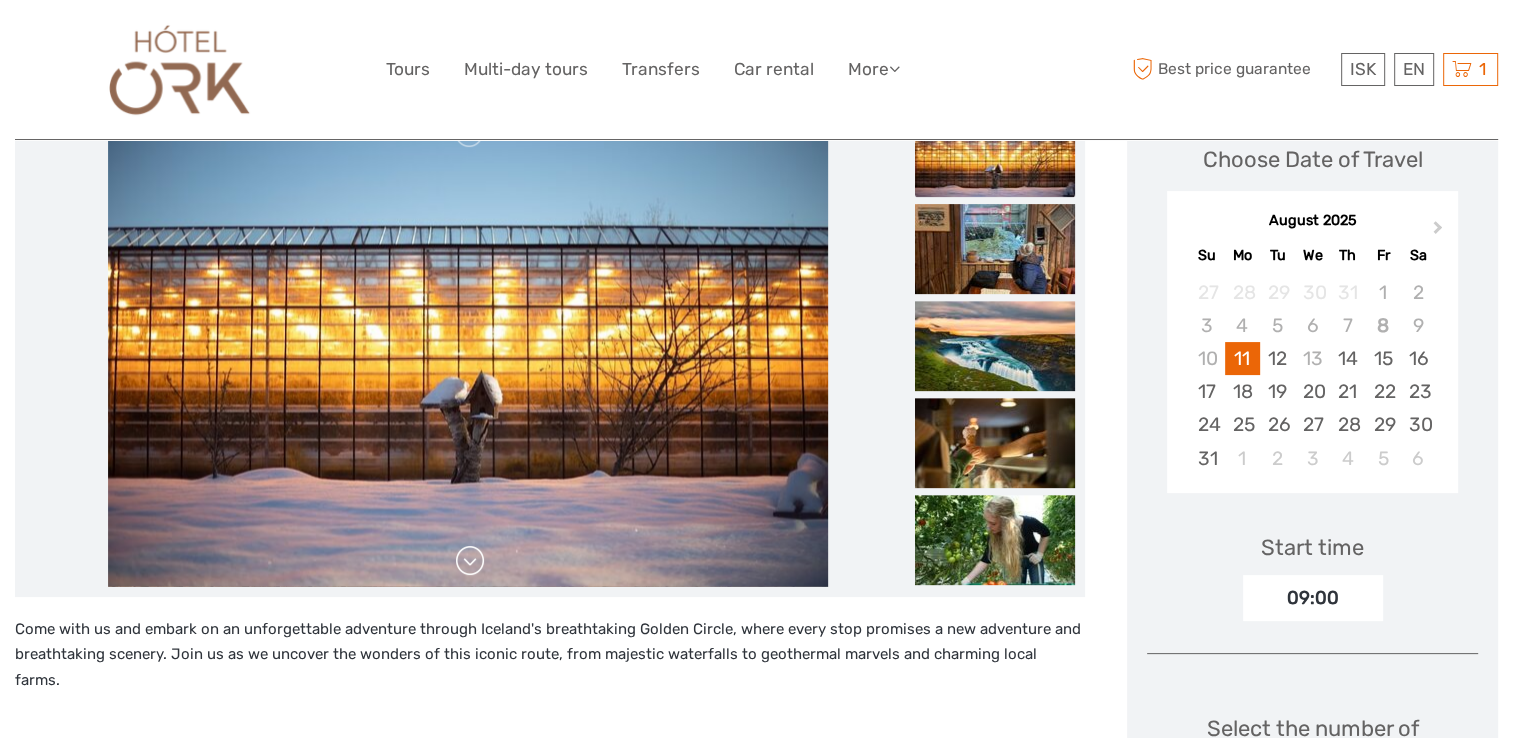 click at bounding box center (470, 561) 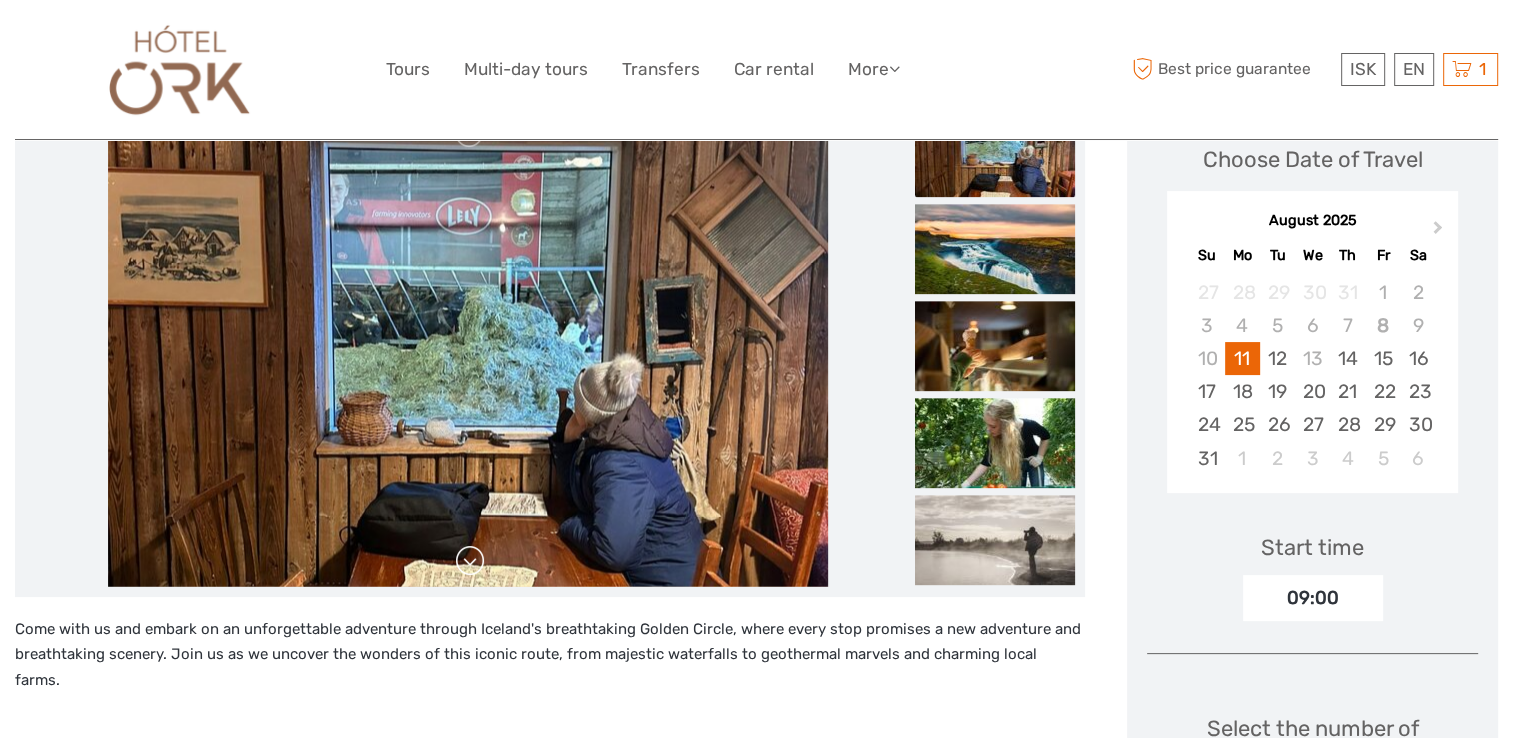 click at bounding box center [470, 561] 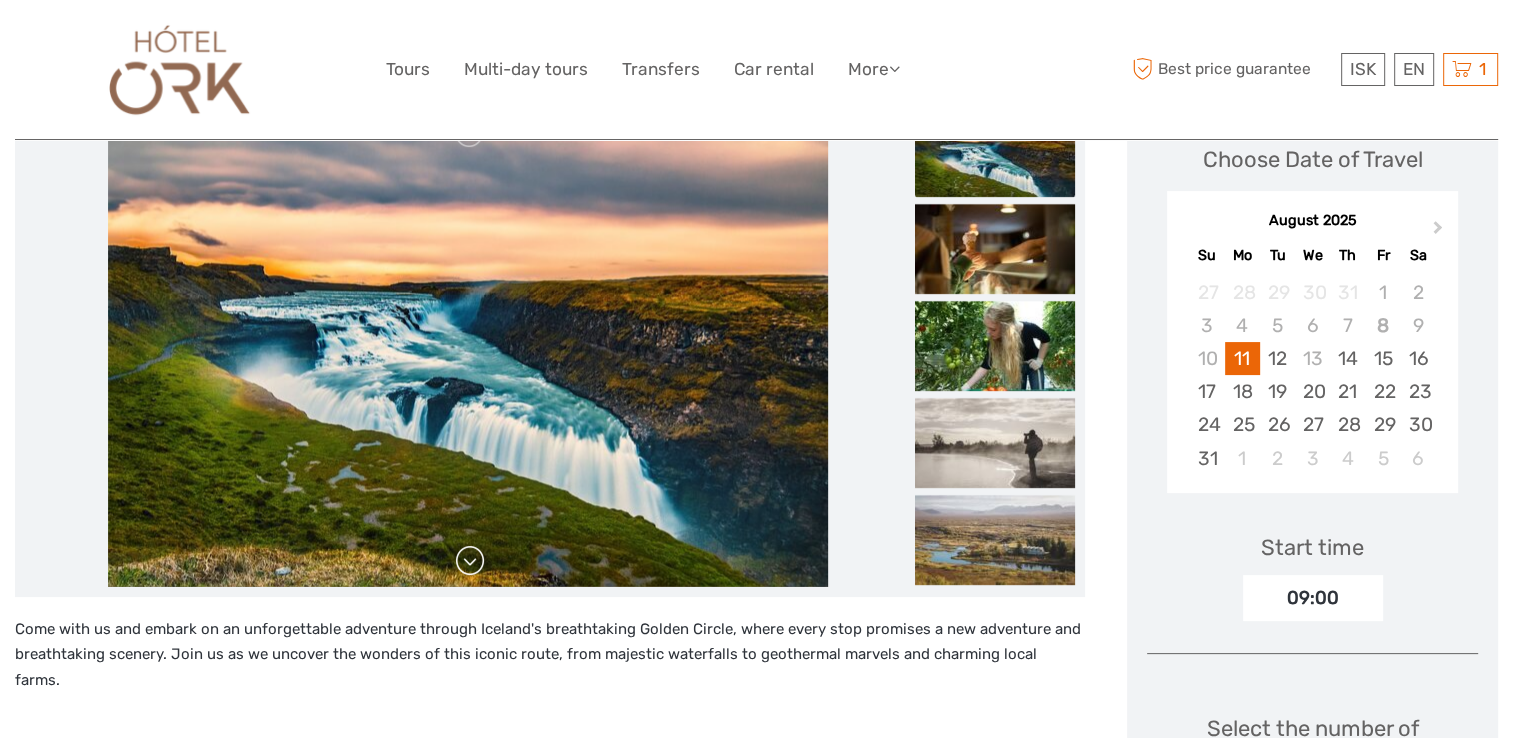 click at bounding box center (470, 561) 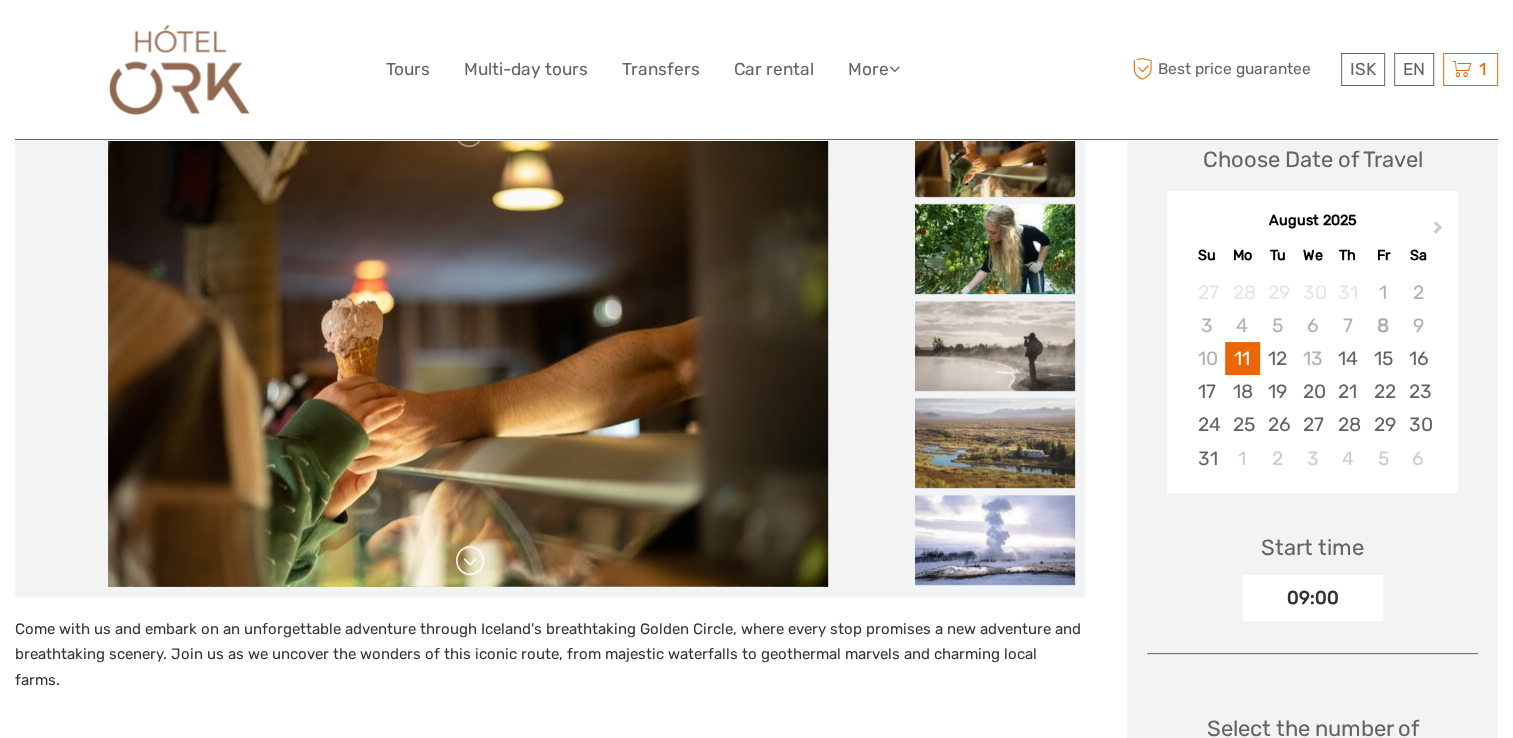click at bounding box center (470, 561) 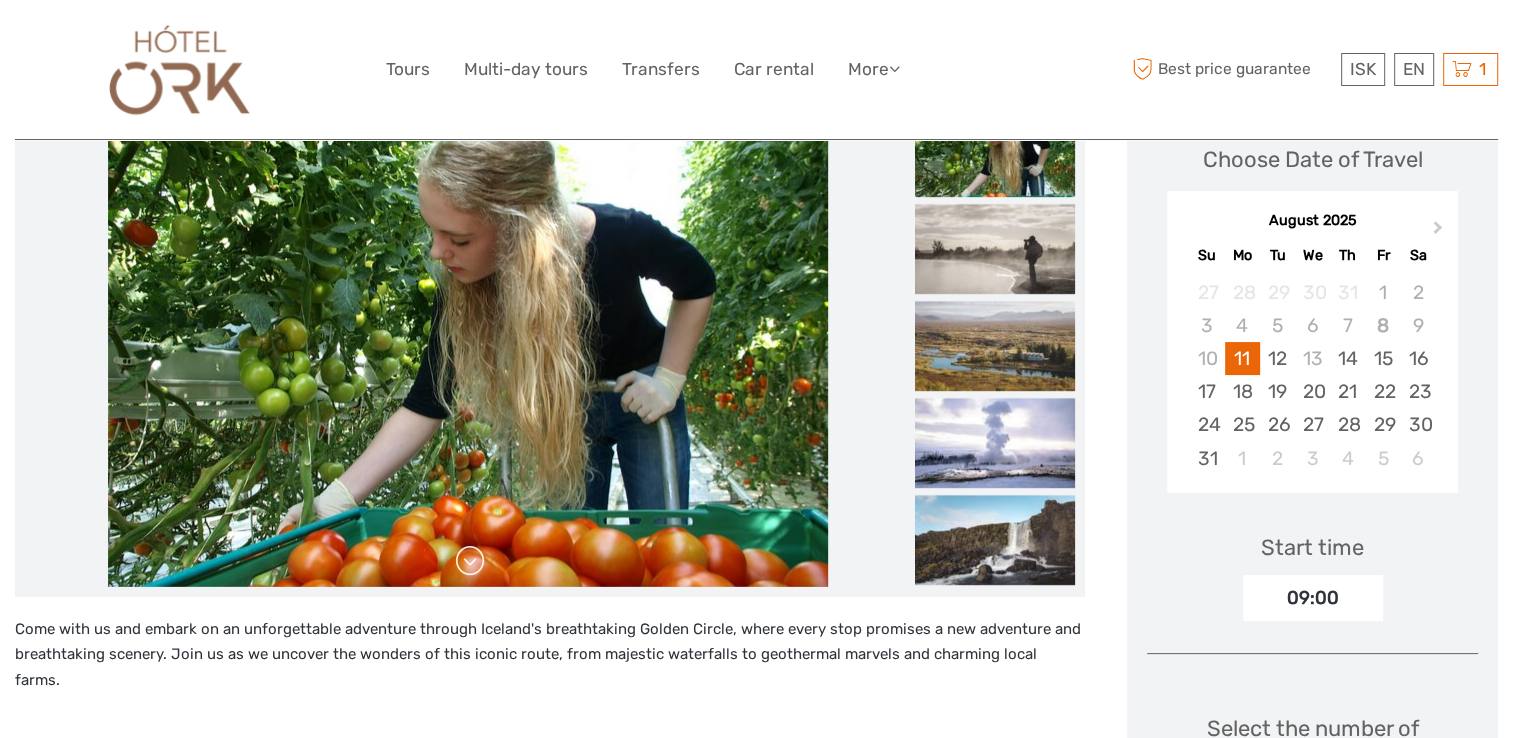 click at bounding box center [470, 561] 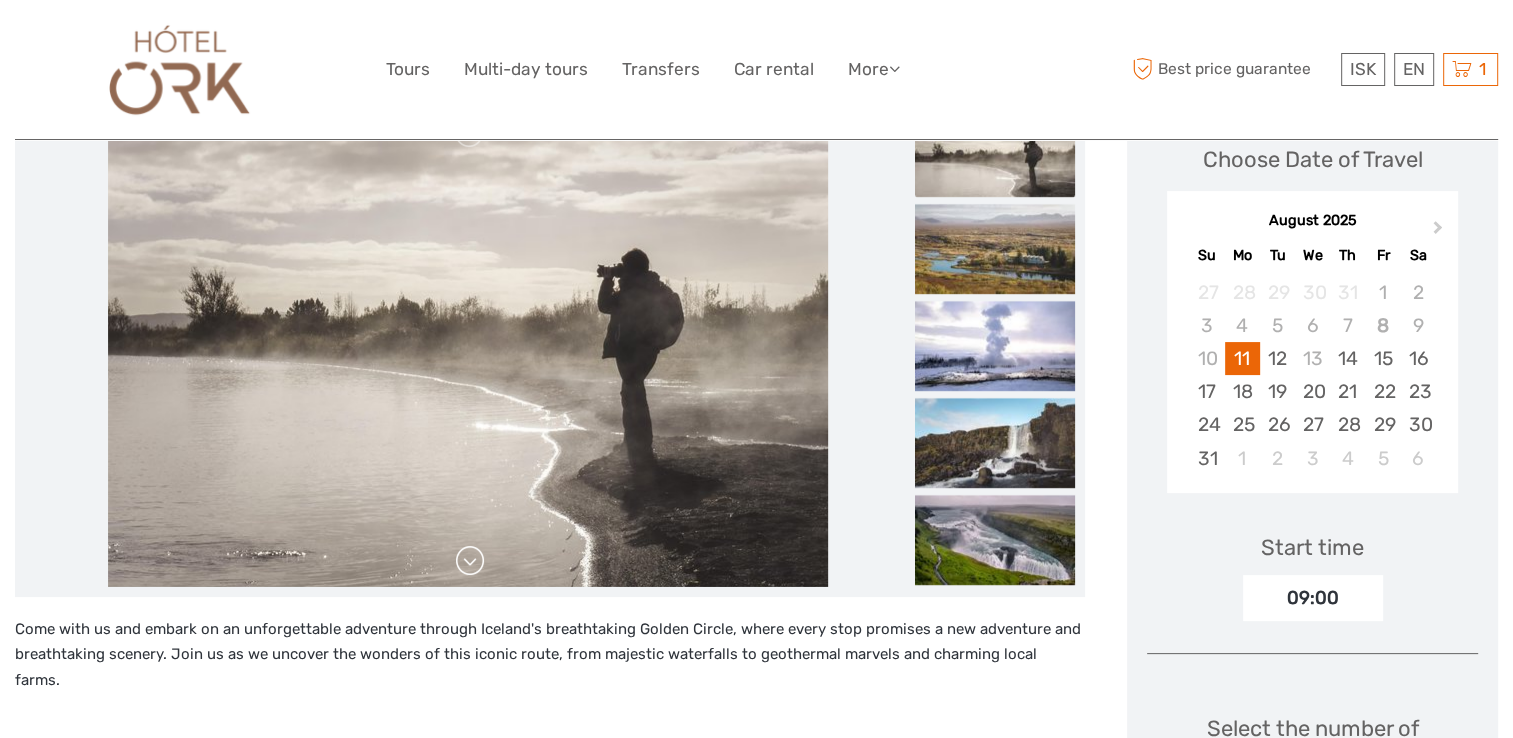 click at bounding box center (470, 561) 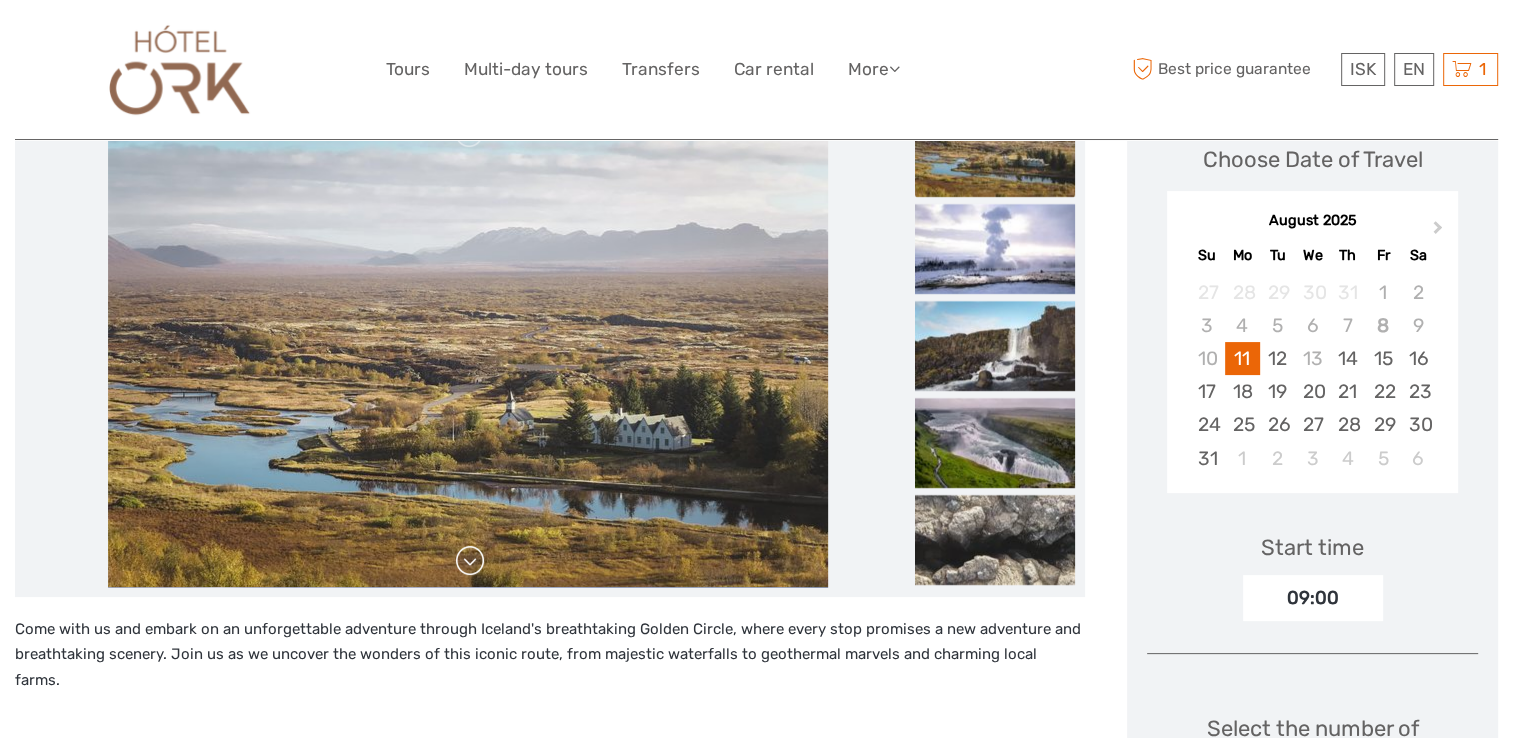 click at bounding box center [470, 561] 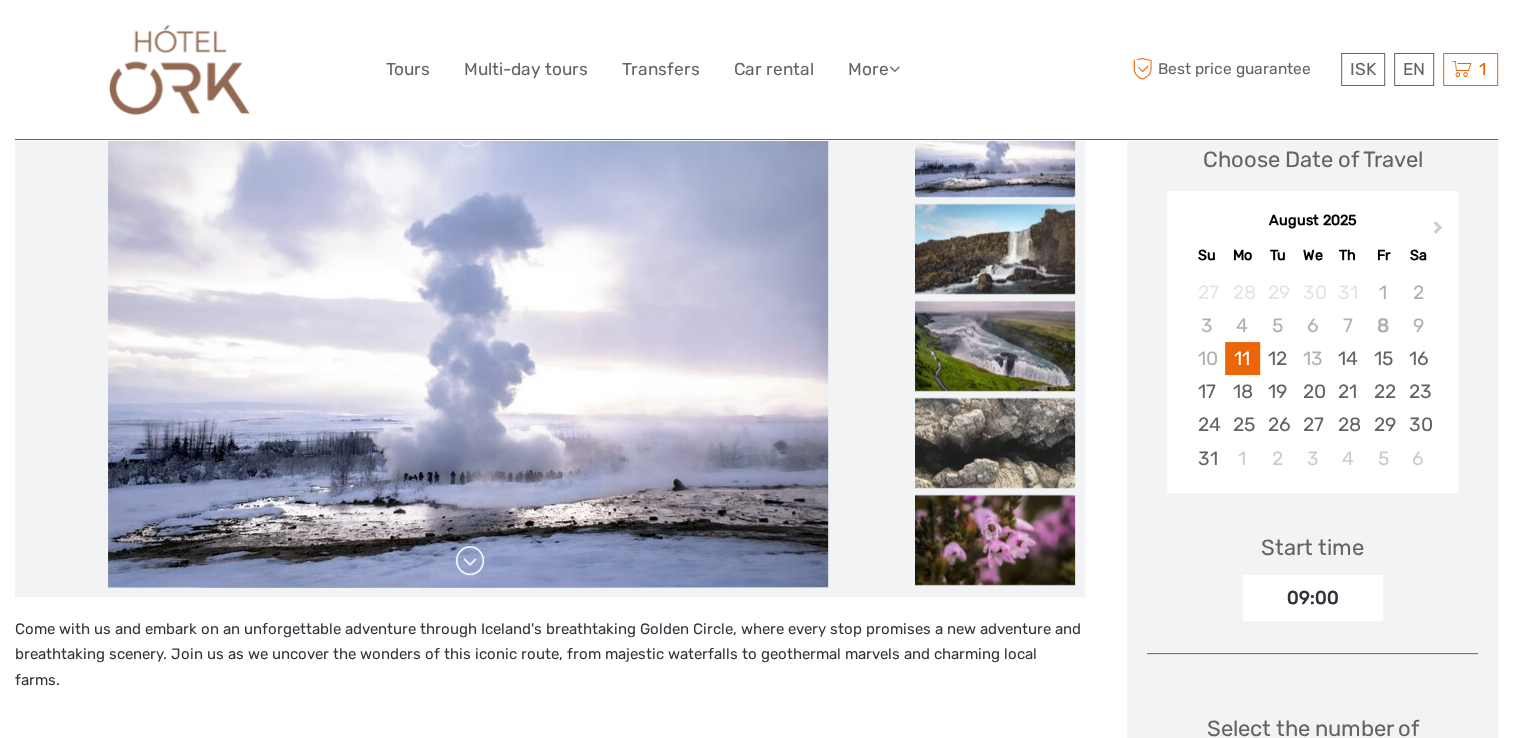 click at bounding box center [470, 561] 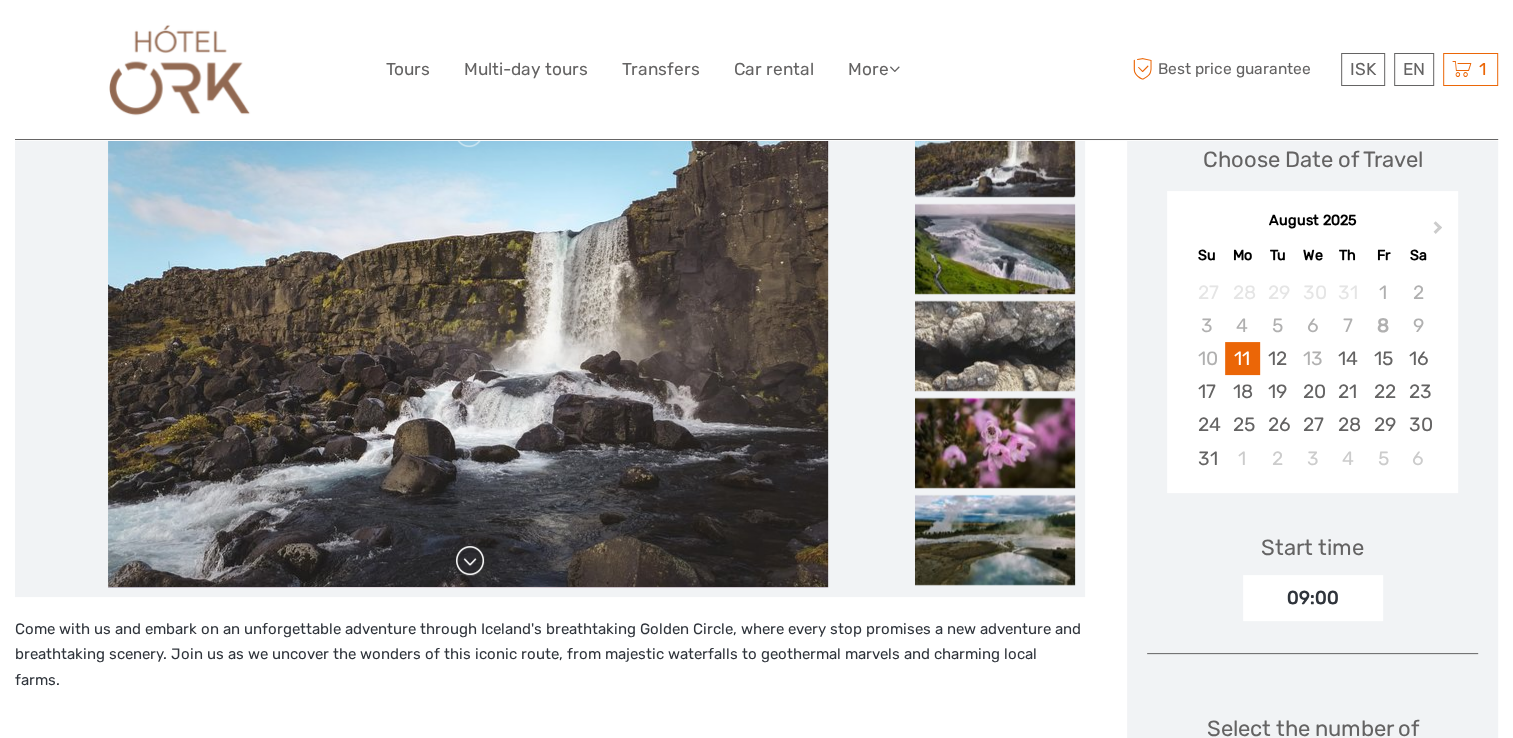 click at bounding box center [470, 561] 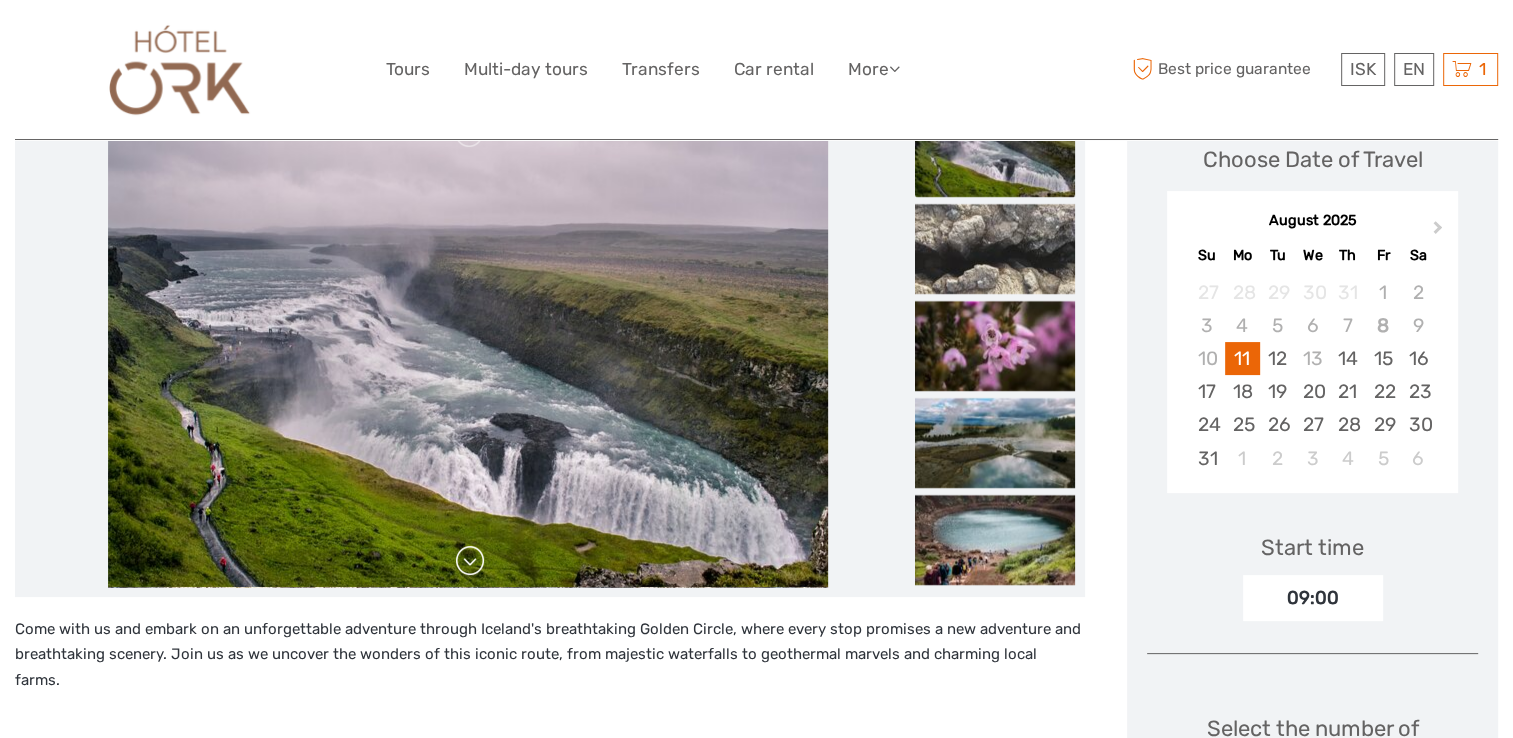 click at bounding box center [470, 561] 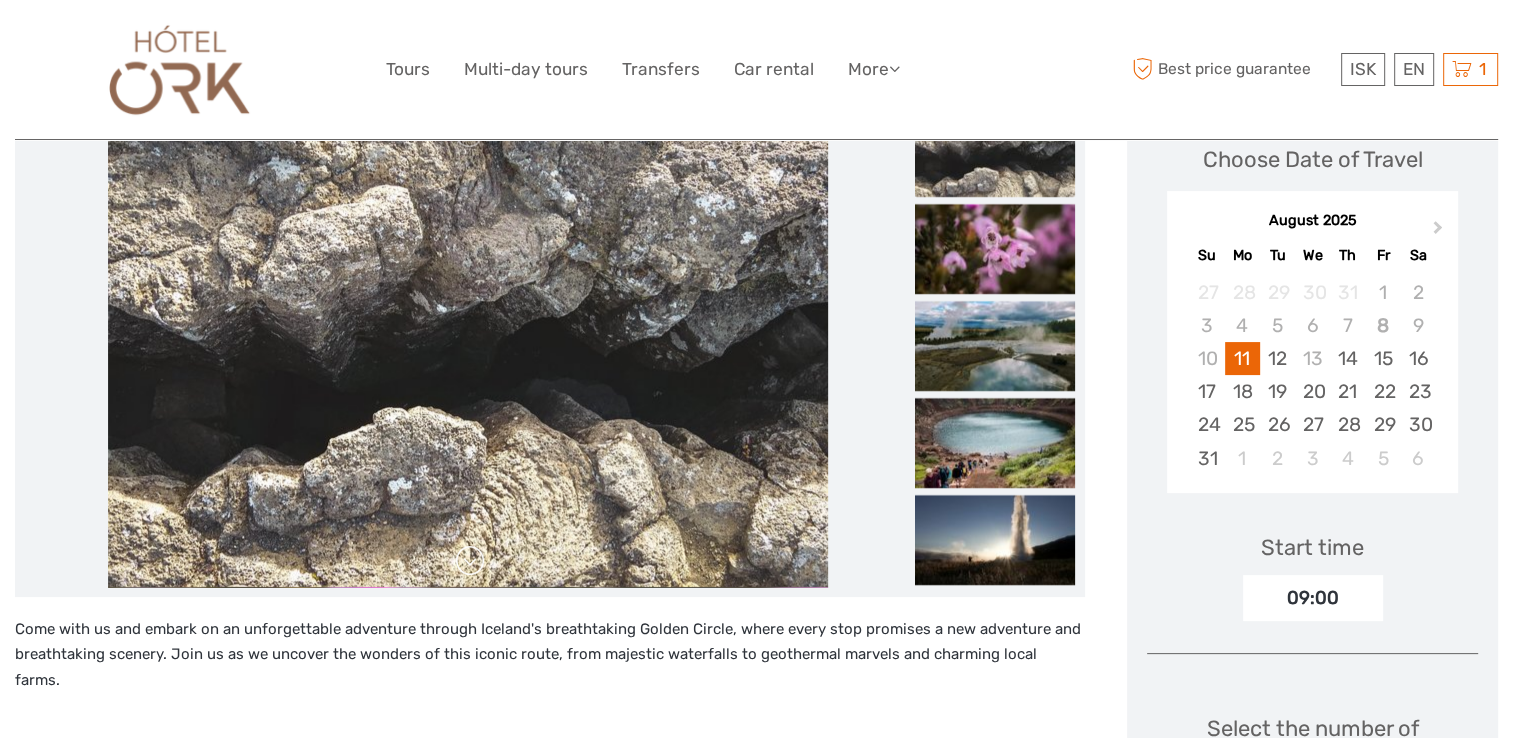 click at bounding box center [470, 561] 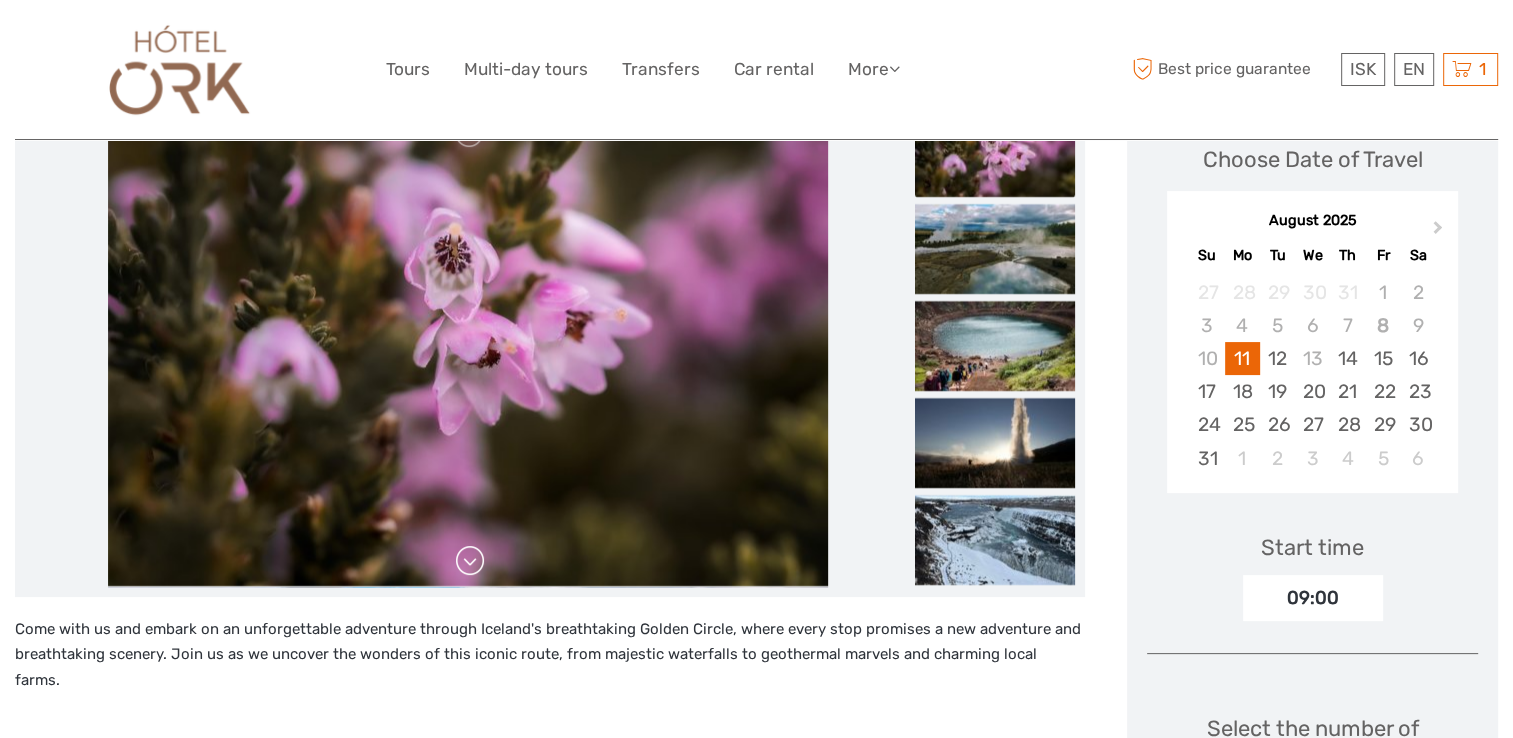click at bounding box center (470, 561) 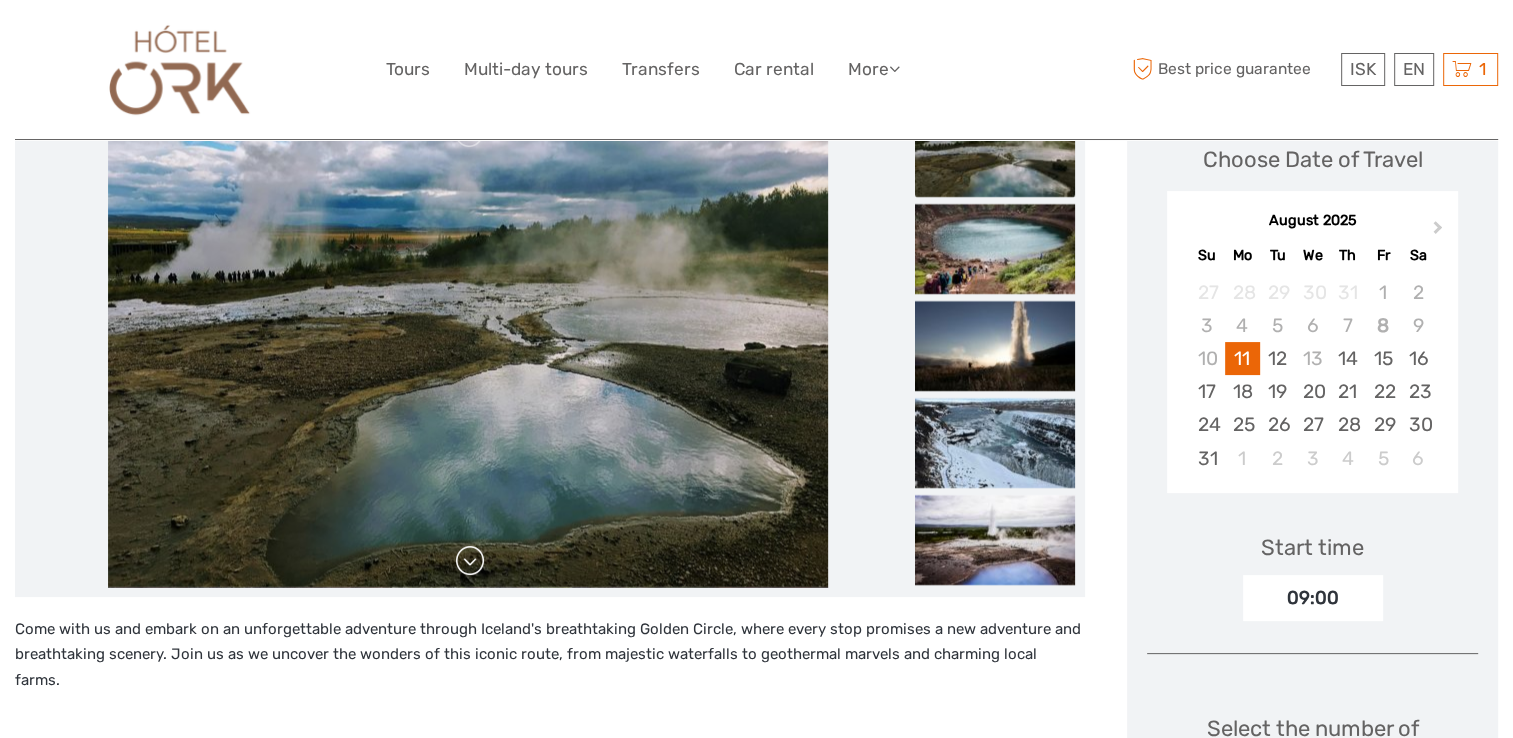 click at bounding box center [470, 561] 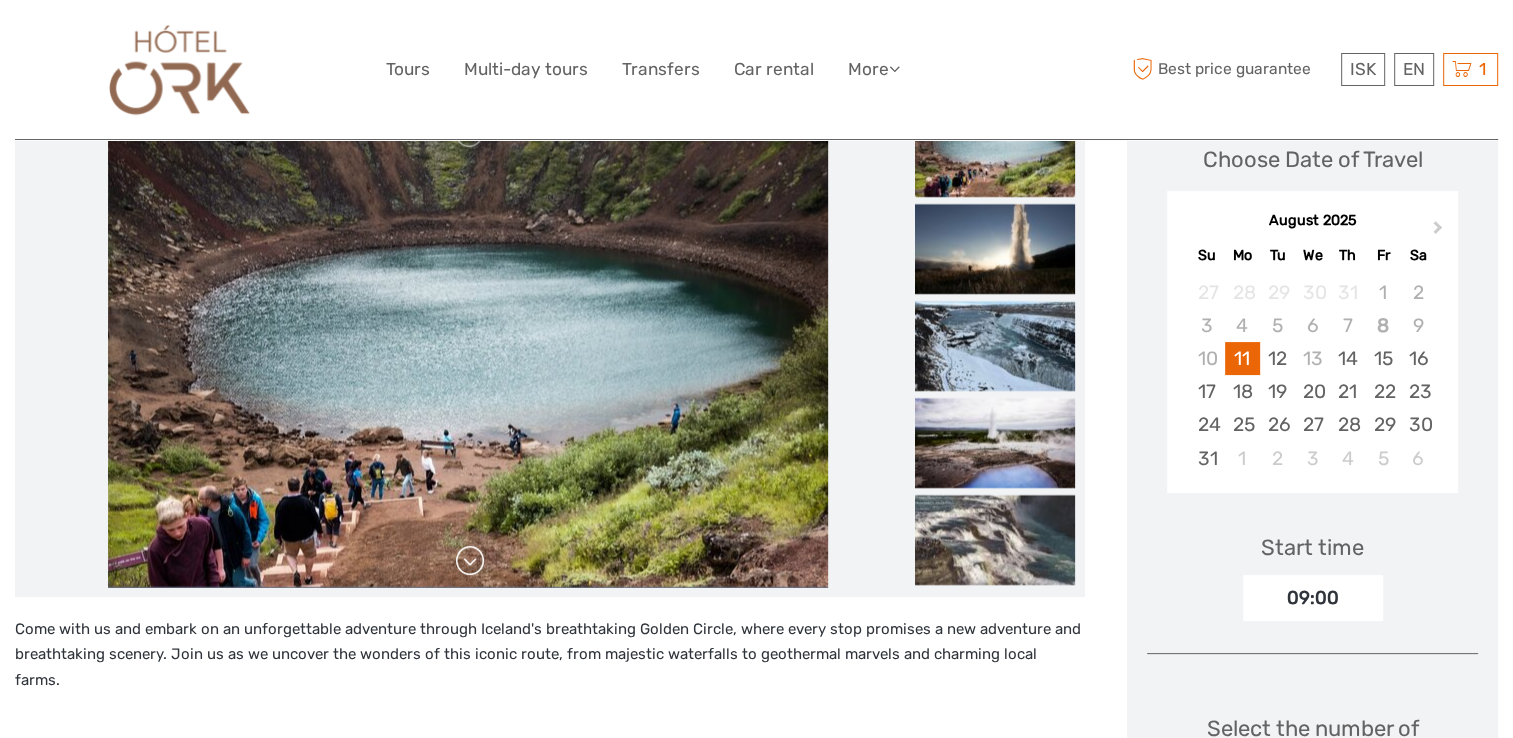 click at bounding box center (470, 561) 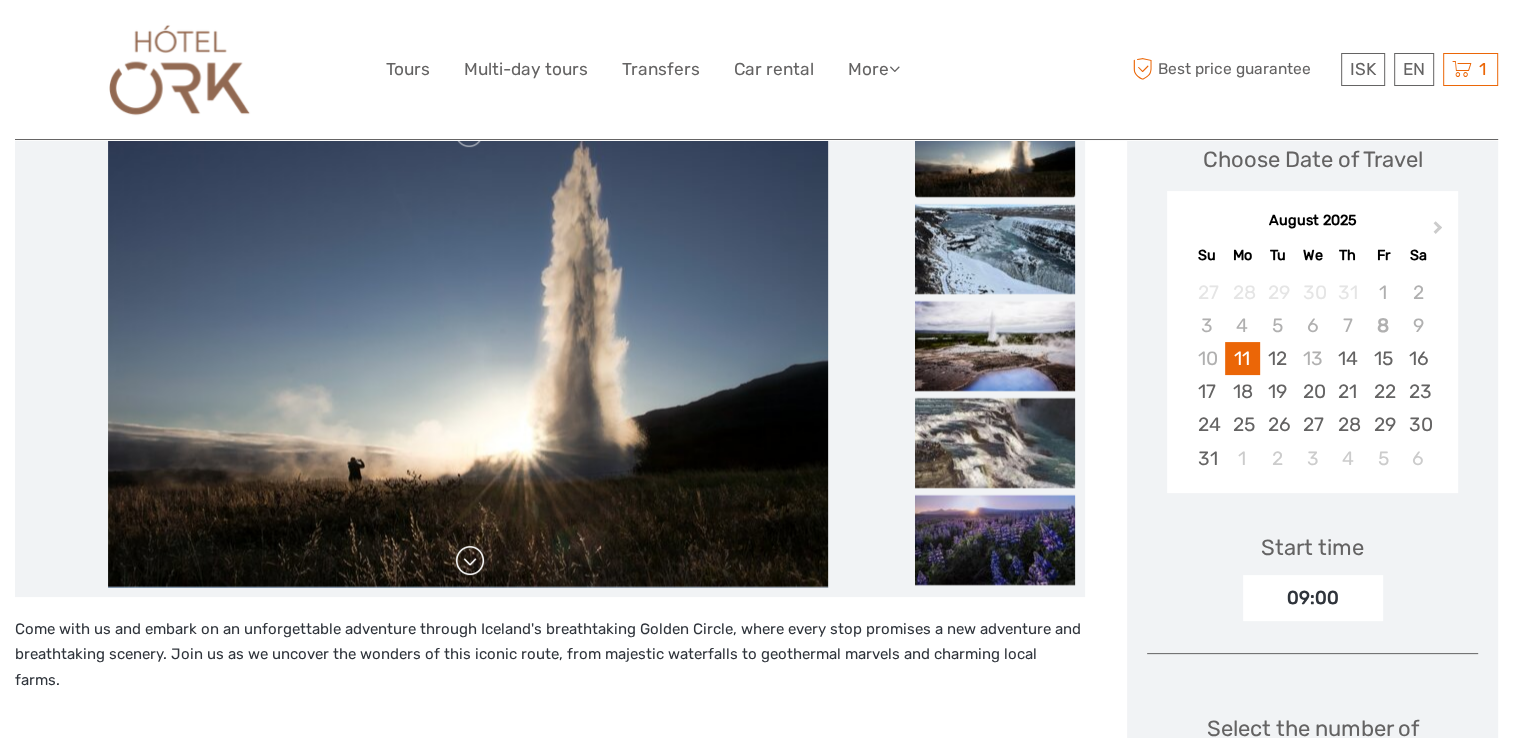 click at bounding box center [470, 561] 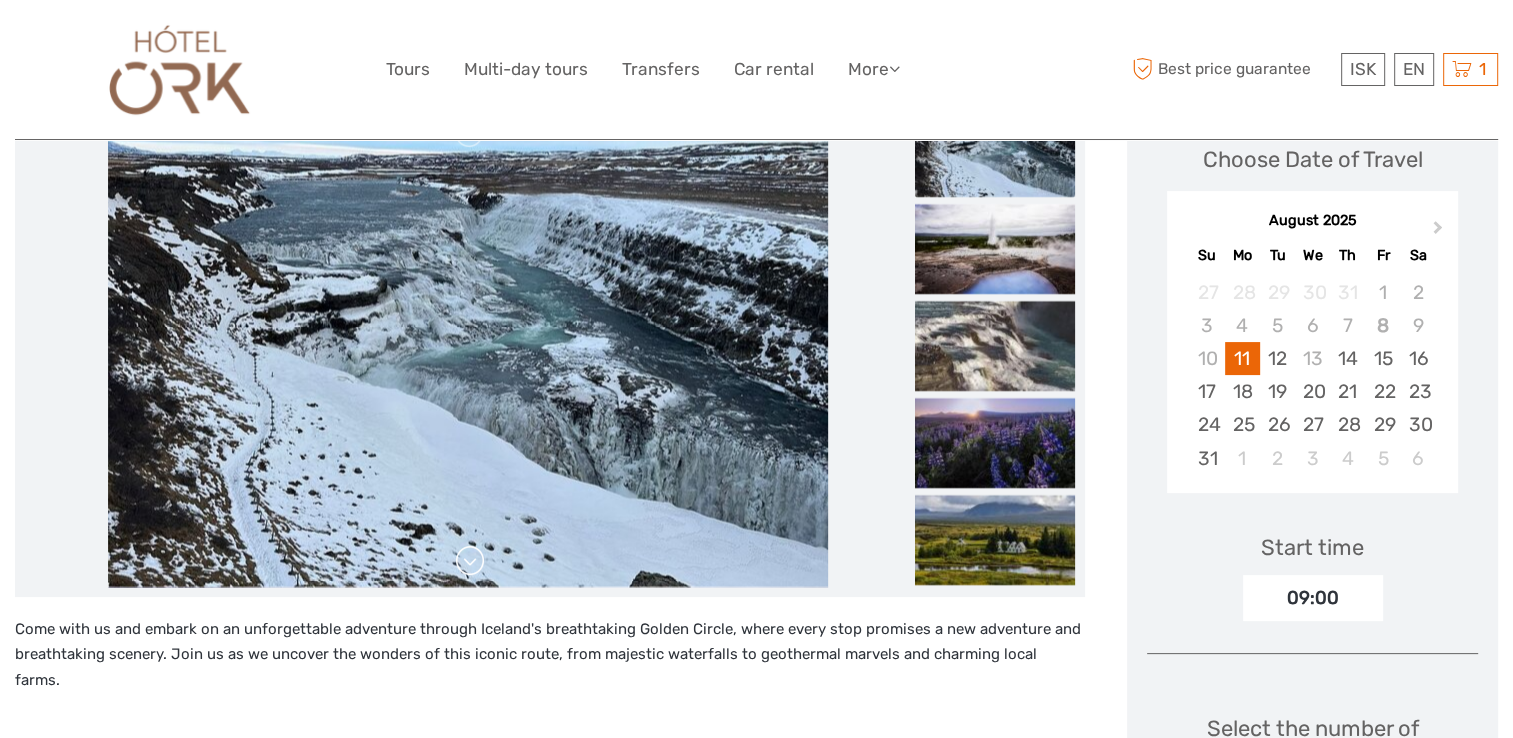 click at bounding box center [470, 561] 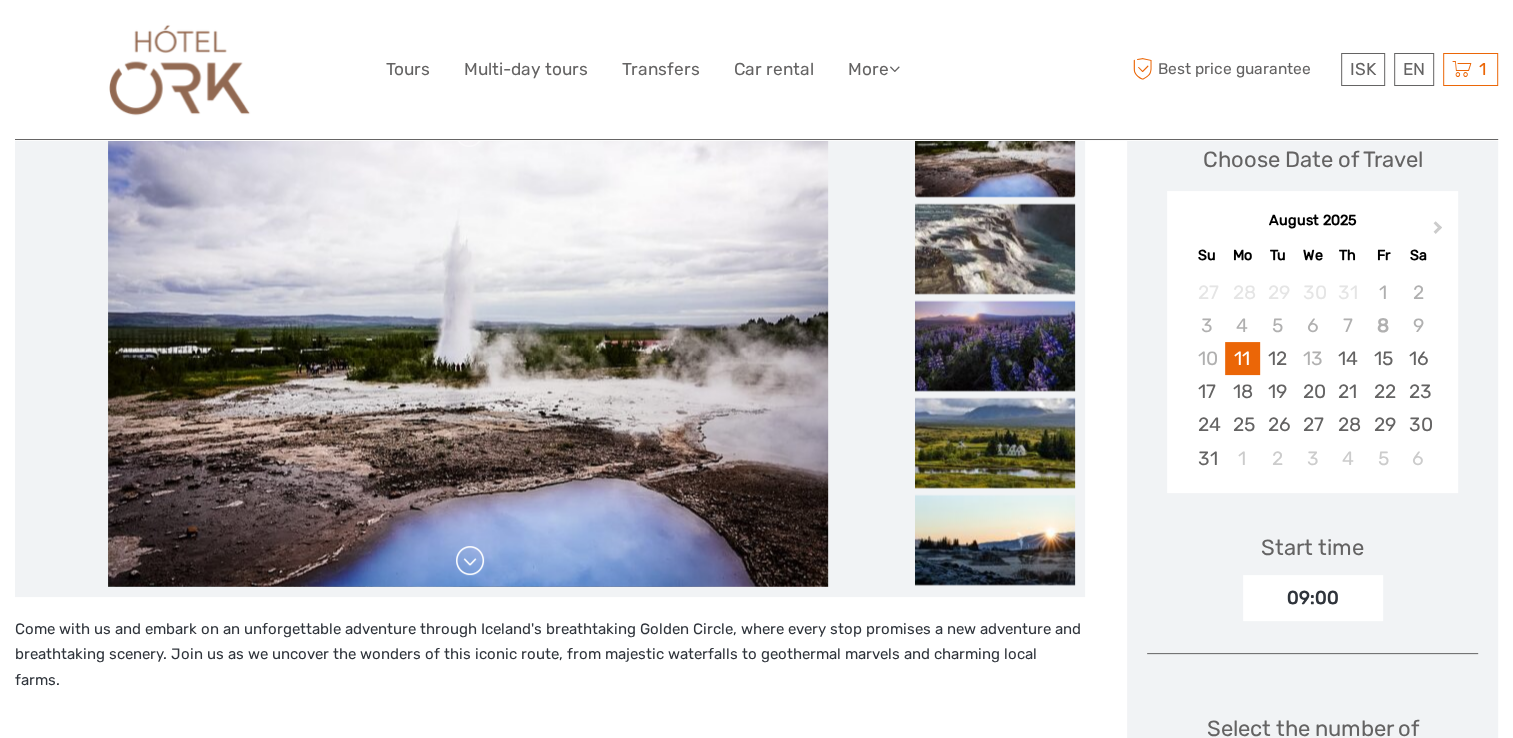 click at bounding box center [470, 561] 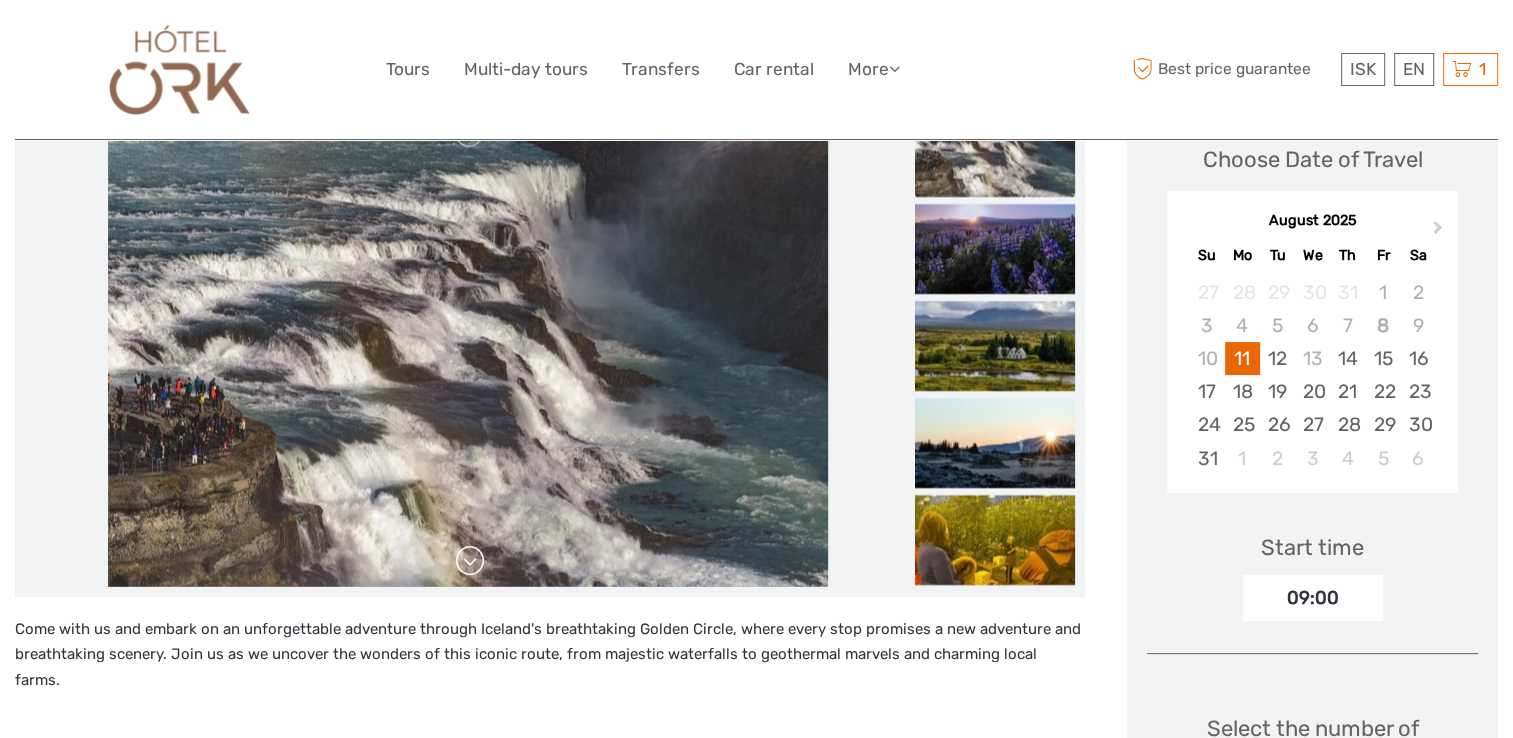 click at bounding box center [470, 561] 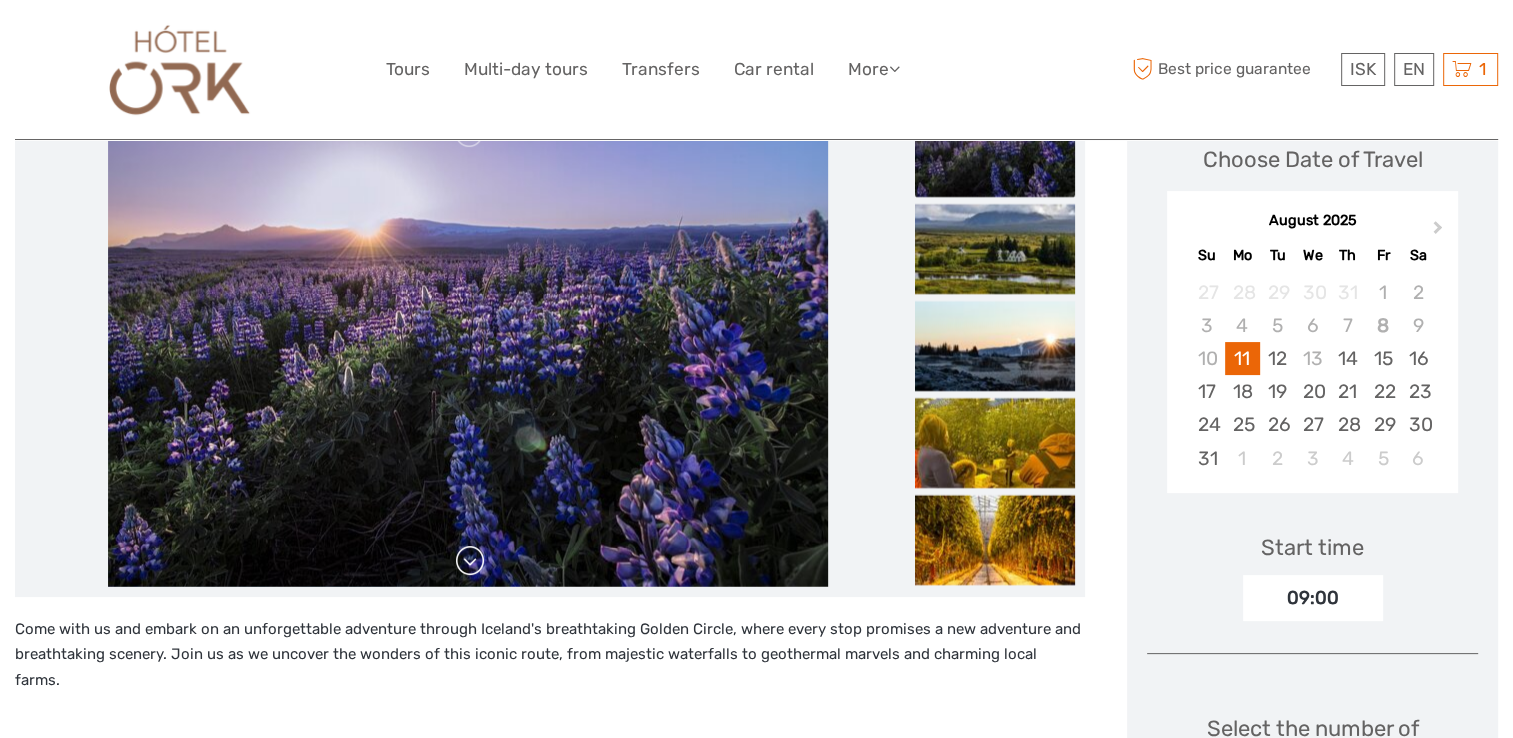 click at bounding box center [470, 561] 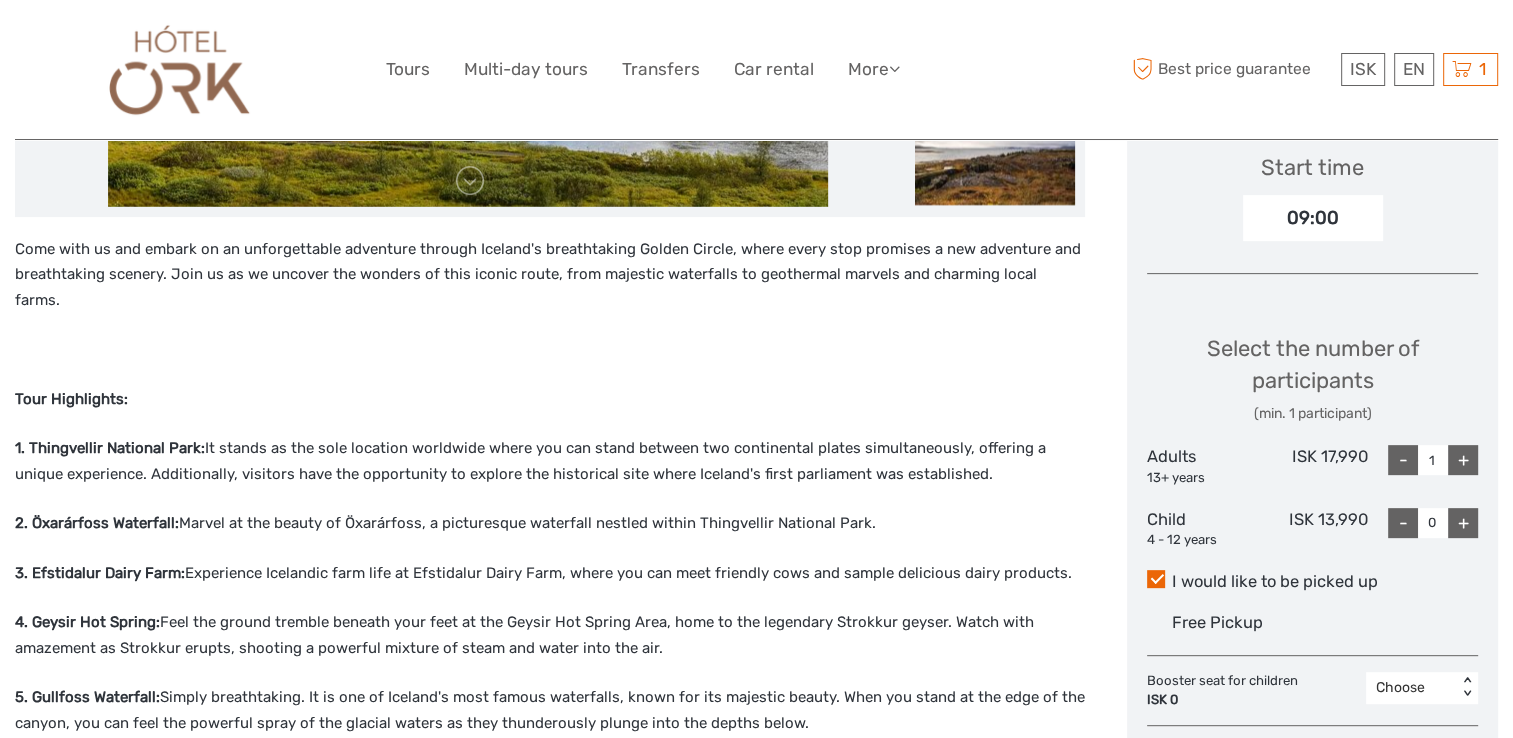 scroll, scrollTop: 700, scrollLeft: 0, axis: vertical 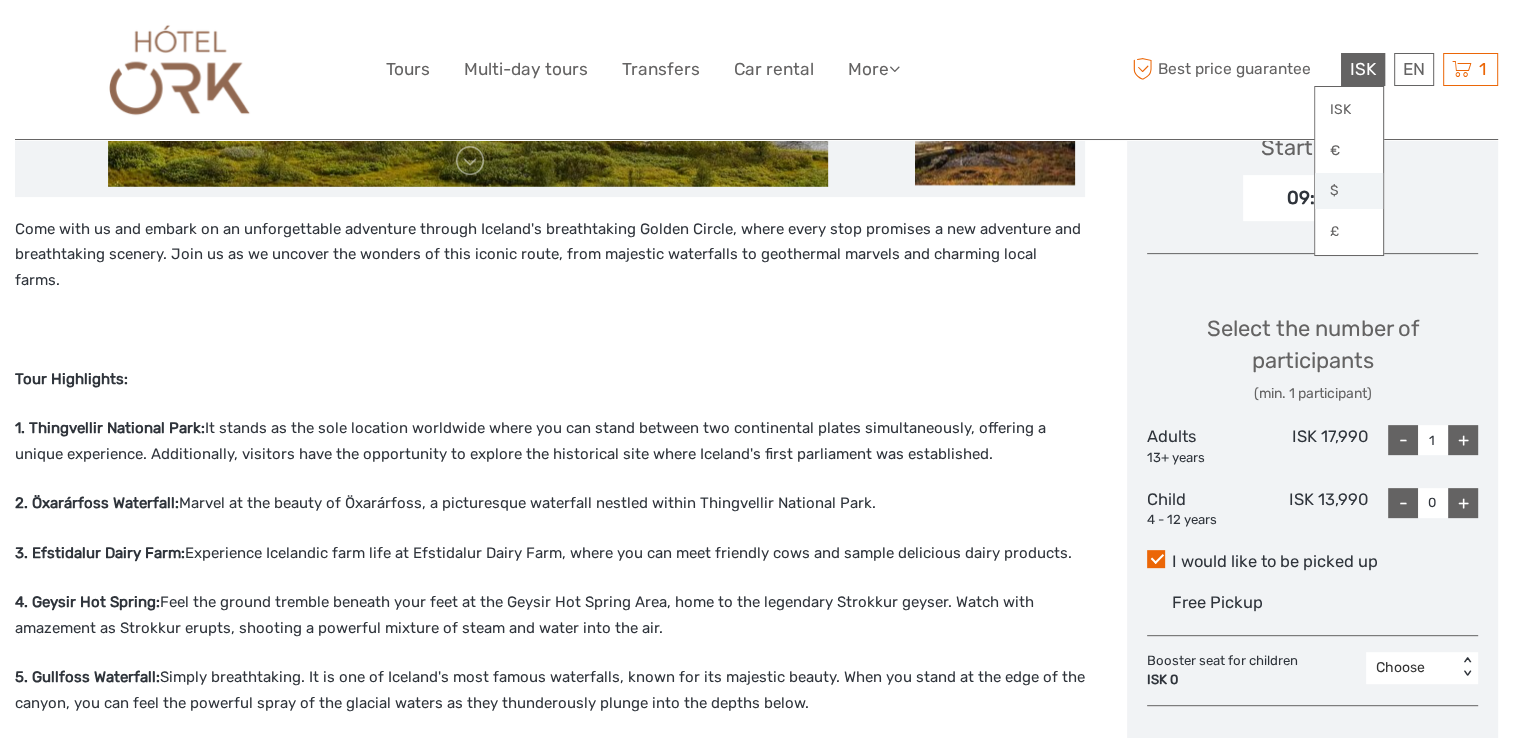 click on "$" at bounding box center (1349, 191) 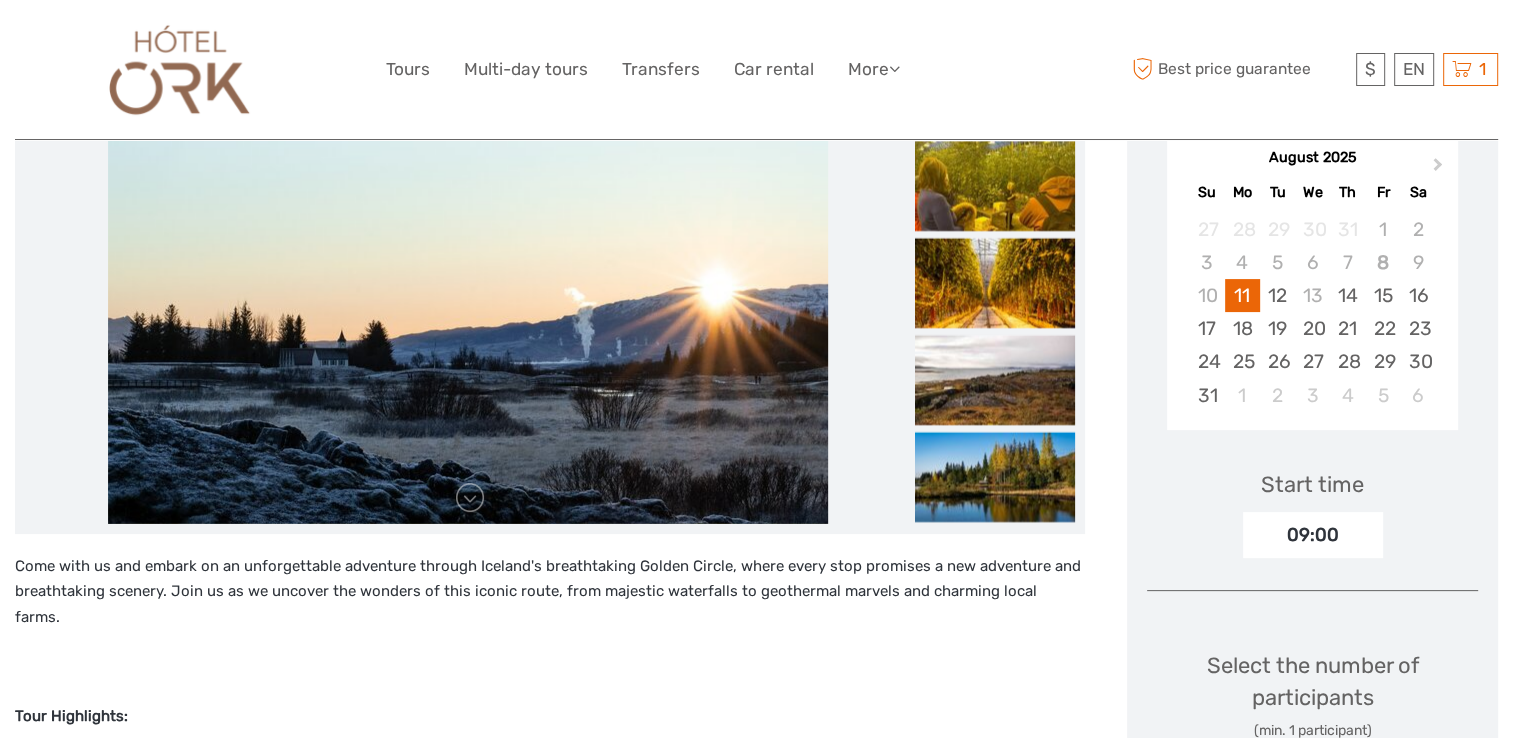 scroll, scrollTop: 0, scrollLeft: 0, axis: both 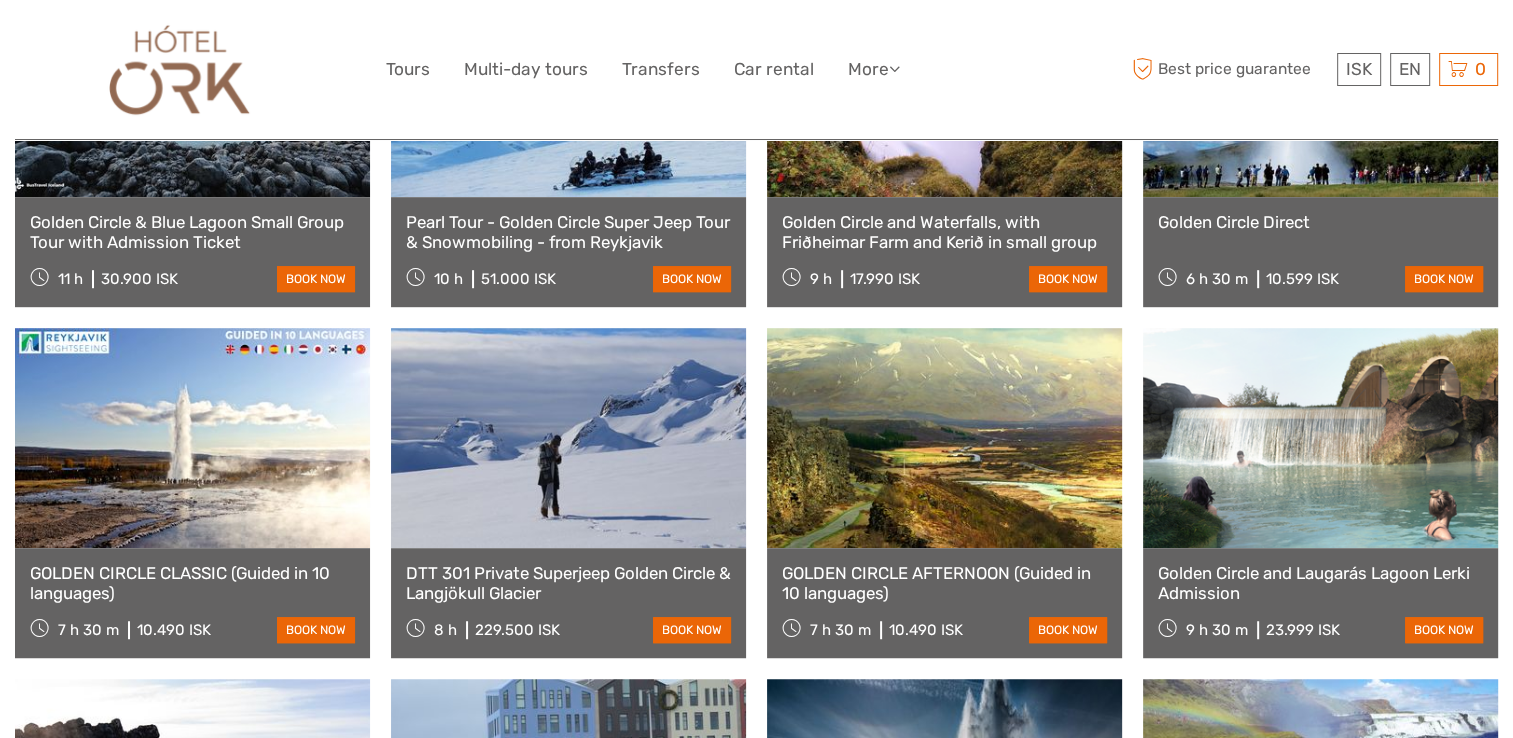 click at bounding box center [944, 438] 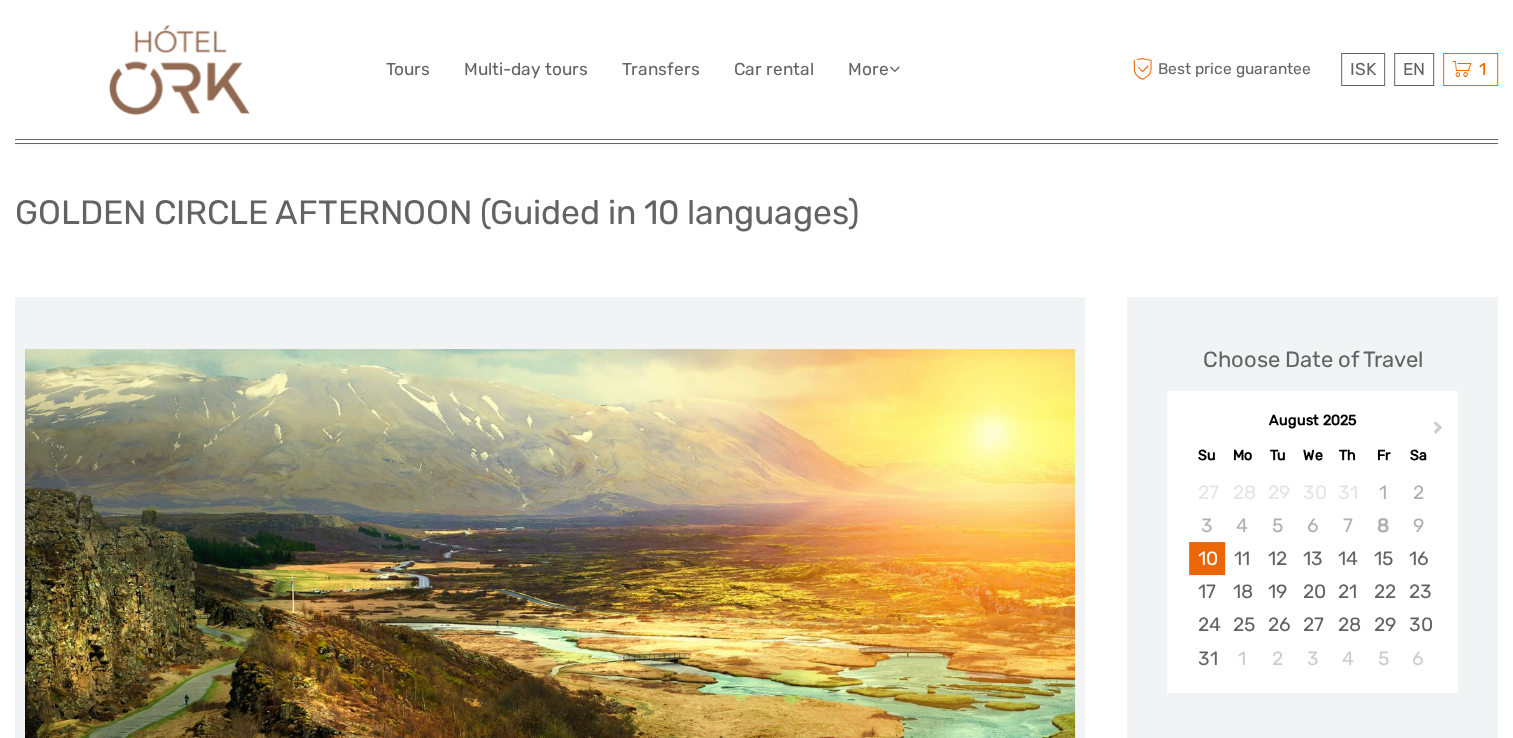 scroll, scrollTop: 200, scrollLeft: 0, axis: vertical 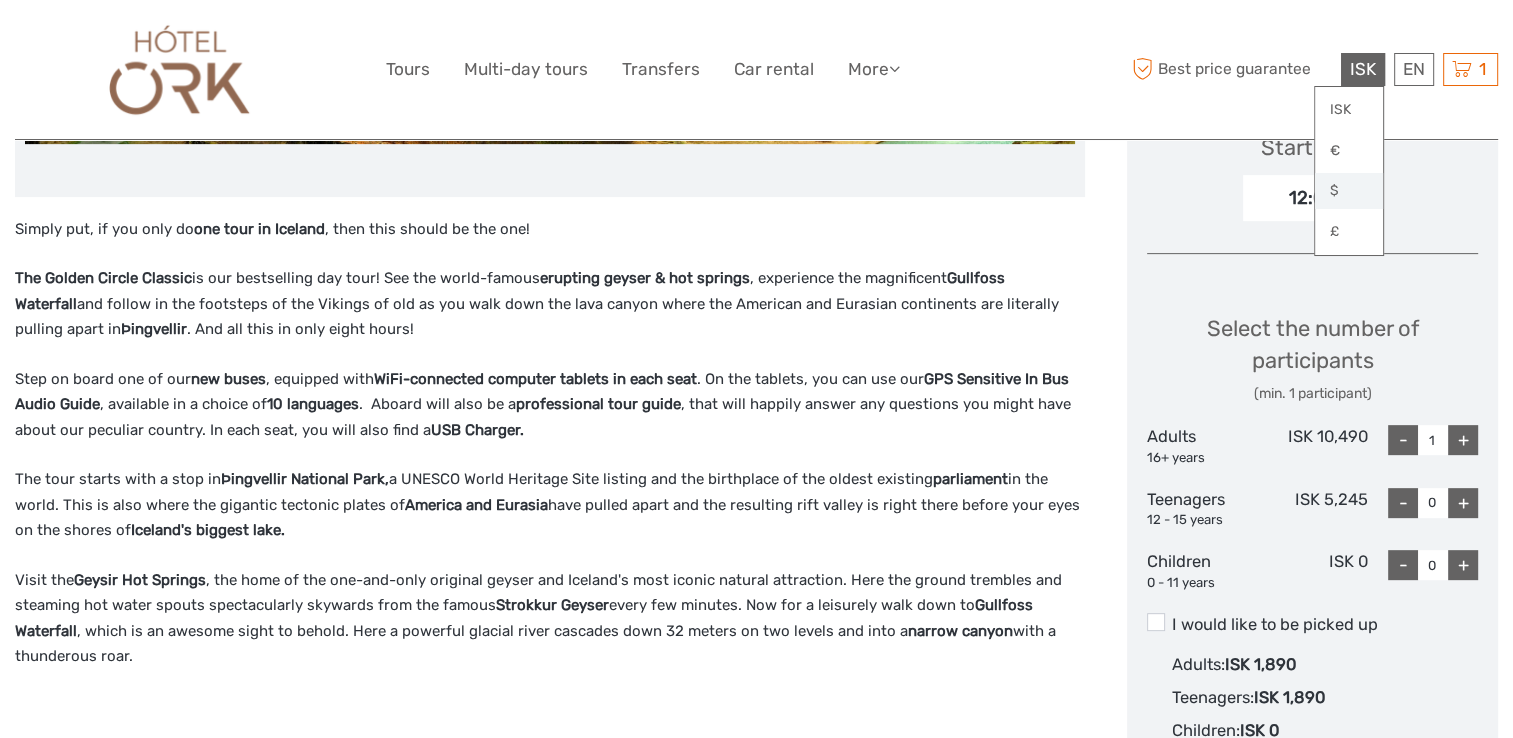 click on "$" at bounding box center (1349, 191) 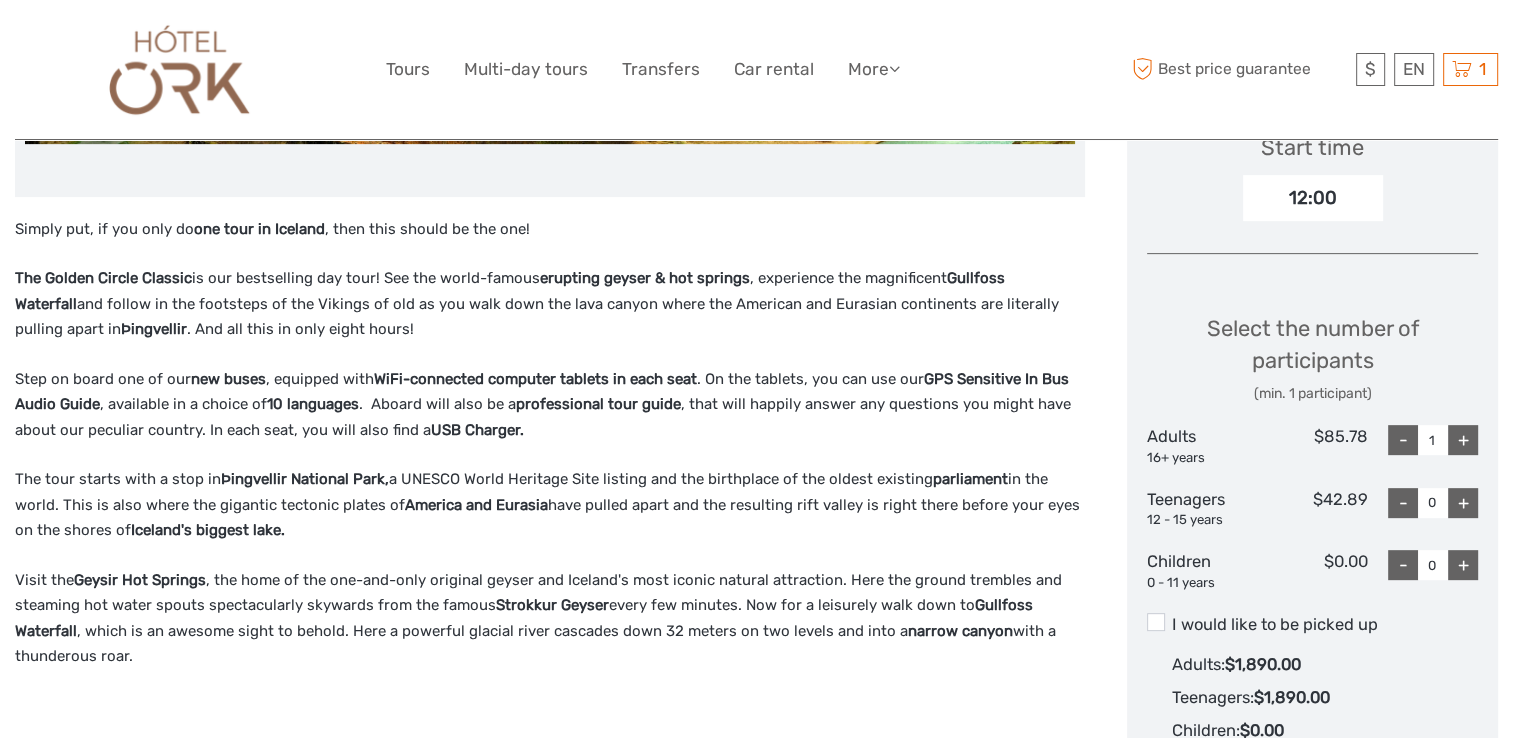 click on "+" at bounding box center [1463, 440] 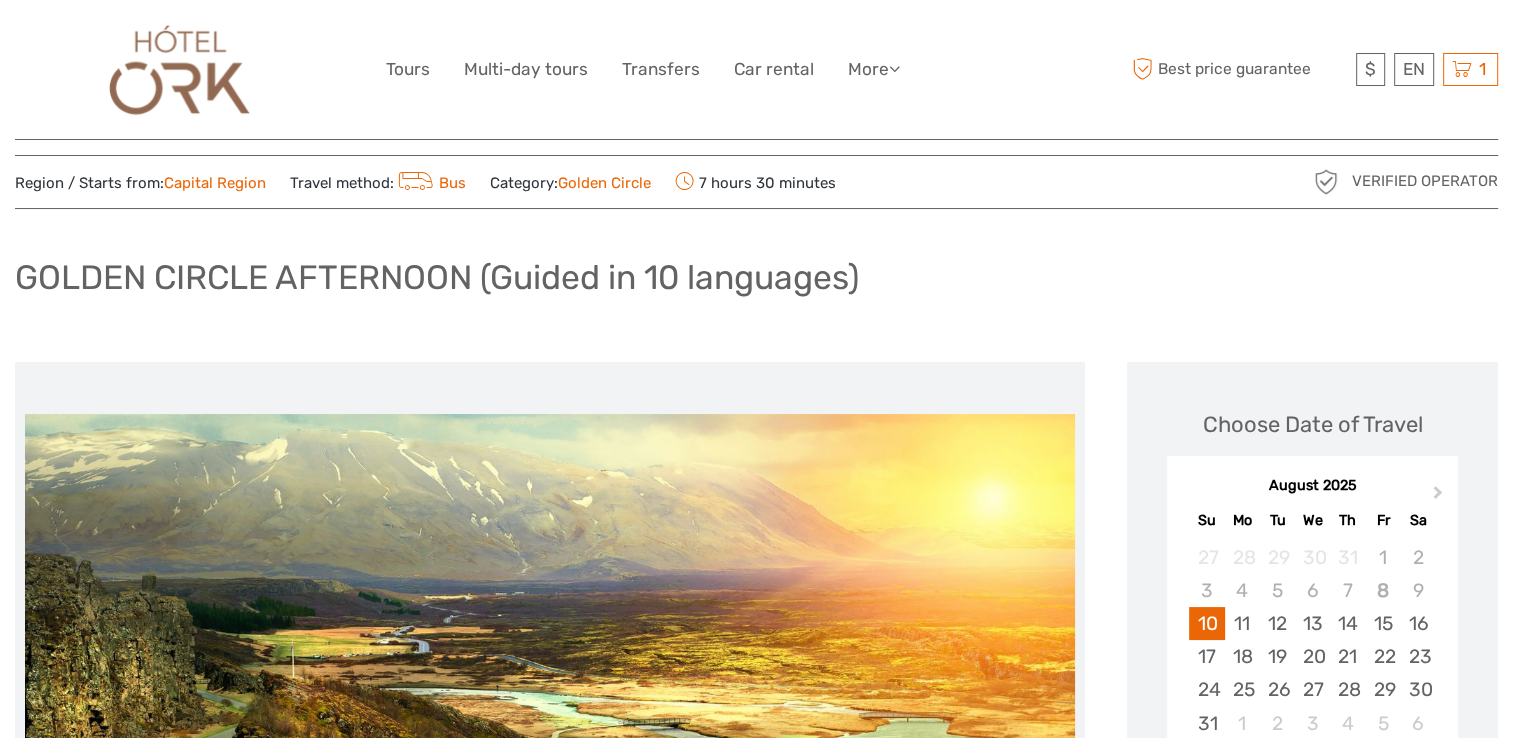 scroll, scrollTop: 0, scrollLeft: 0, axis: both 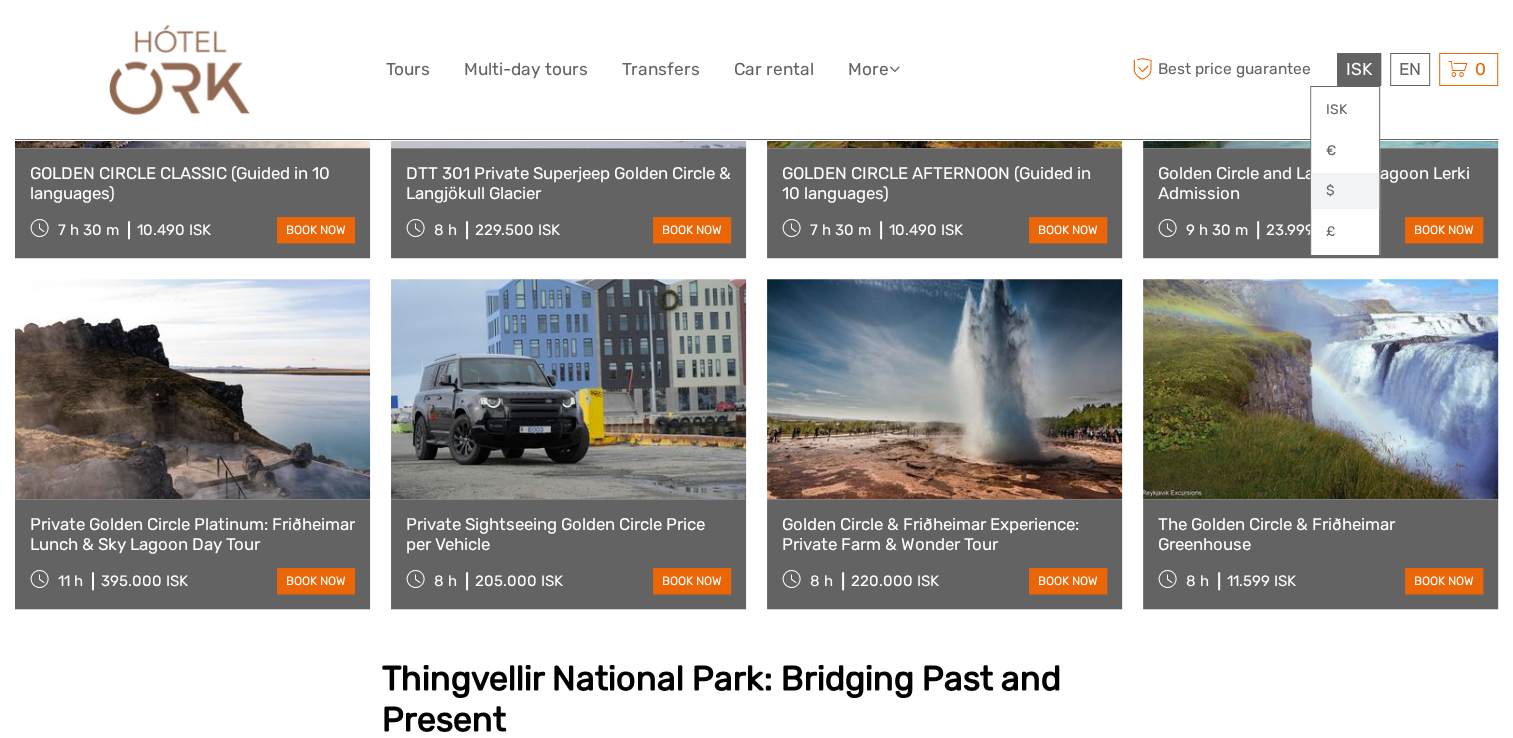 click on "$" at bounding box center [1345, 191] 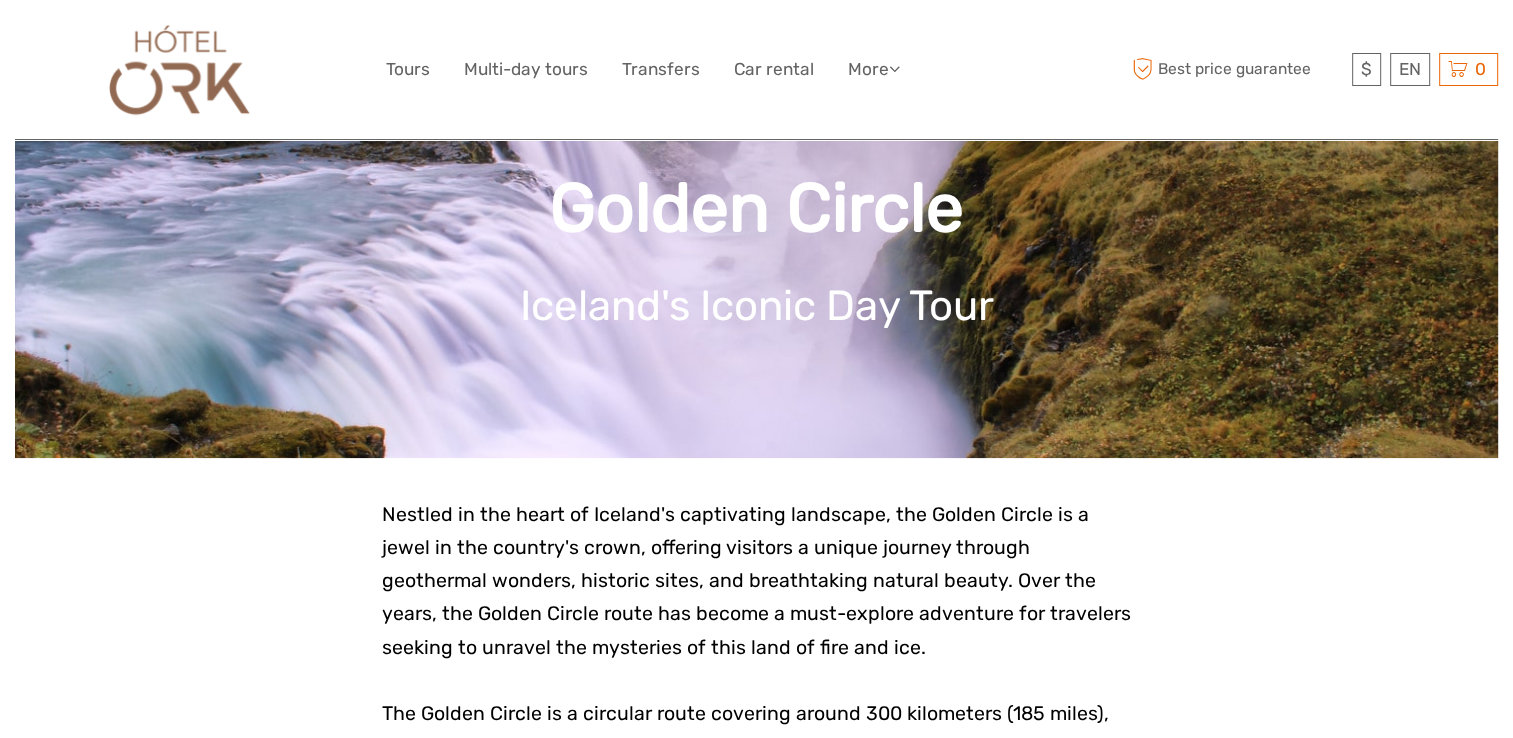 scroll, scrollTop: 0, scrollLeft: 0, axis: both 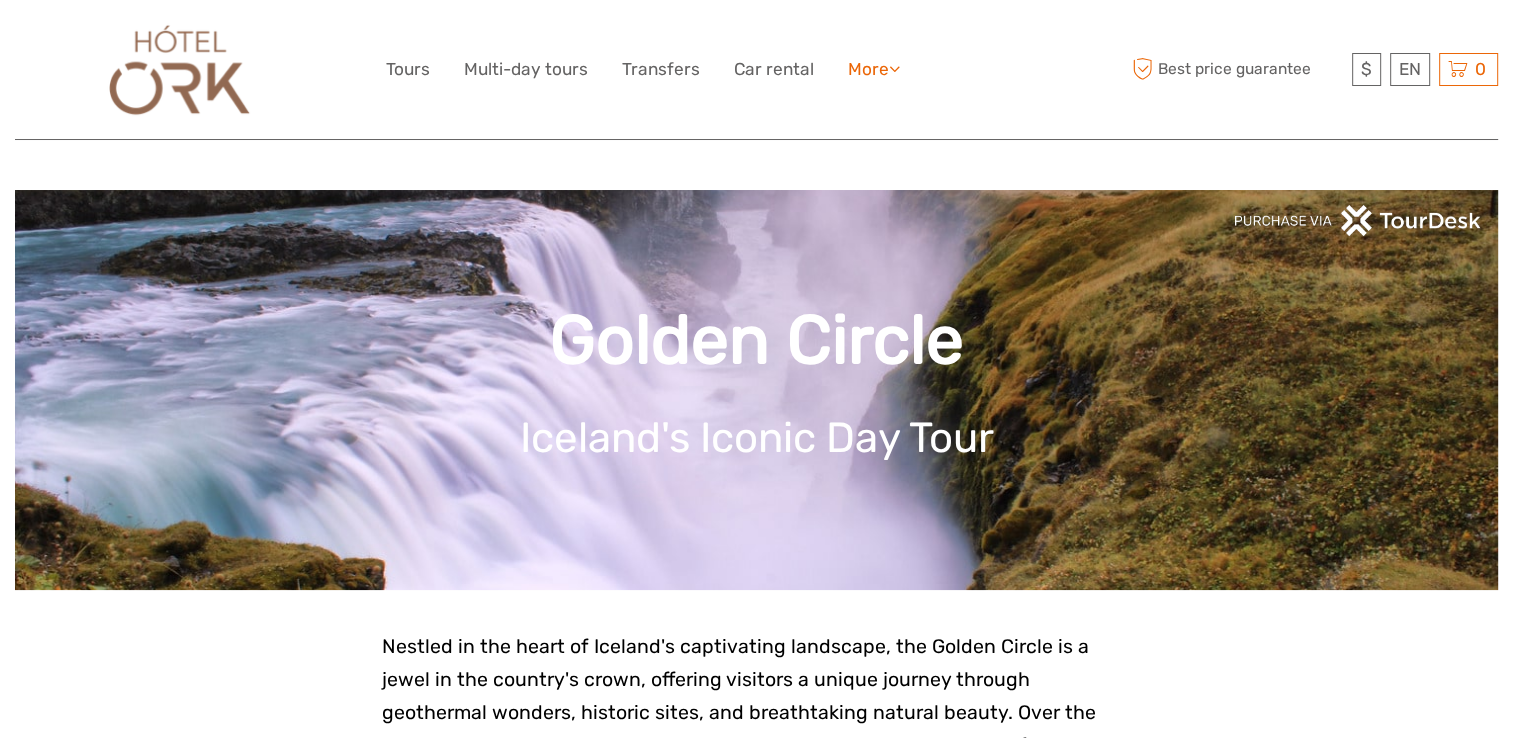 click on "More" at bounding box center (874, 69) 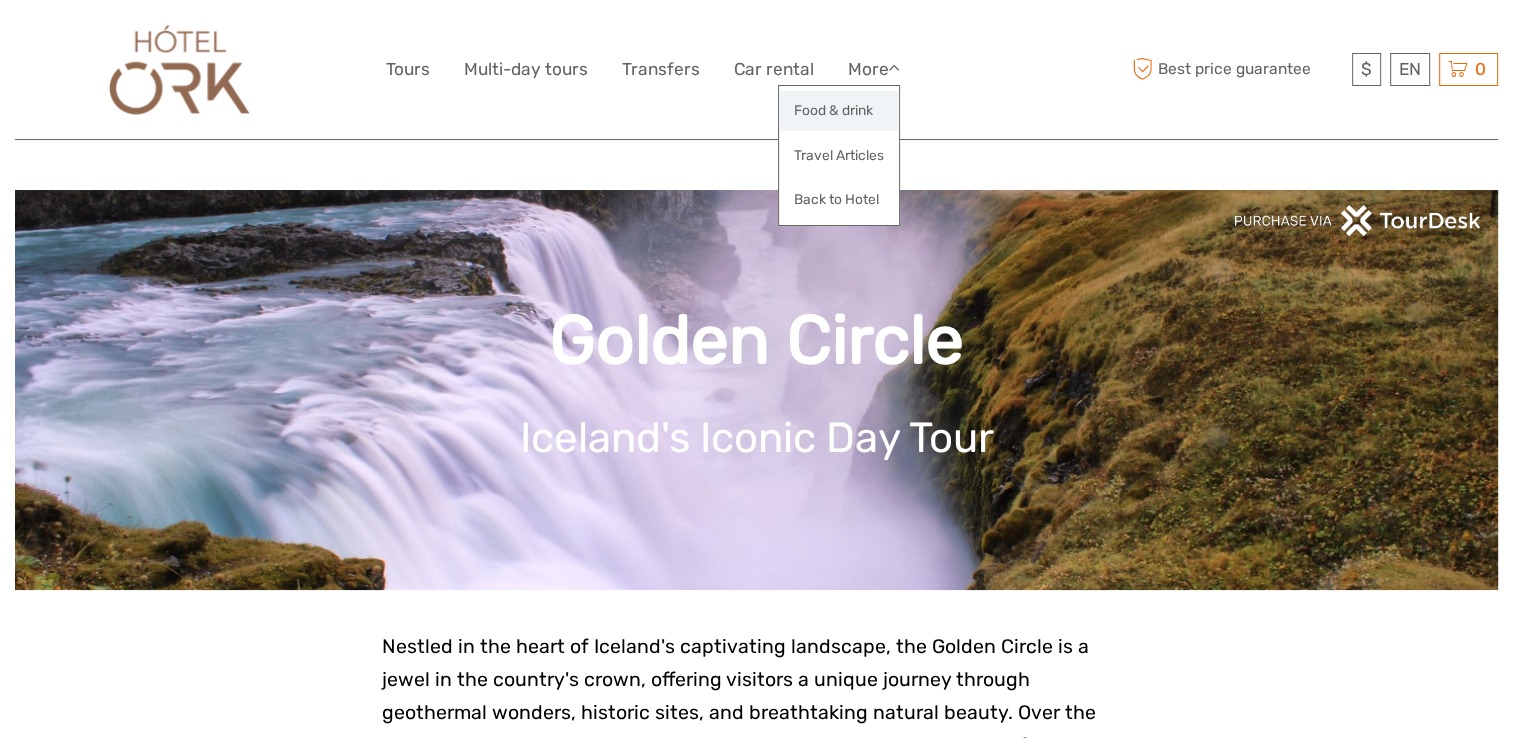 click on "Food & drink" at bounding box center (839, 110) 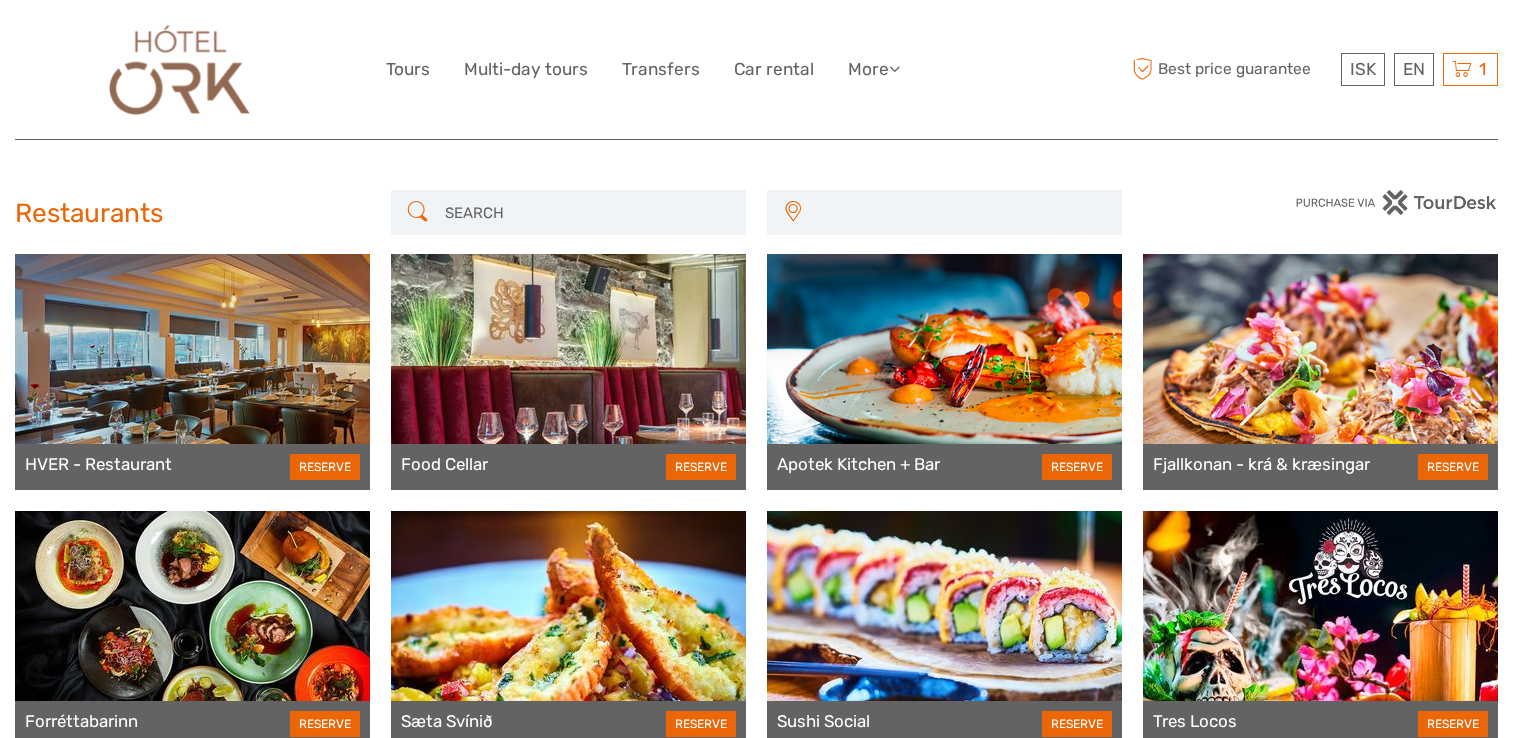 scroll, scrollTop: 0, scrollLeft: 0, axis: both 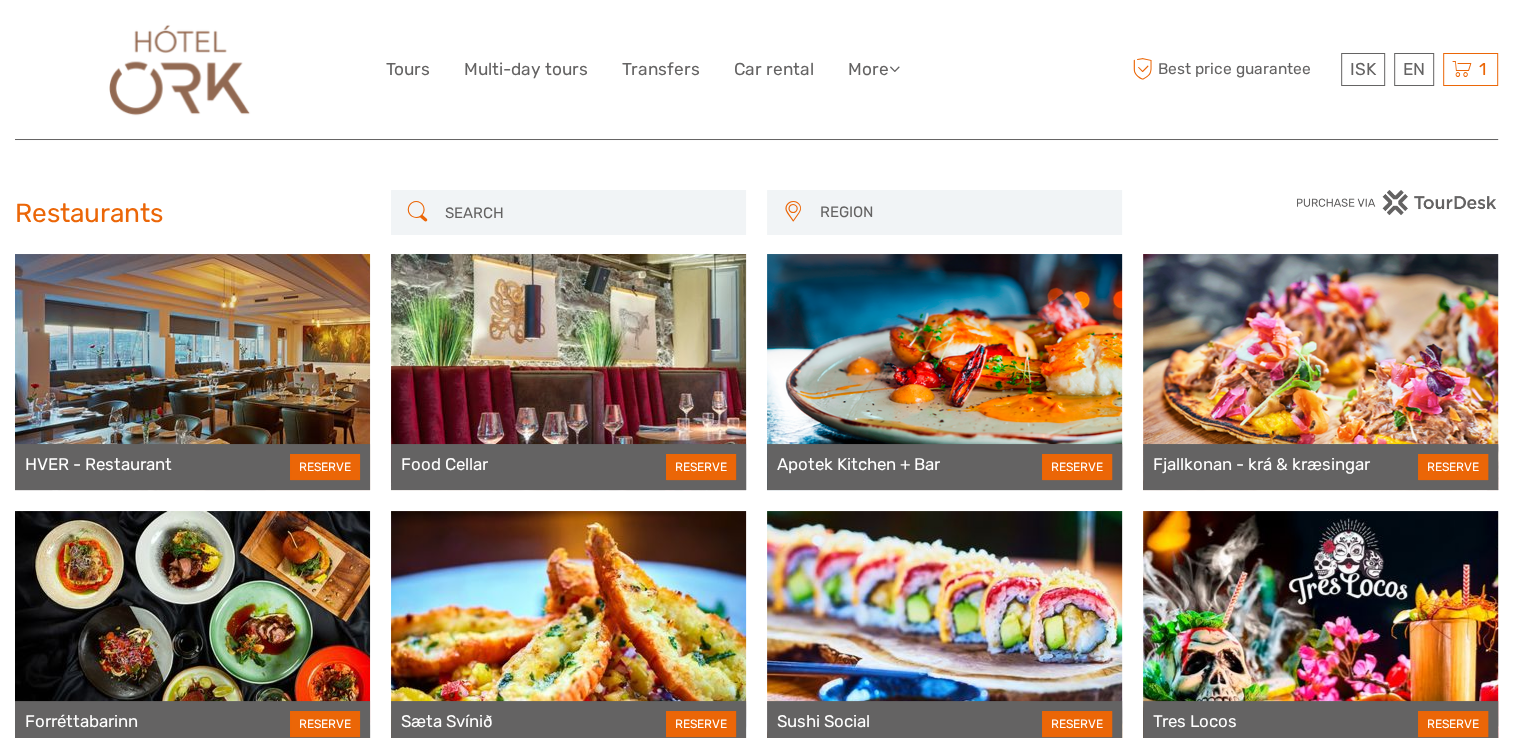 click on "REGION" at bounding box center [961, 212] 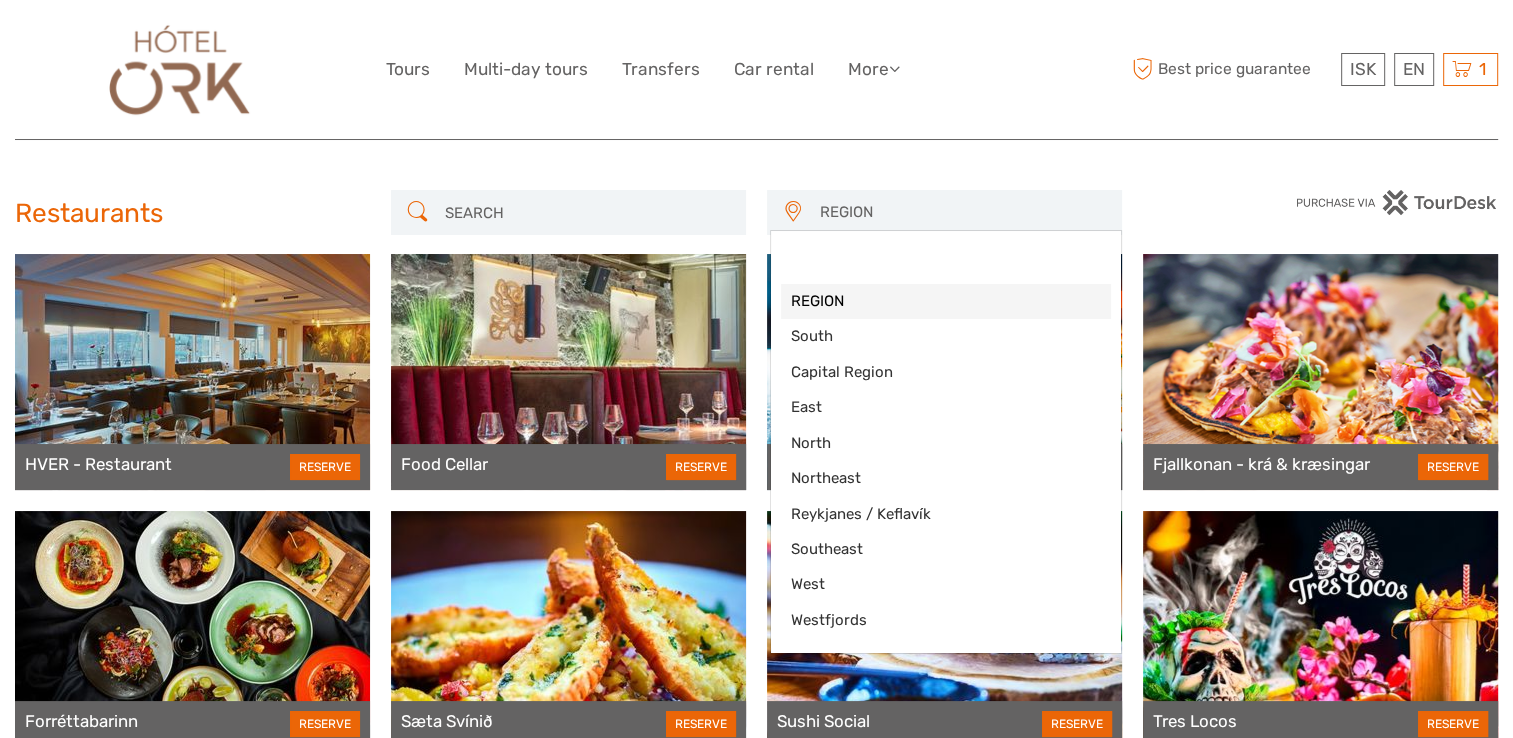 click on "Tours
Multi-day tours
Transfers
Car rental
More
Food & drink
Travel Articles
Back to Hotel
Food & drink
Travel Articles
Back to Hotel" at bounding box center [658, 69] 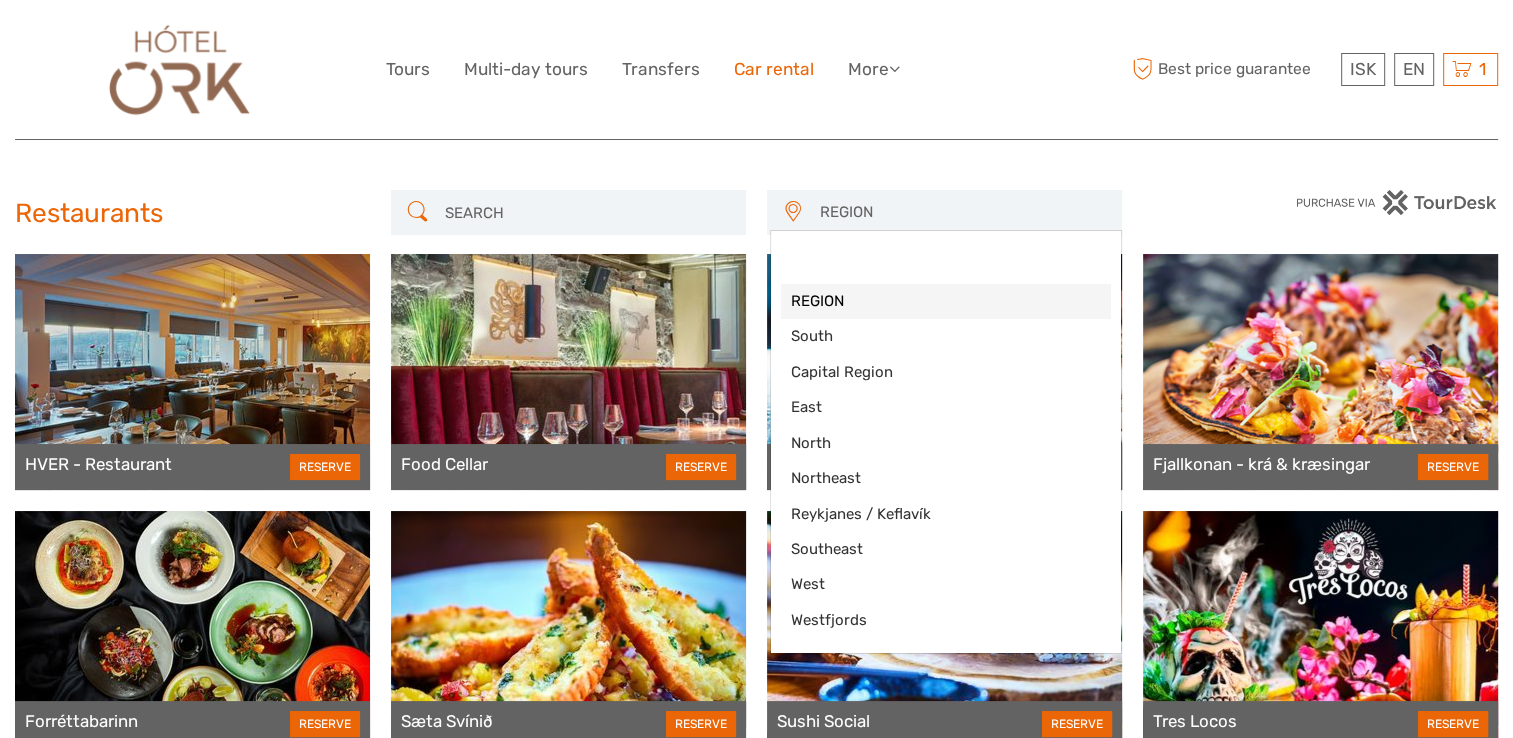 click on "Car rental" at bounding box center (774, 69) 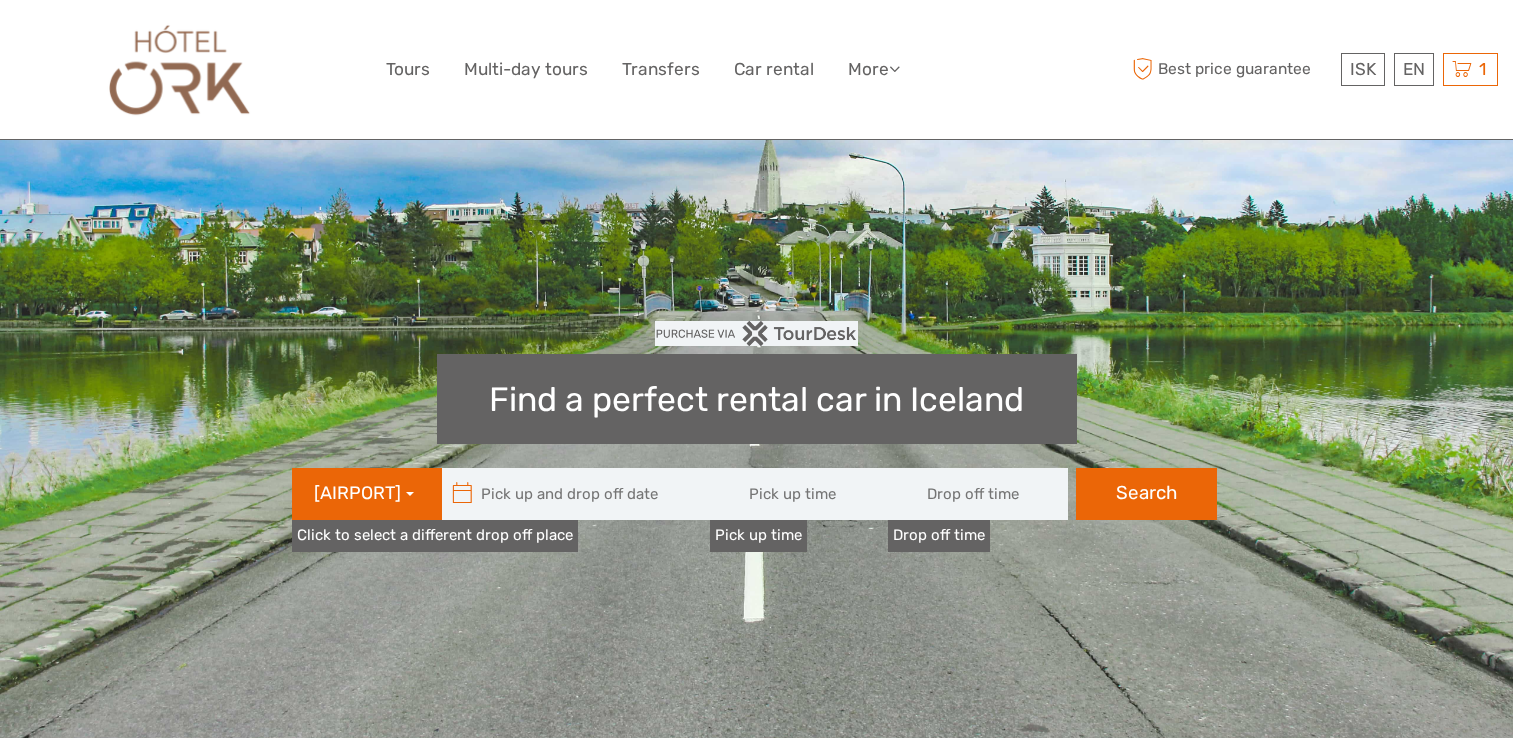scroll, scrollTop: 0, scrollLeft: 0, axis: both 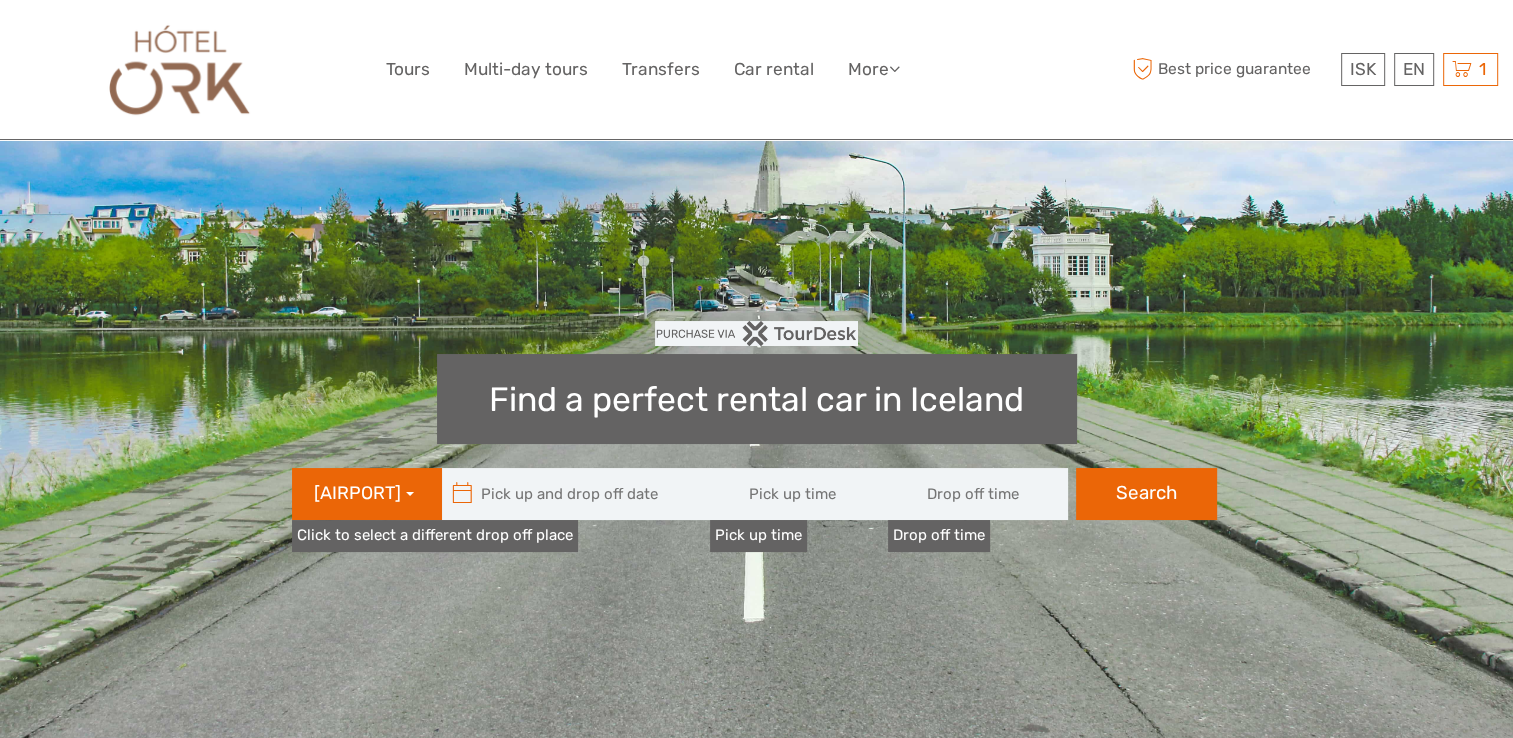 type 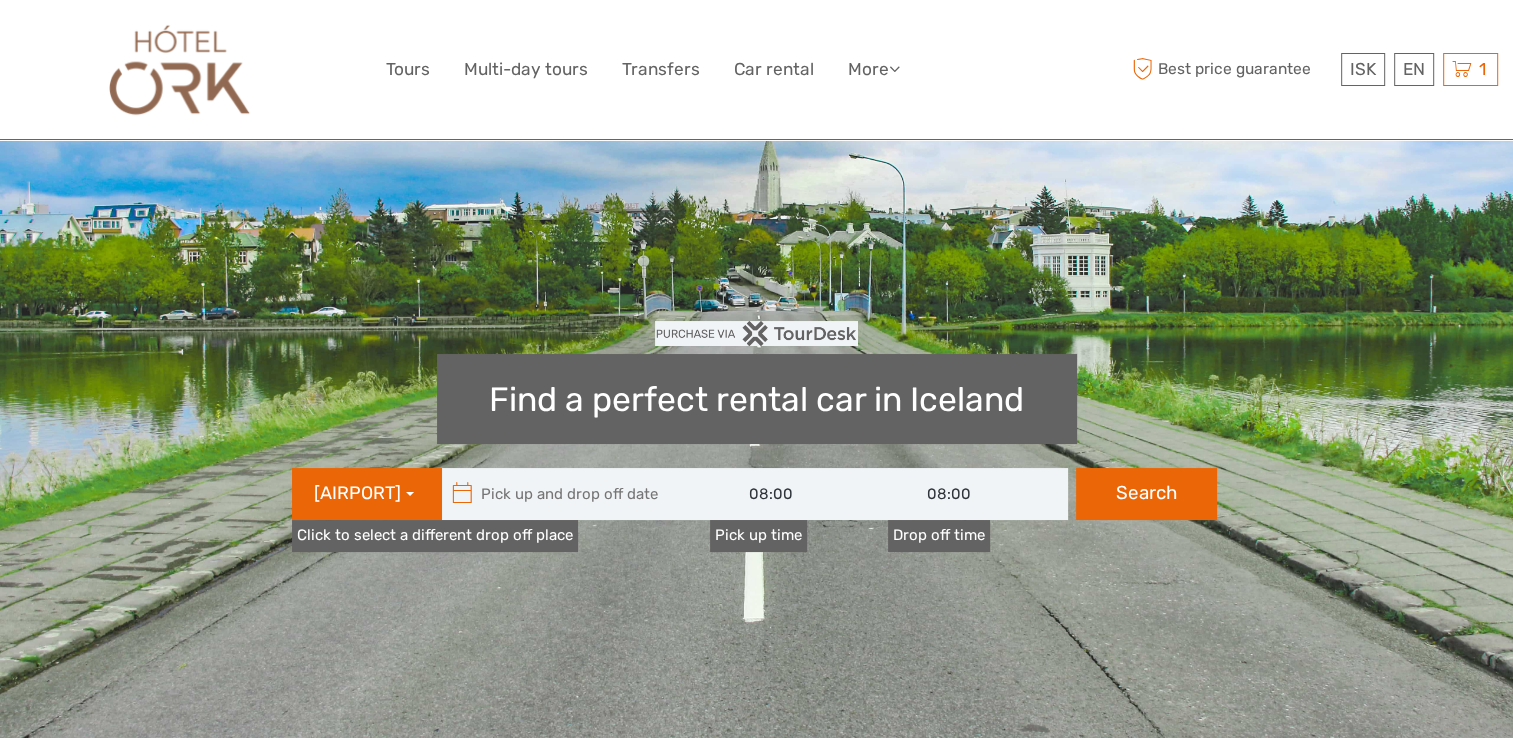 scroll, scrollTop: 0, scrollLeft: 0, axis: both 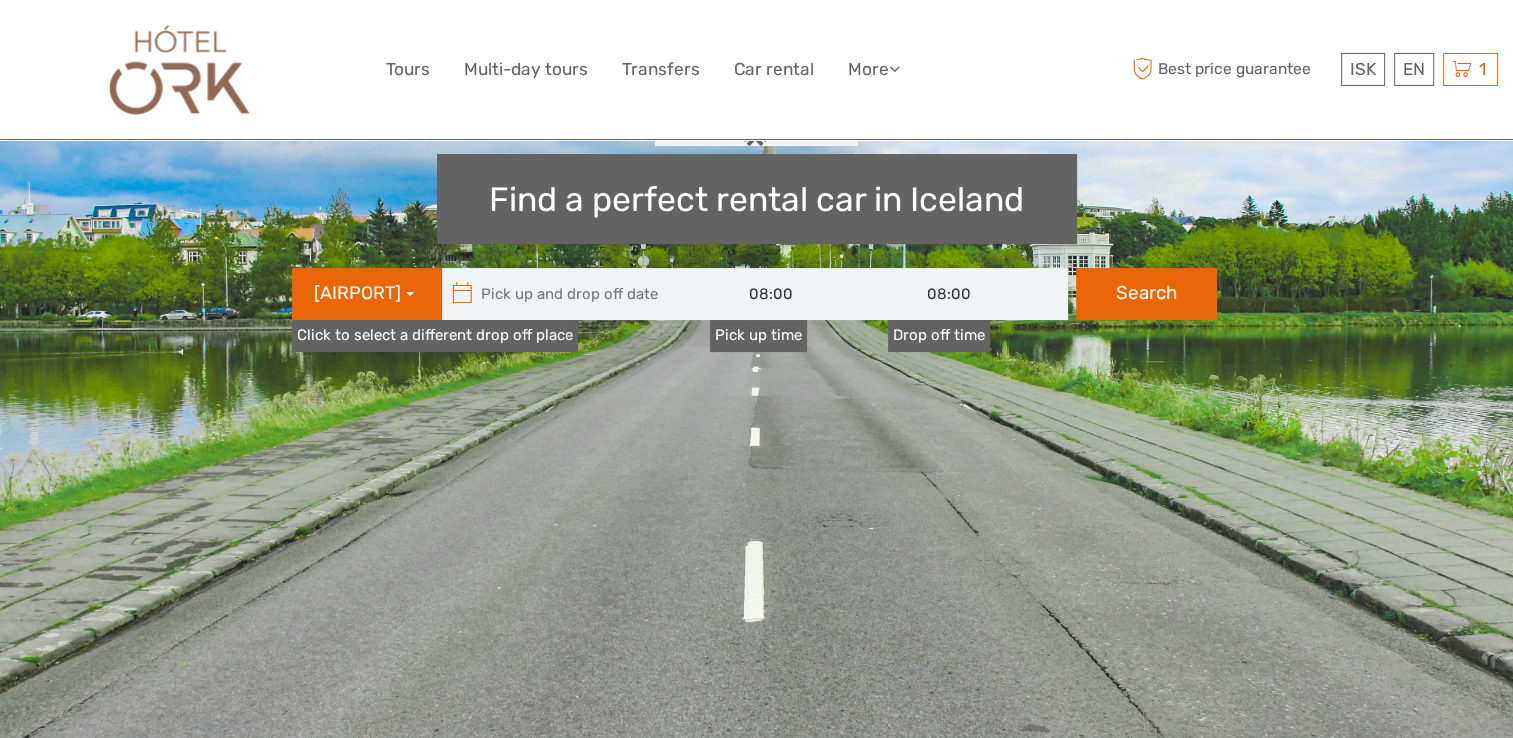 type on "[DATE]" 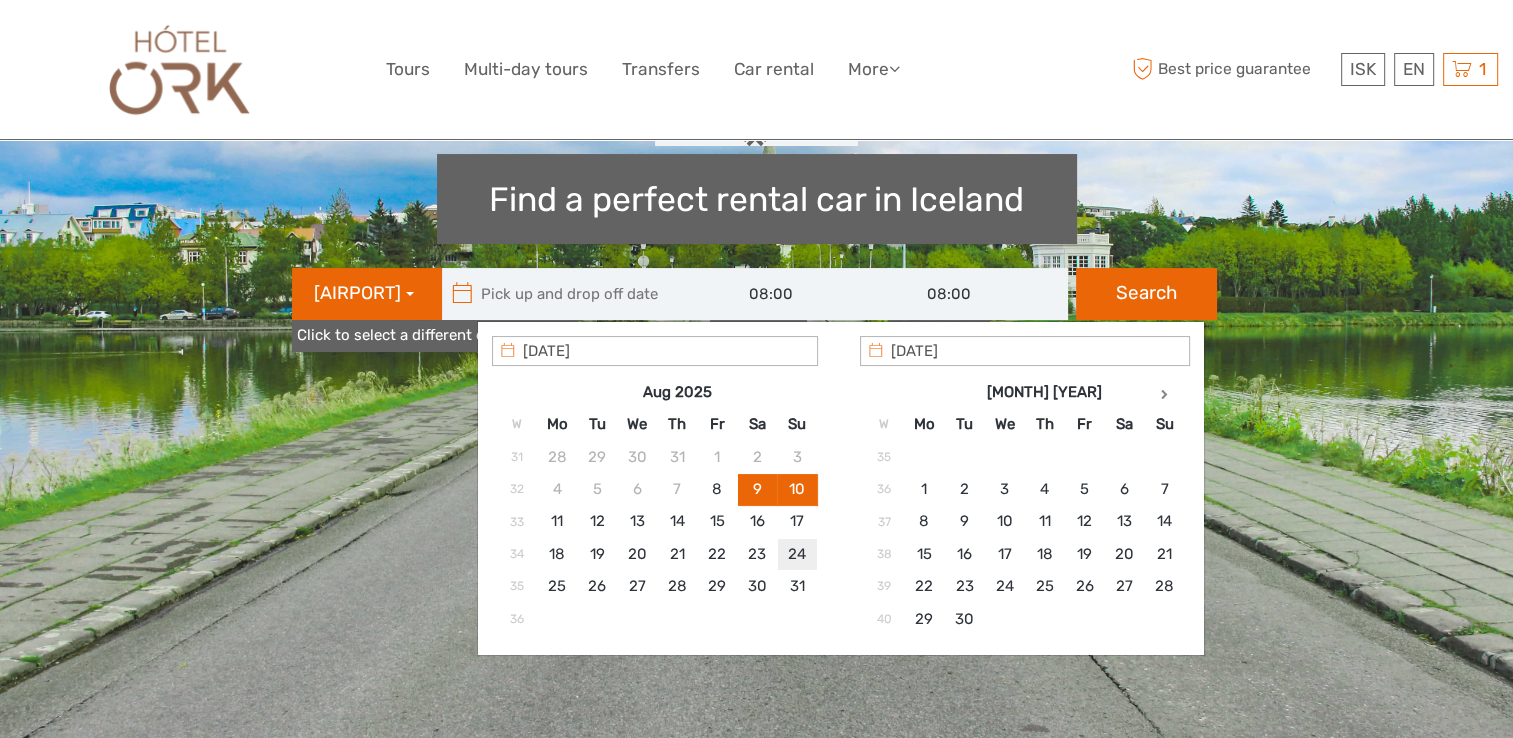 type on "[DATE]" 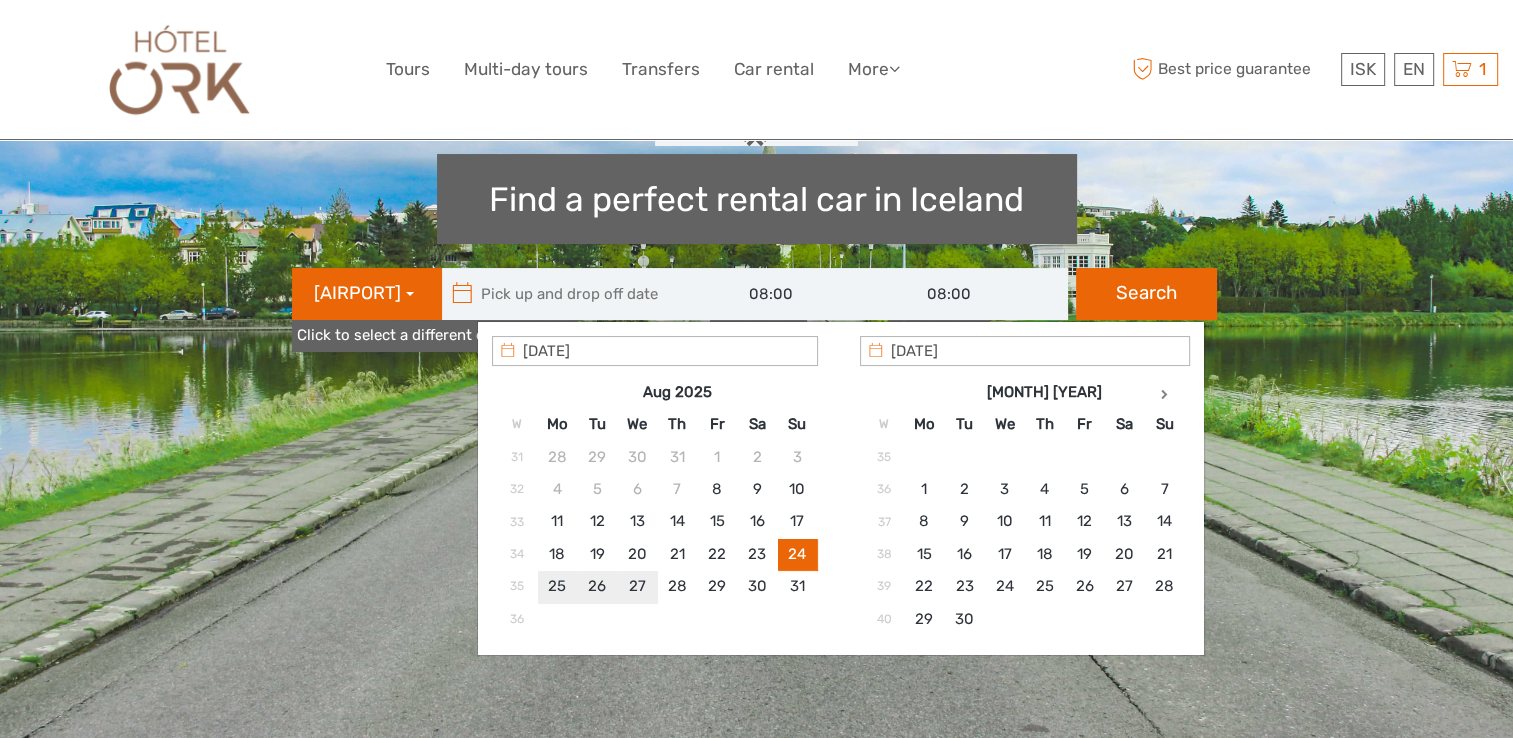 type on "[DATE]" 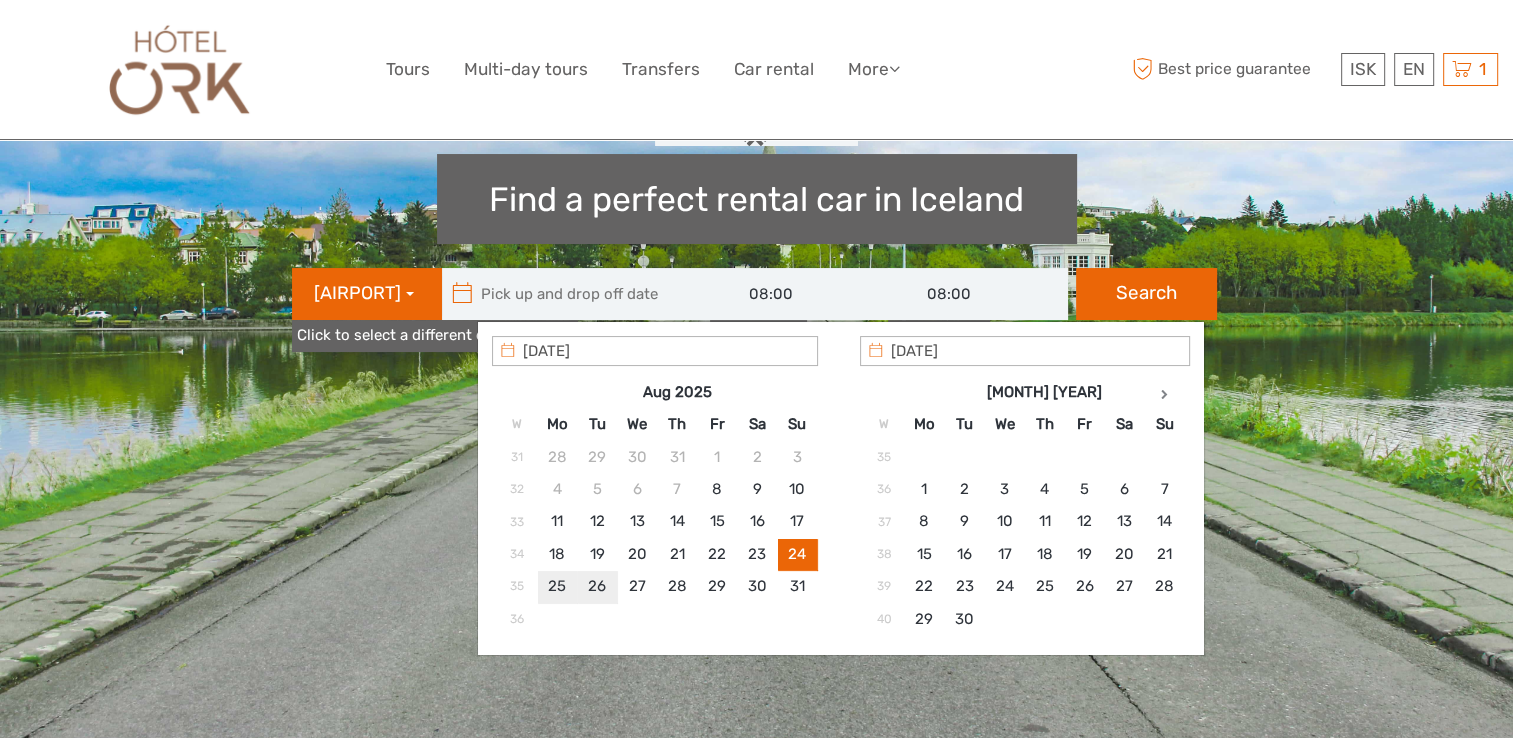 type on "[DATE]  -  [DATE]" 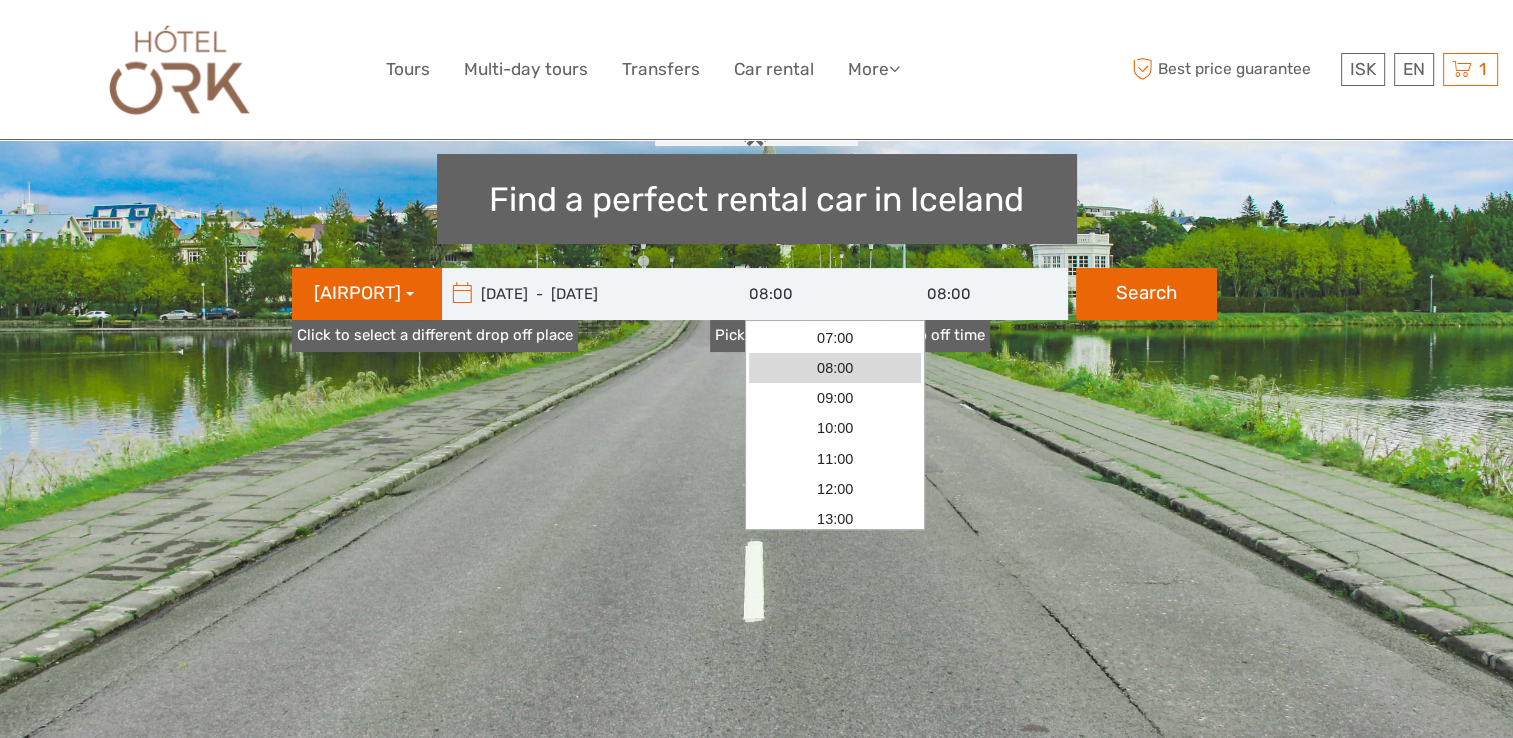 click on "08:00" at bounding box center [800, 294] 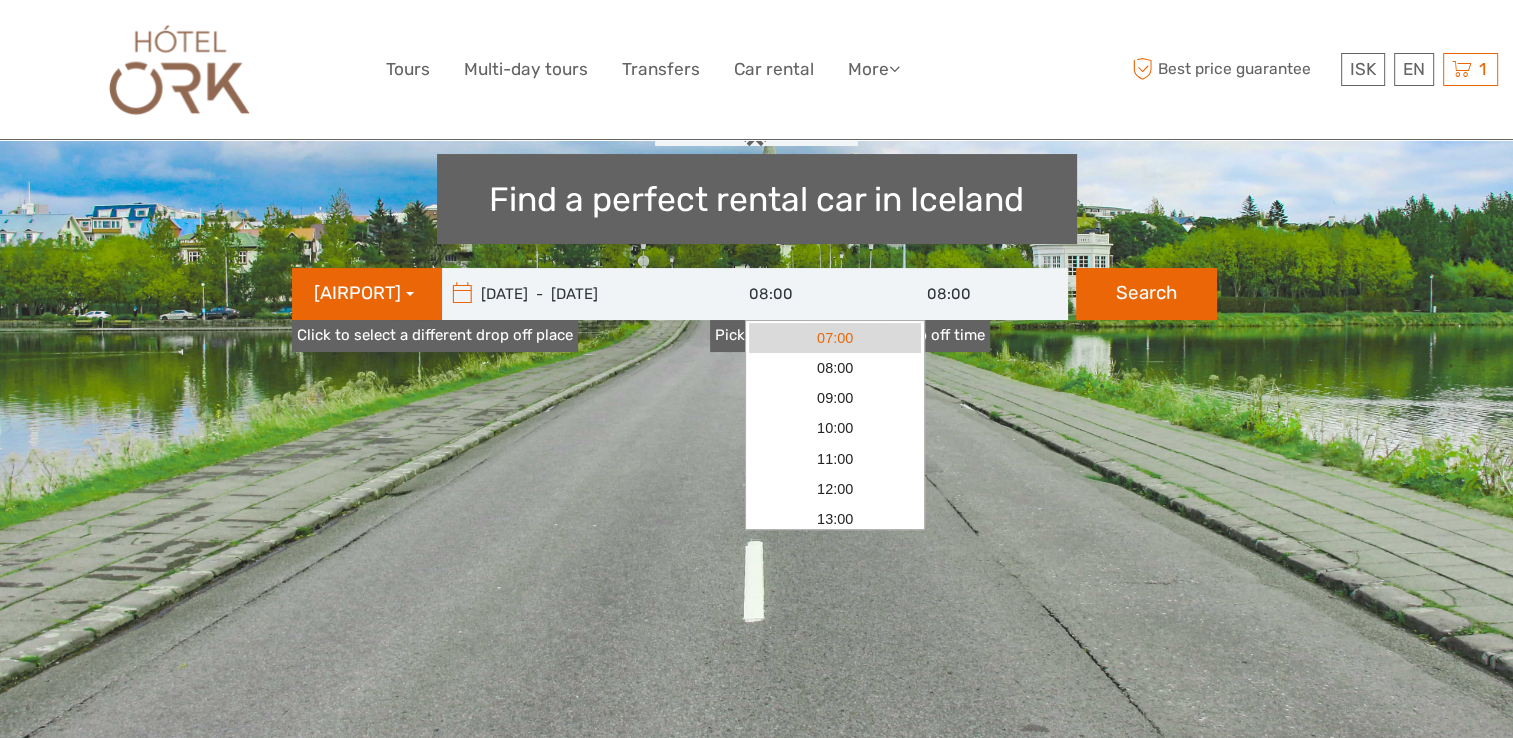 click on "07:00" at bounding box center [835, 338] 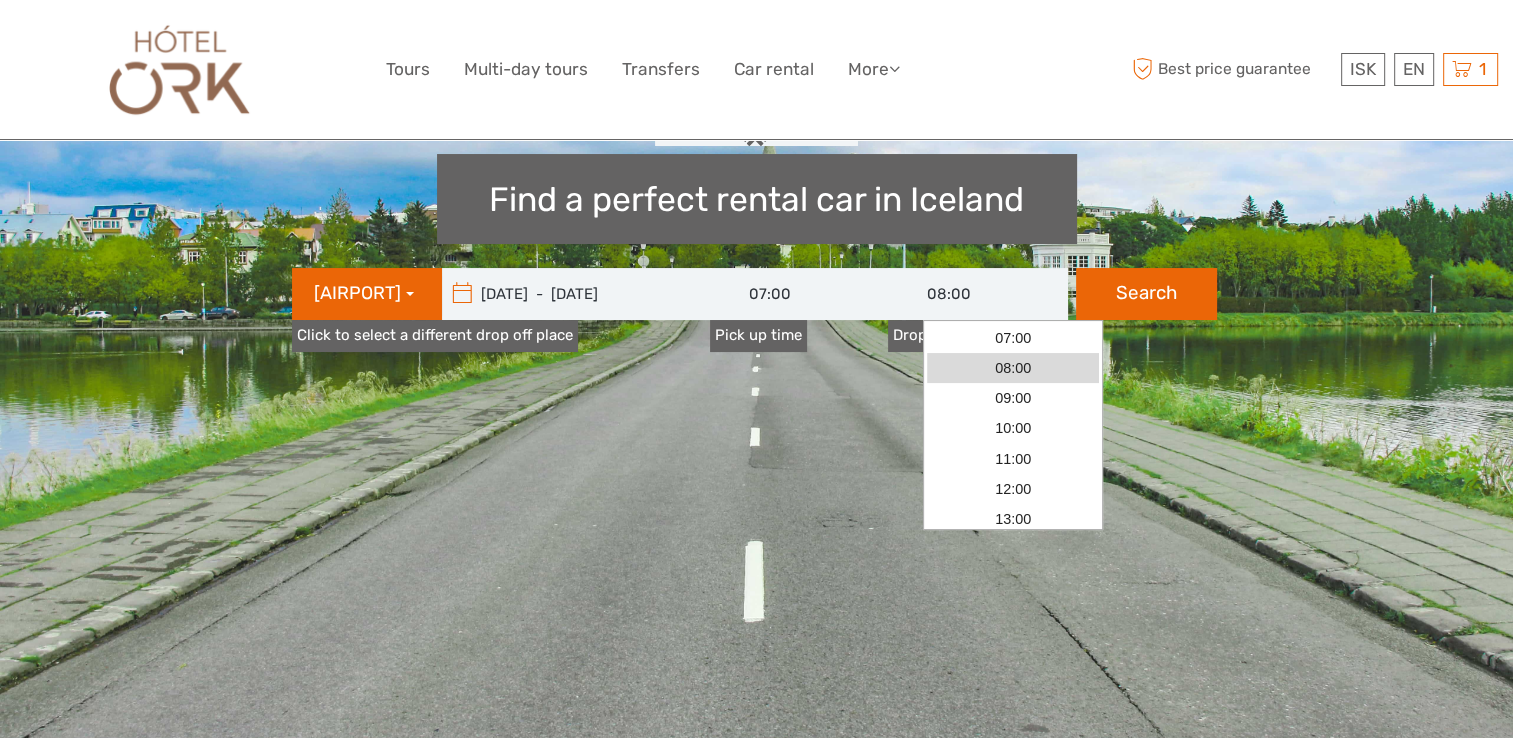click on "08:00" at bounding box center [978, 294] 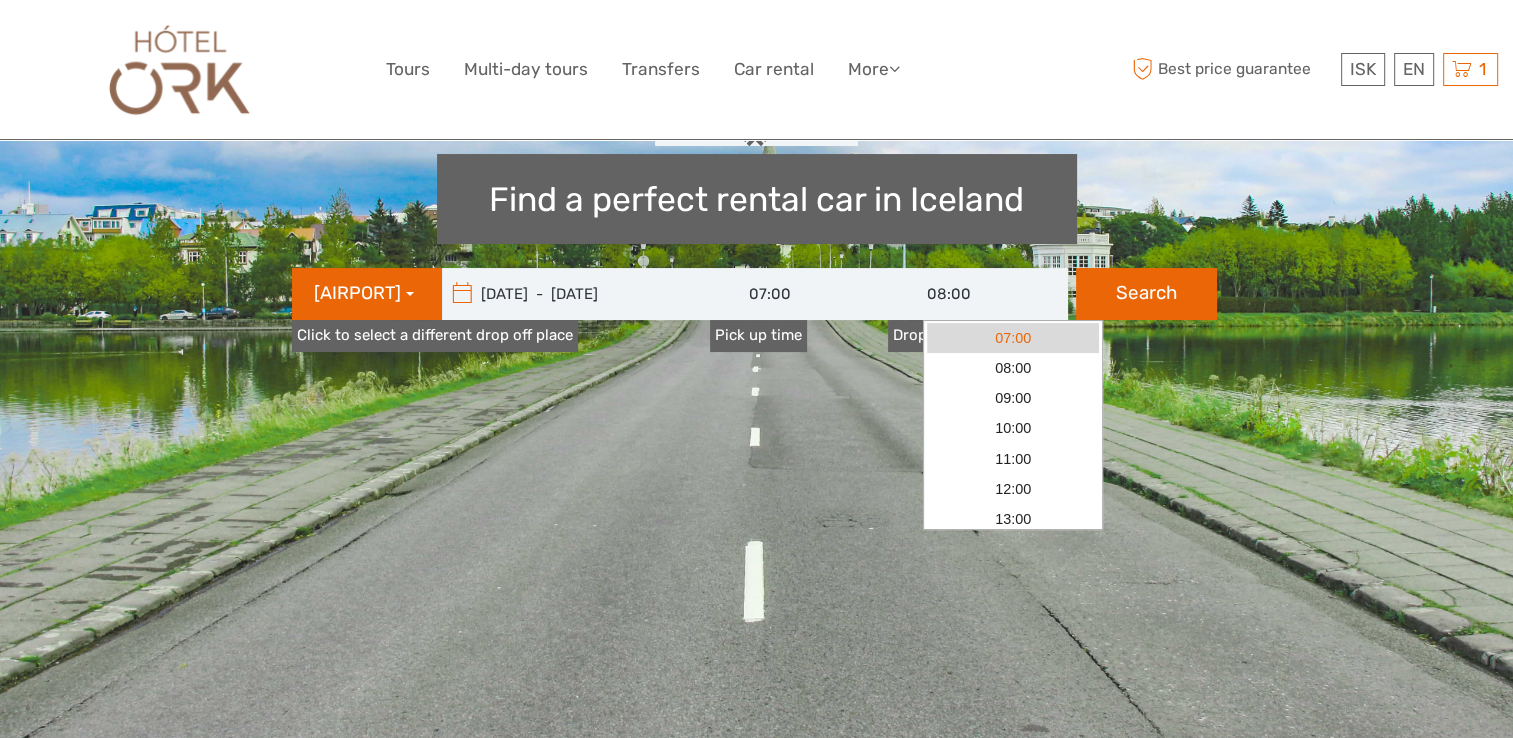 click on "07:00" at bounding box center [1013, 338] 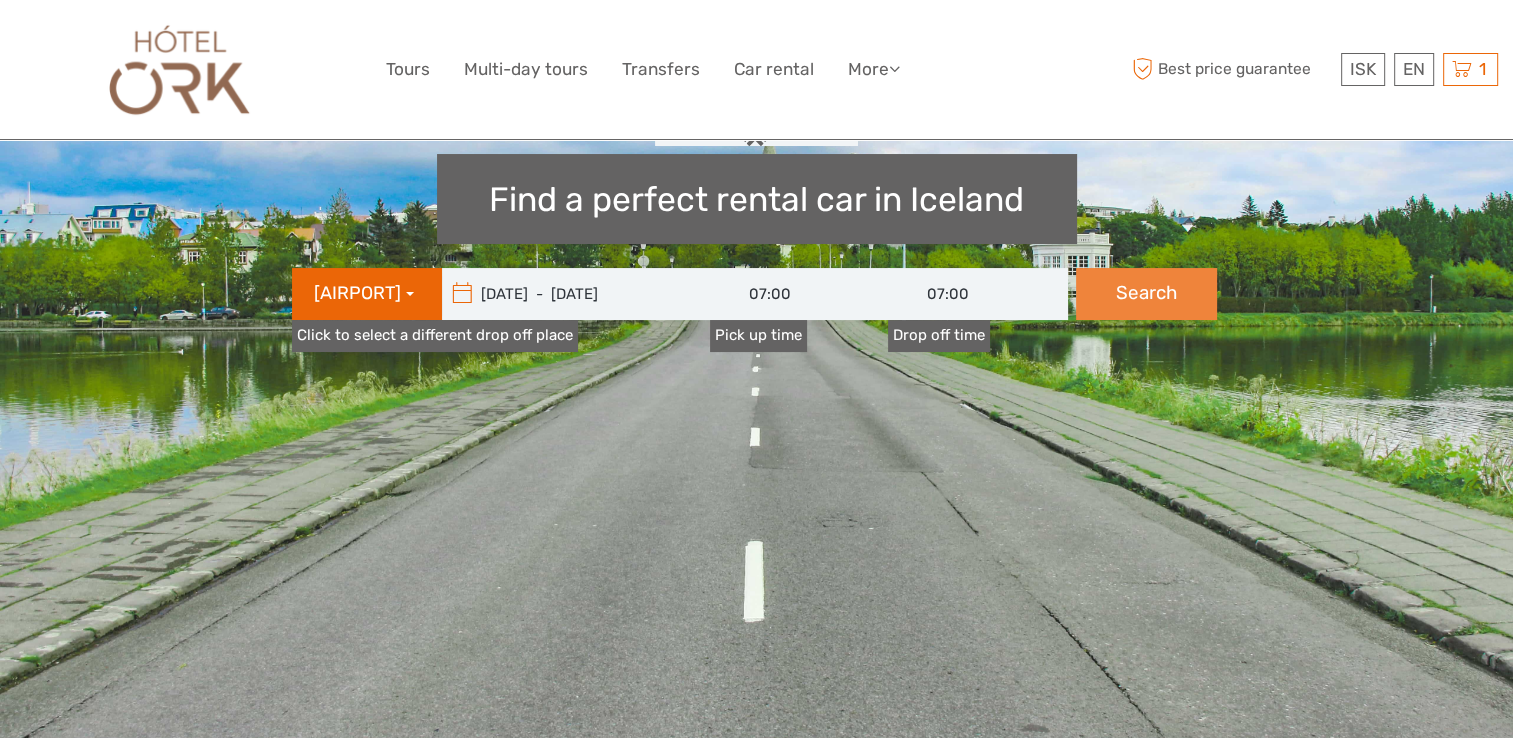 click on "Search" at bounding box center (1146, 294) 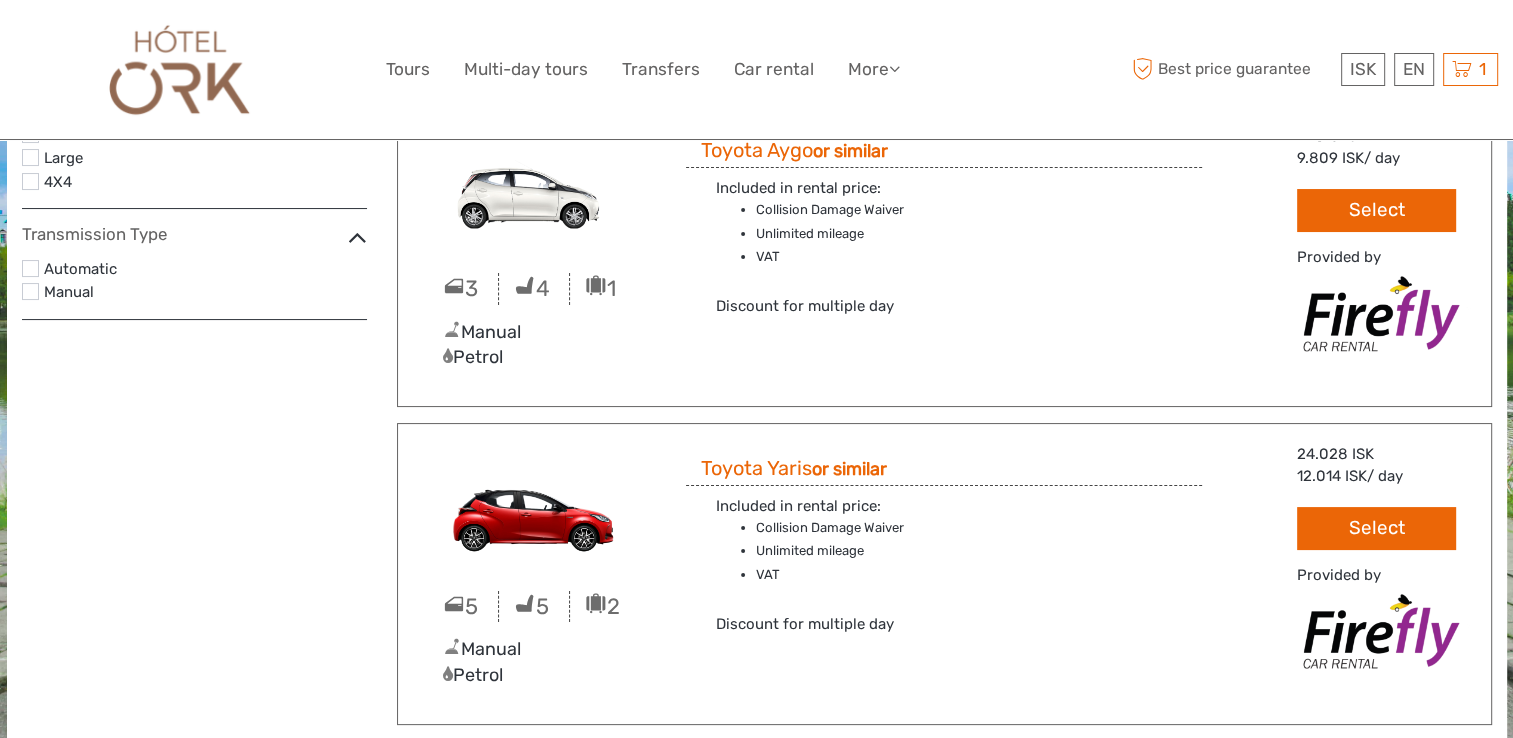 click at bounding box center (30, 268) 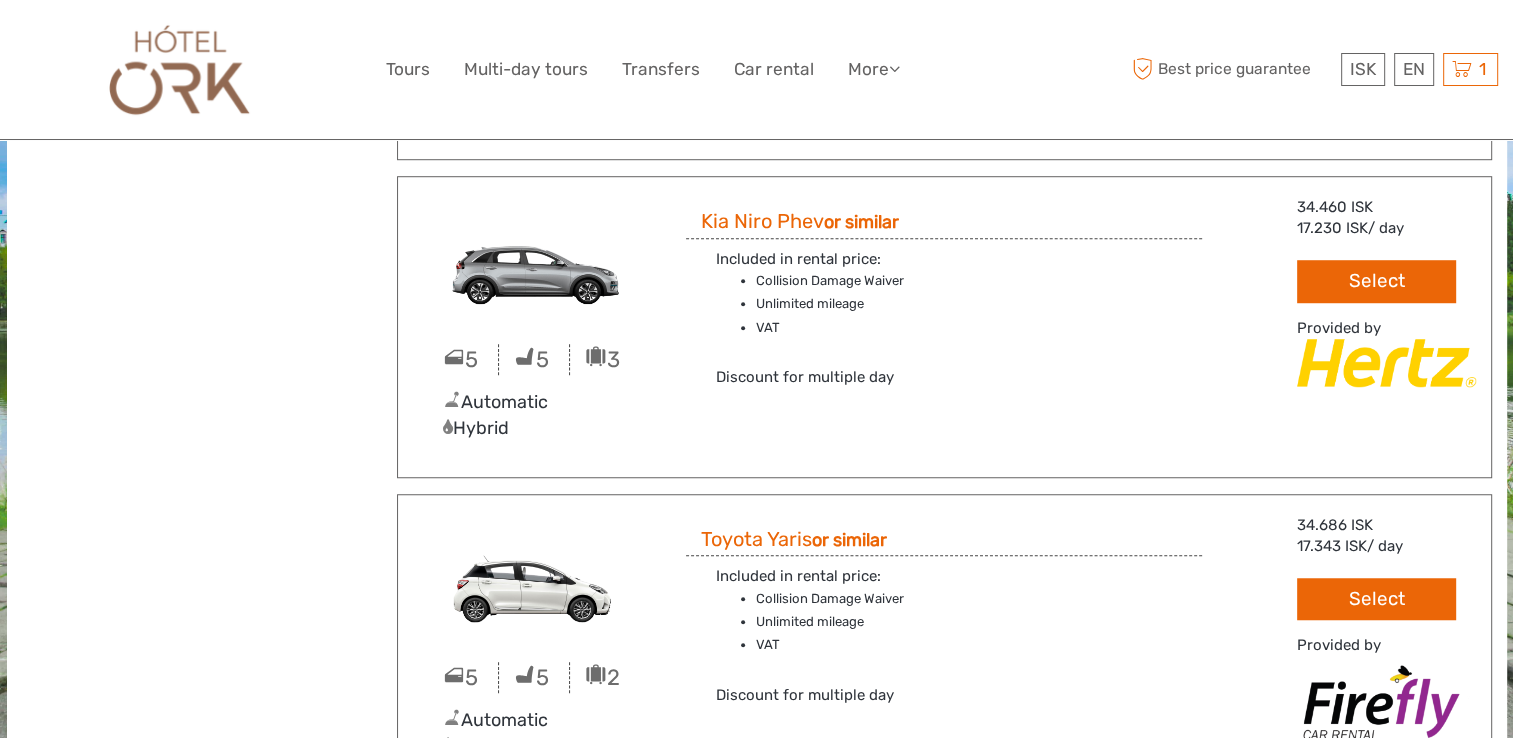 scroll, scrollTop: 1500, scrollLeft: 0, axis: vertical 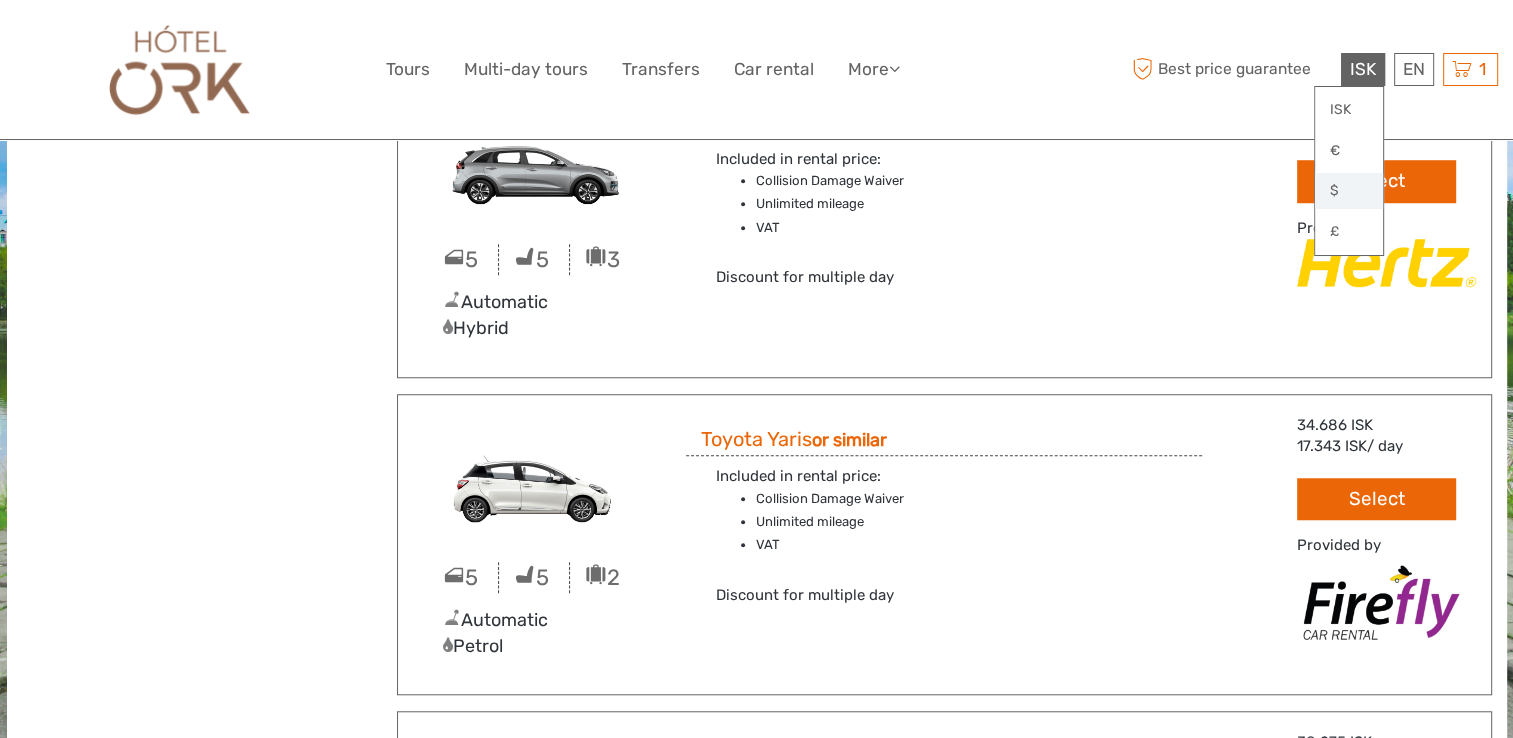 click on "$" at bounding box center [1349, 191] 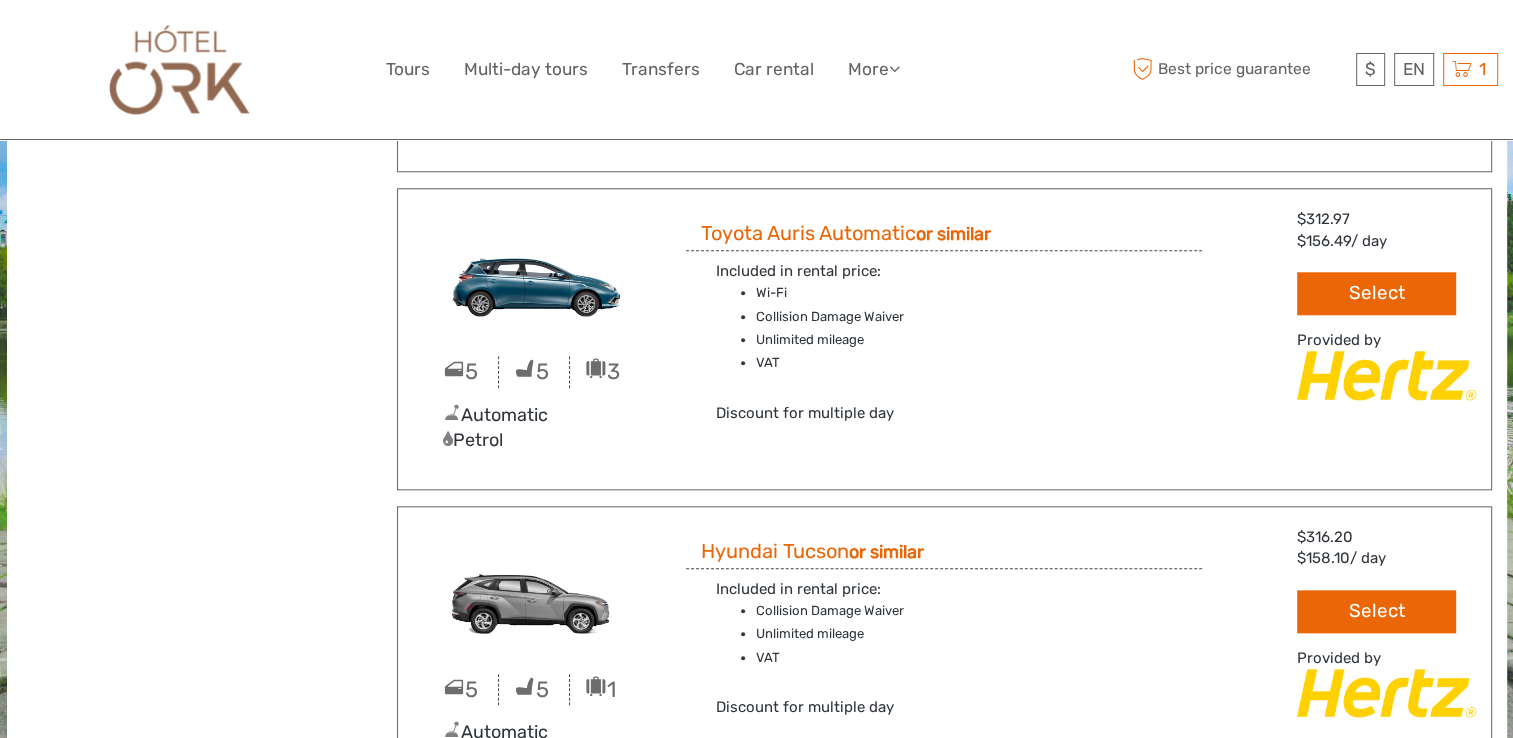 scroll, scrollTop: 1700, scrollLeft: 0, axis: vertical 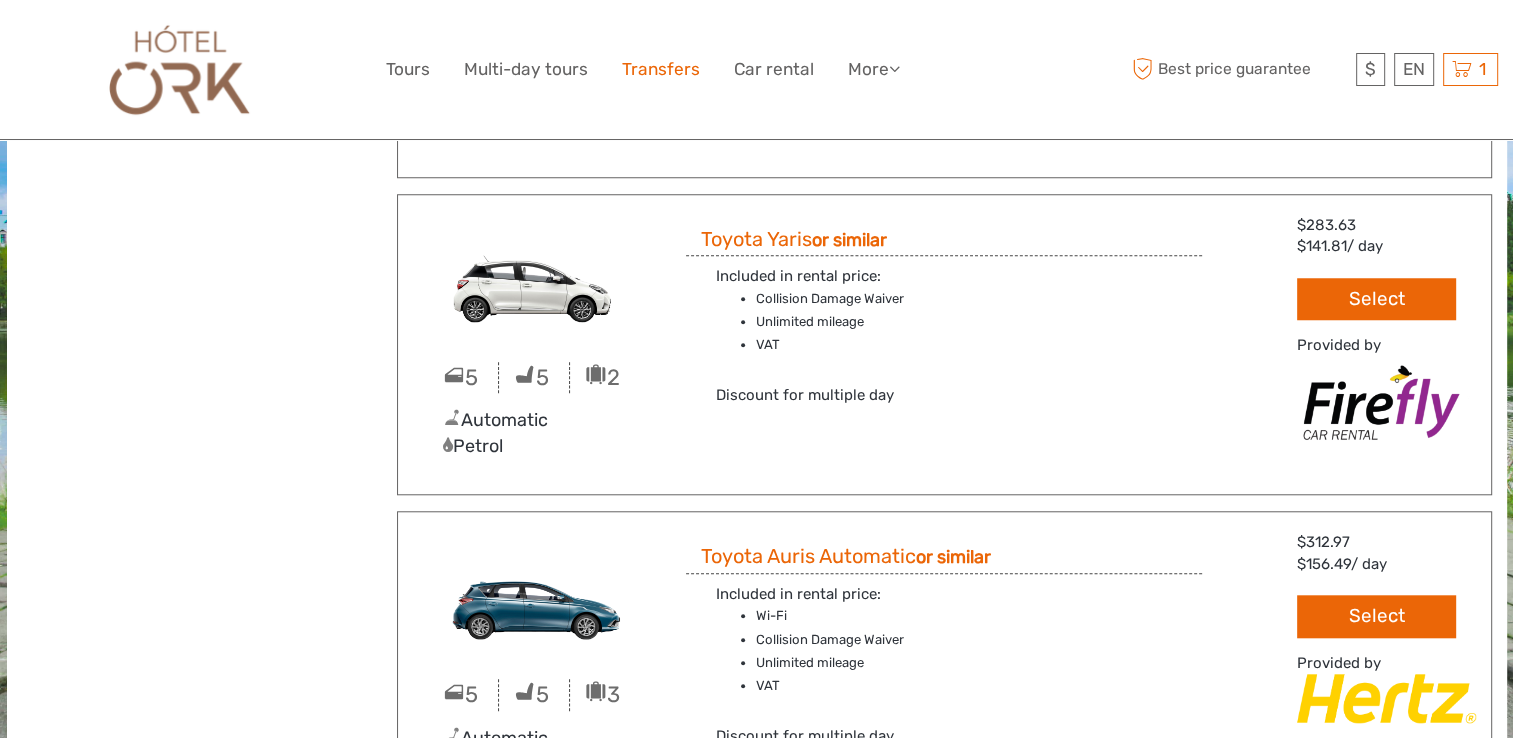 click on "Transfers" at bounding box center (661, 69) 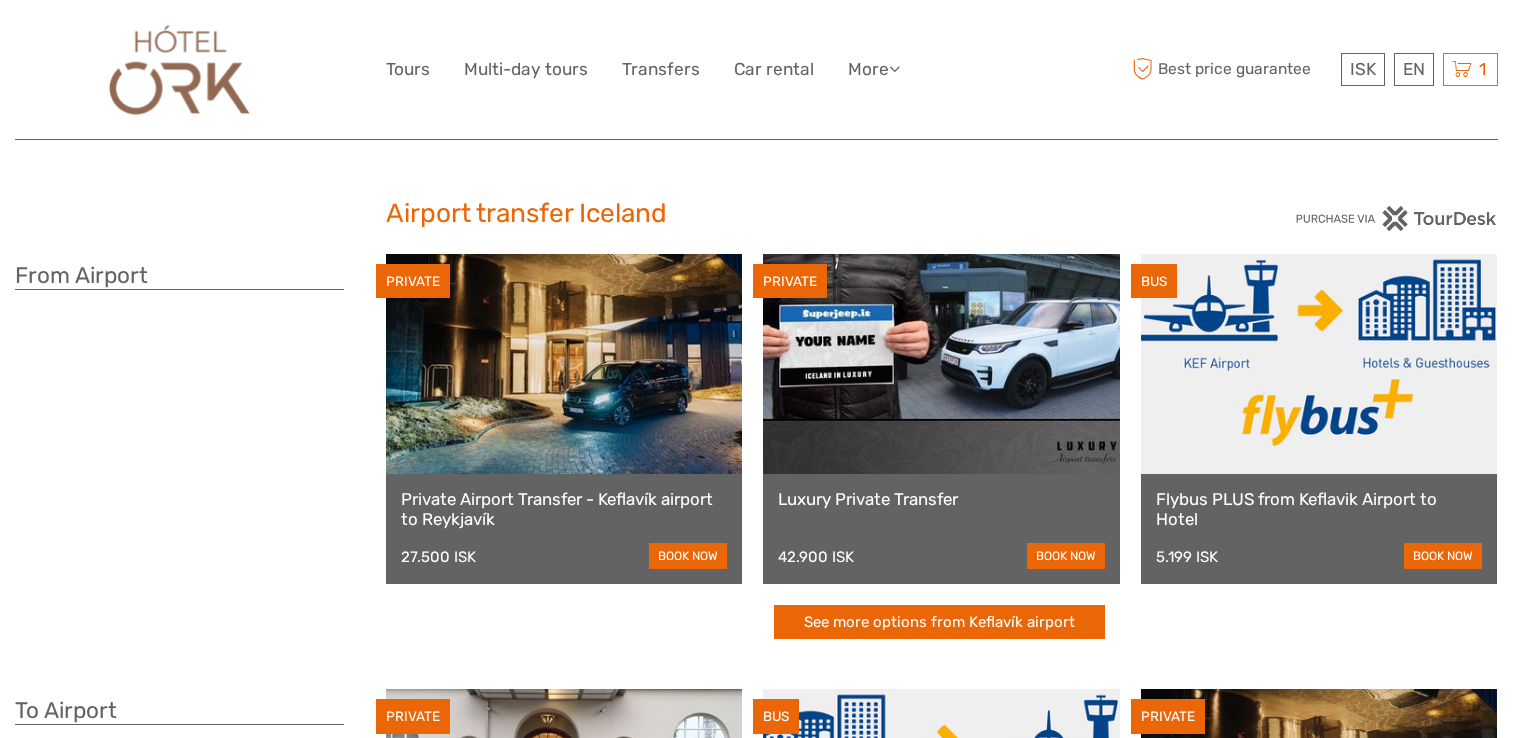 scroll, scrollTop: 0, scrollLeft: 0, axis: both 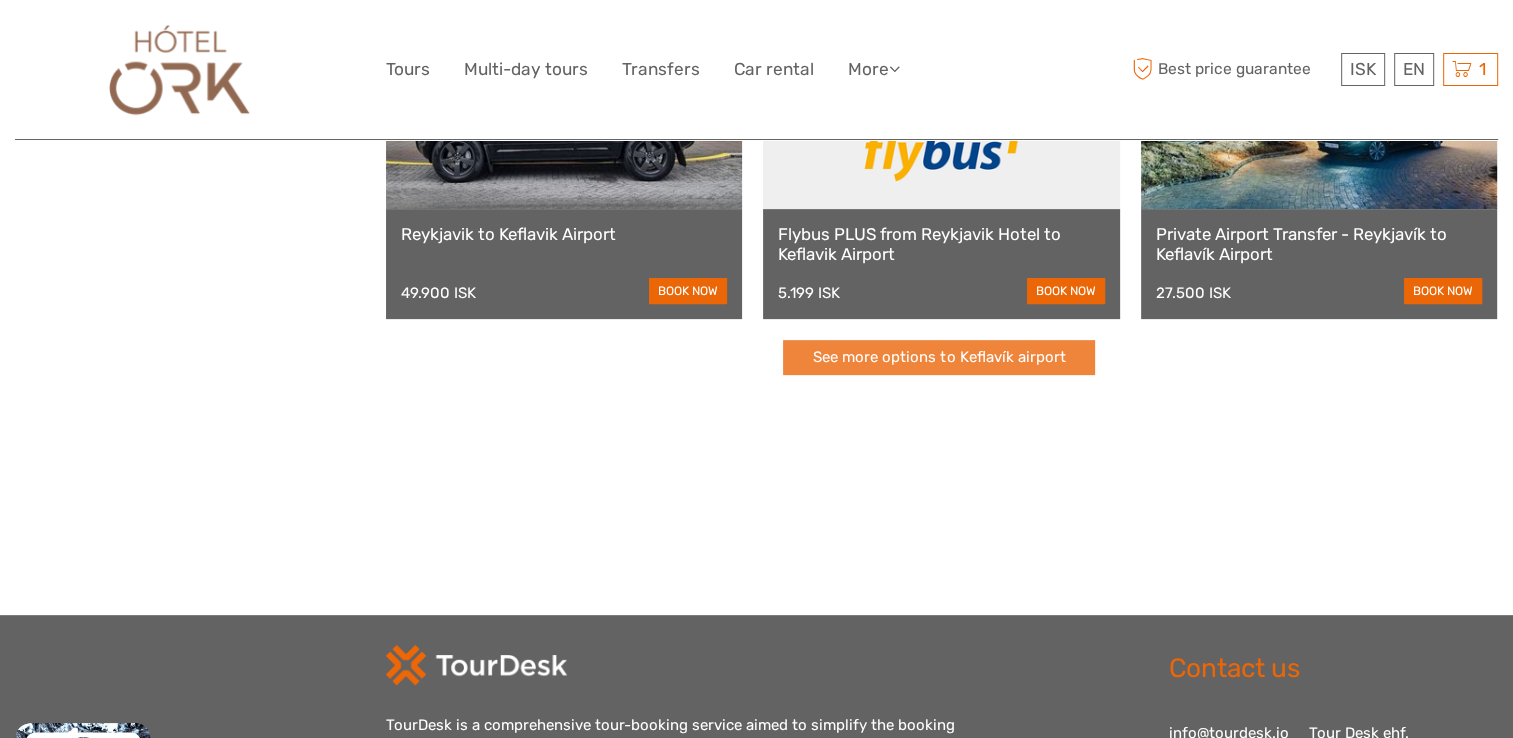 click on "See more options to Keflavík airport" at bounding box center (939, 357) 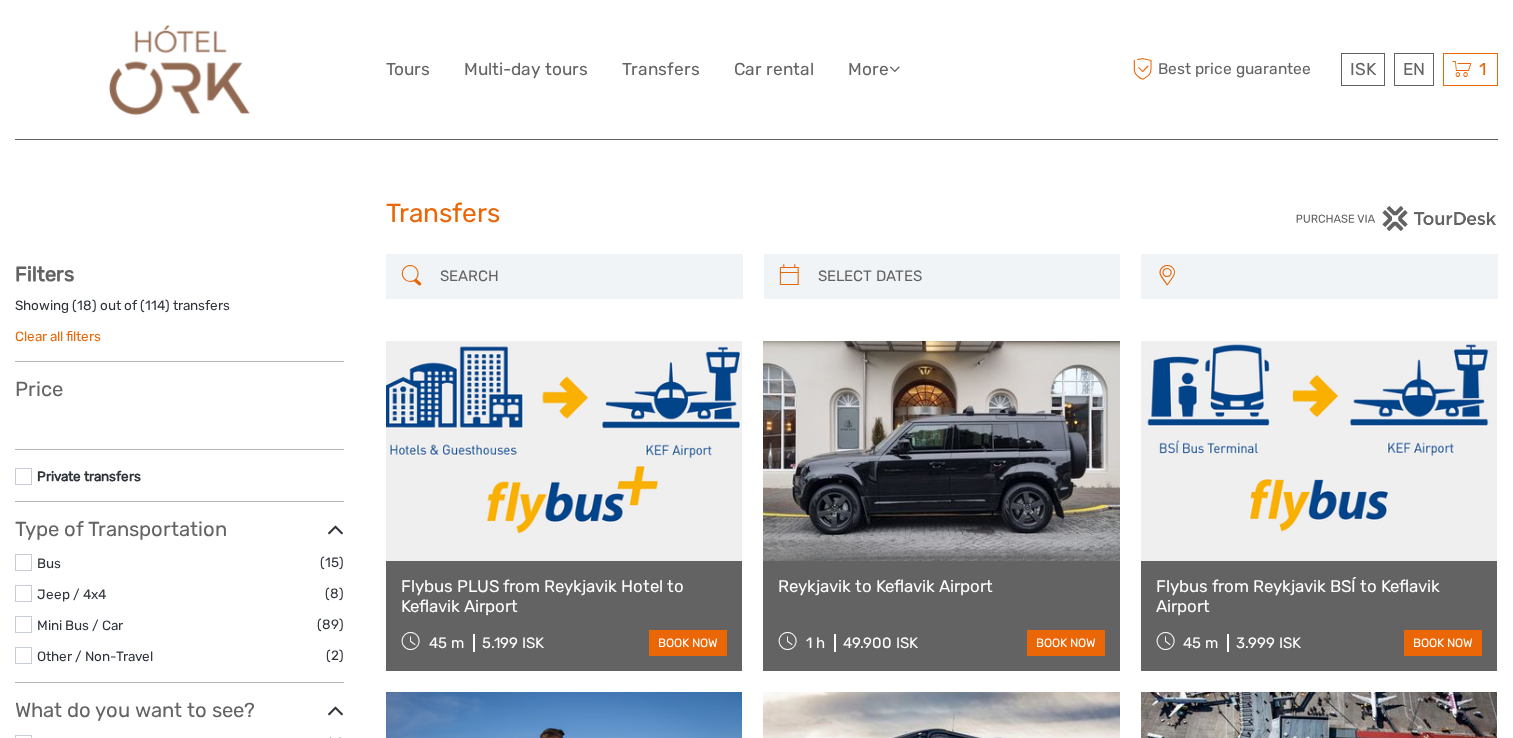 select 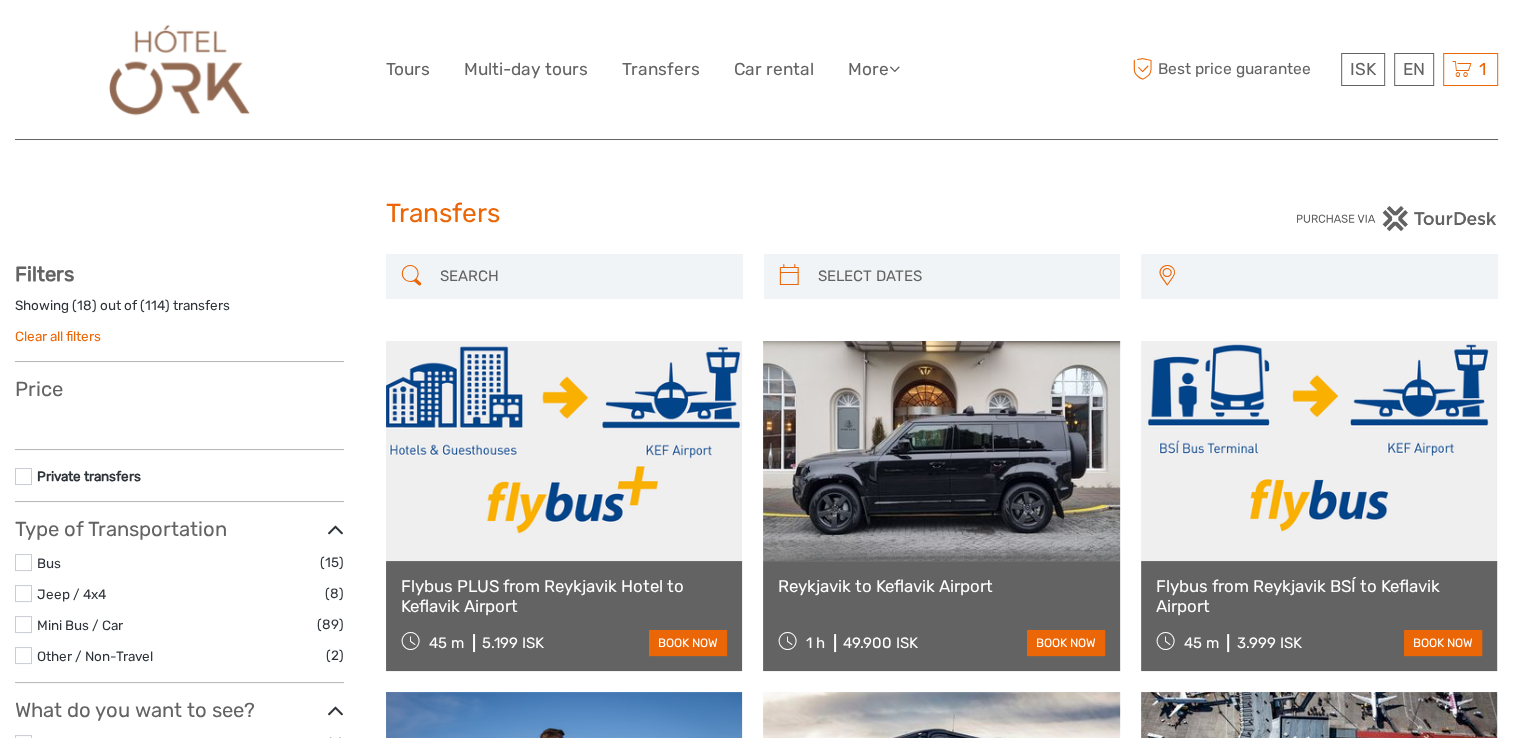 scroll, scrollTop: 0, scrollLeft: 0, axis: both 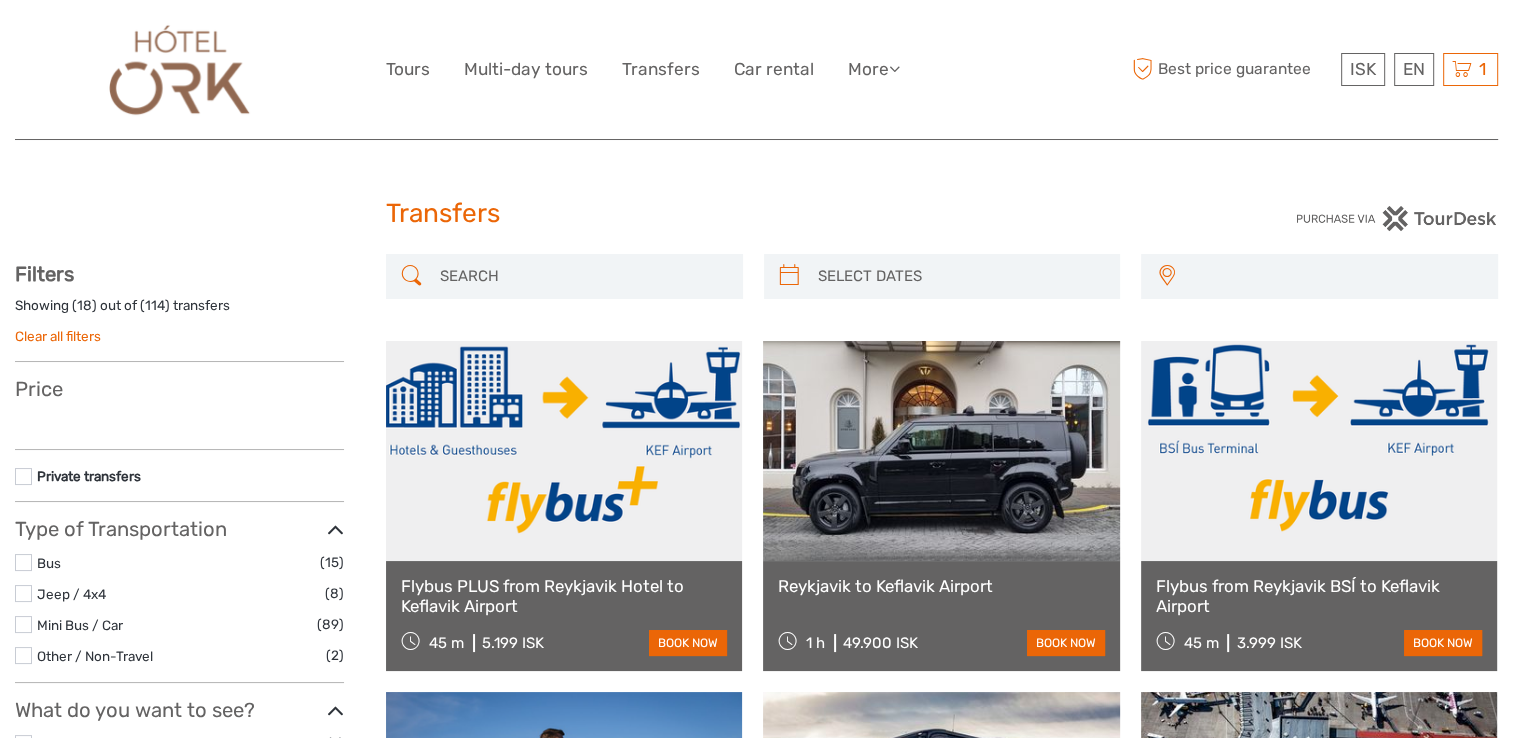 select 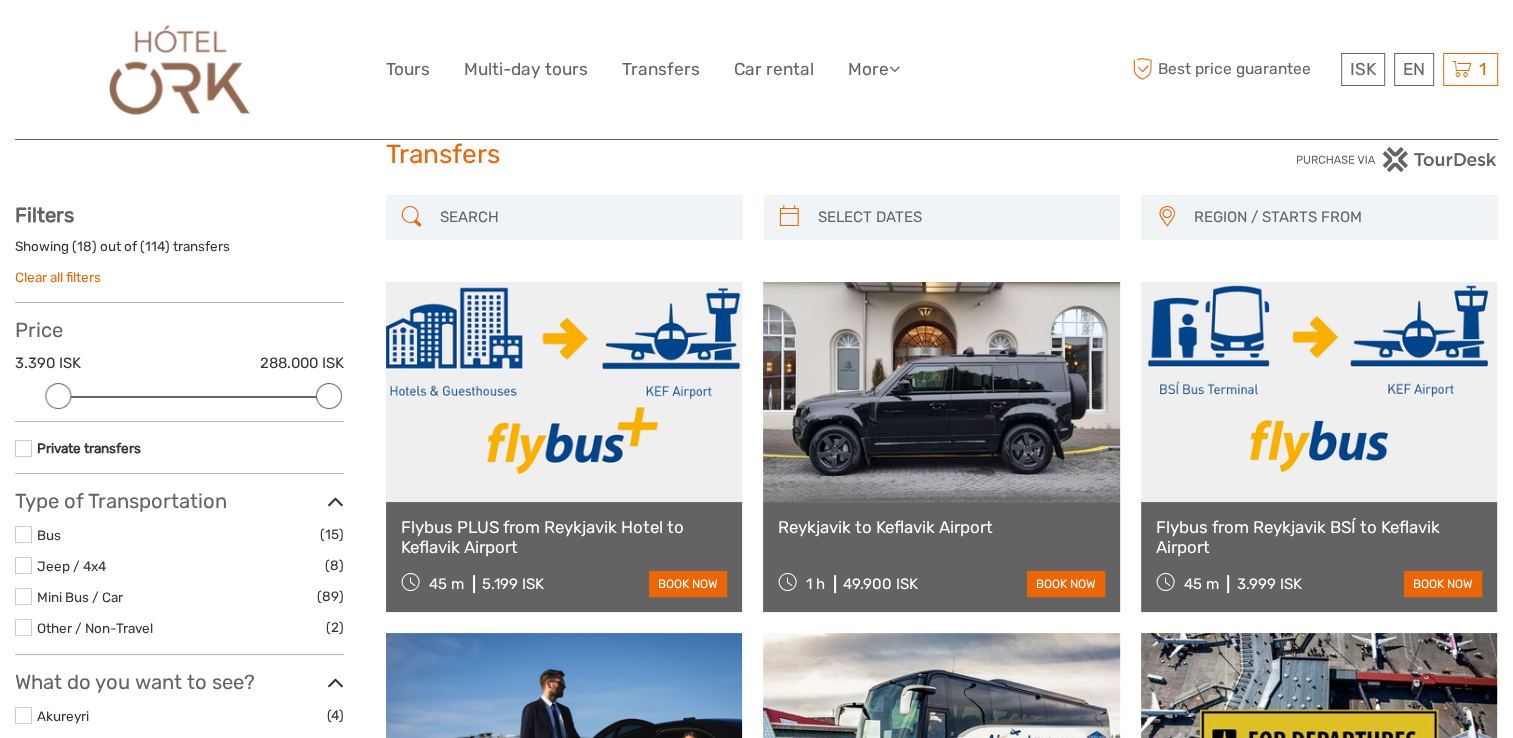 scroll, scrollTop: 0, scrollLeft: 0, axis: both 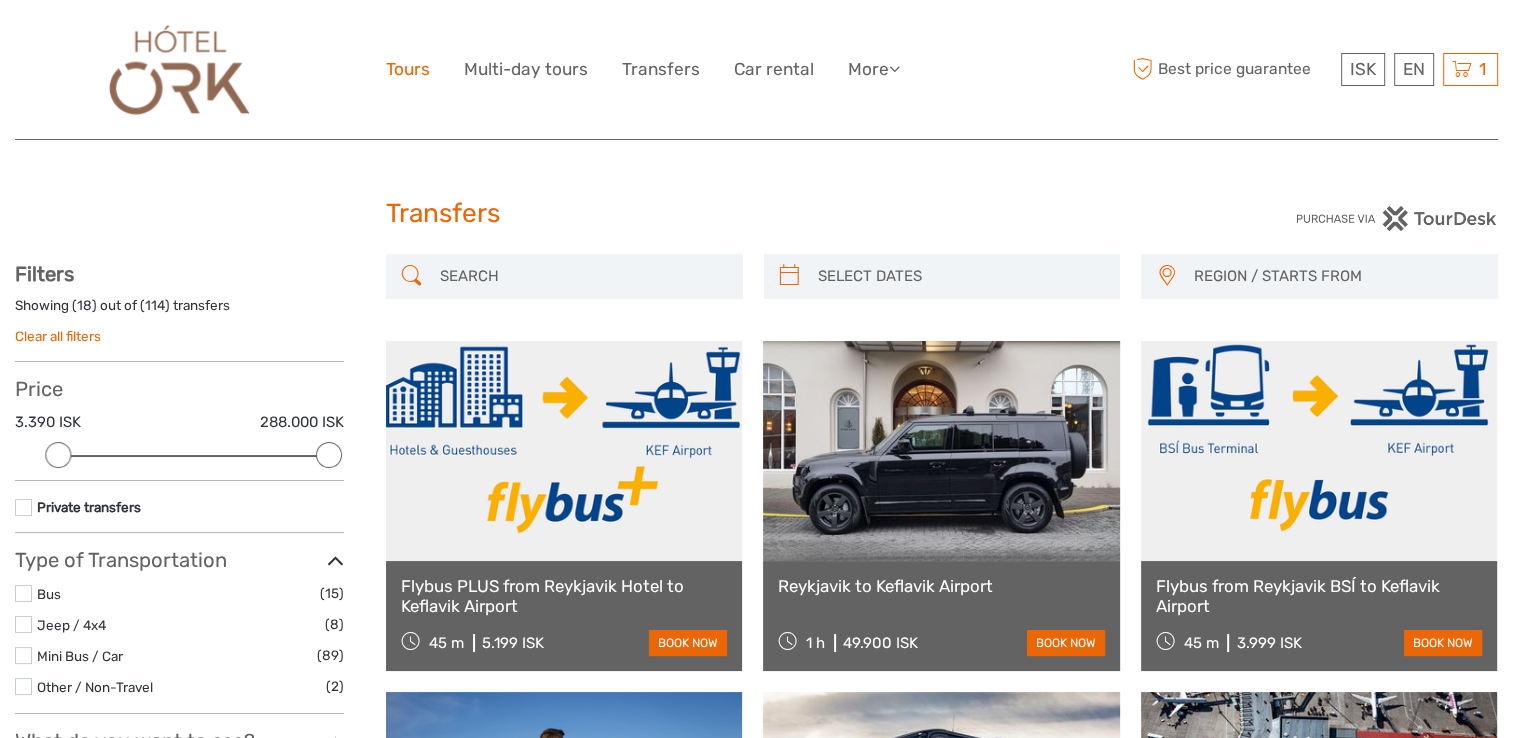 click on "Tours" at bounding box center [408, 69] 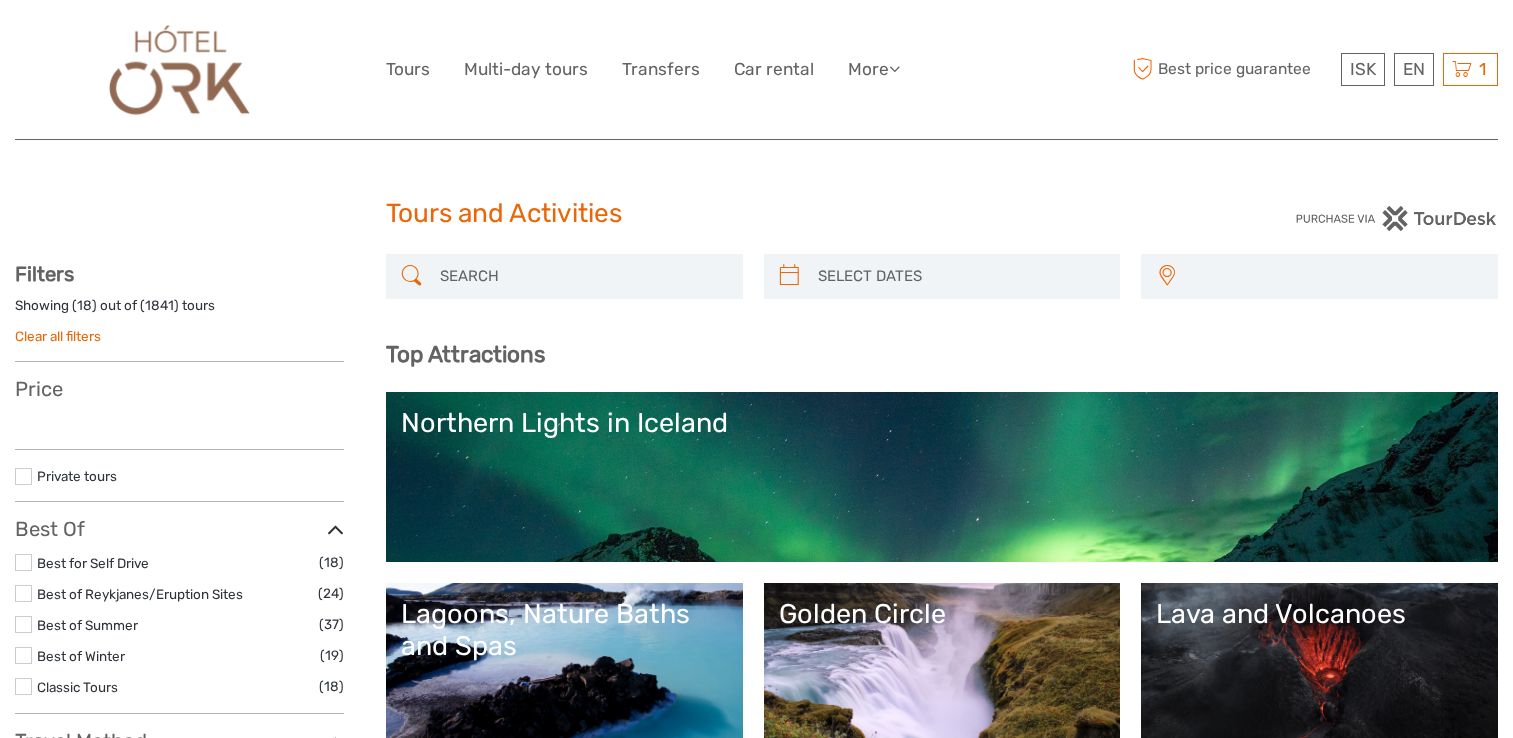 select 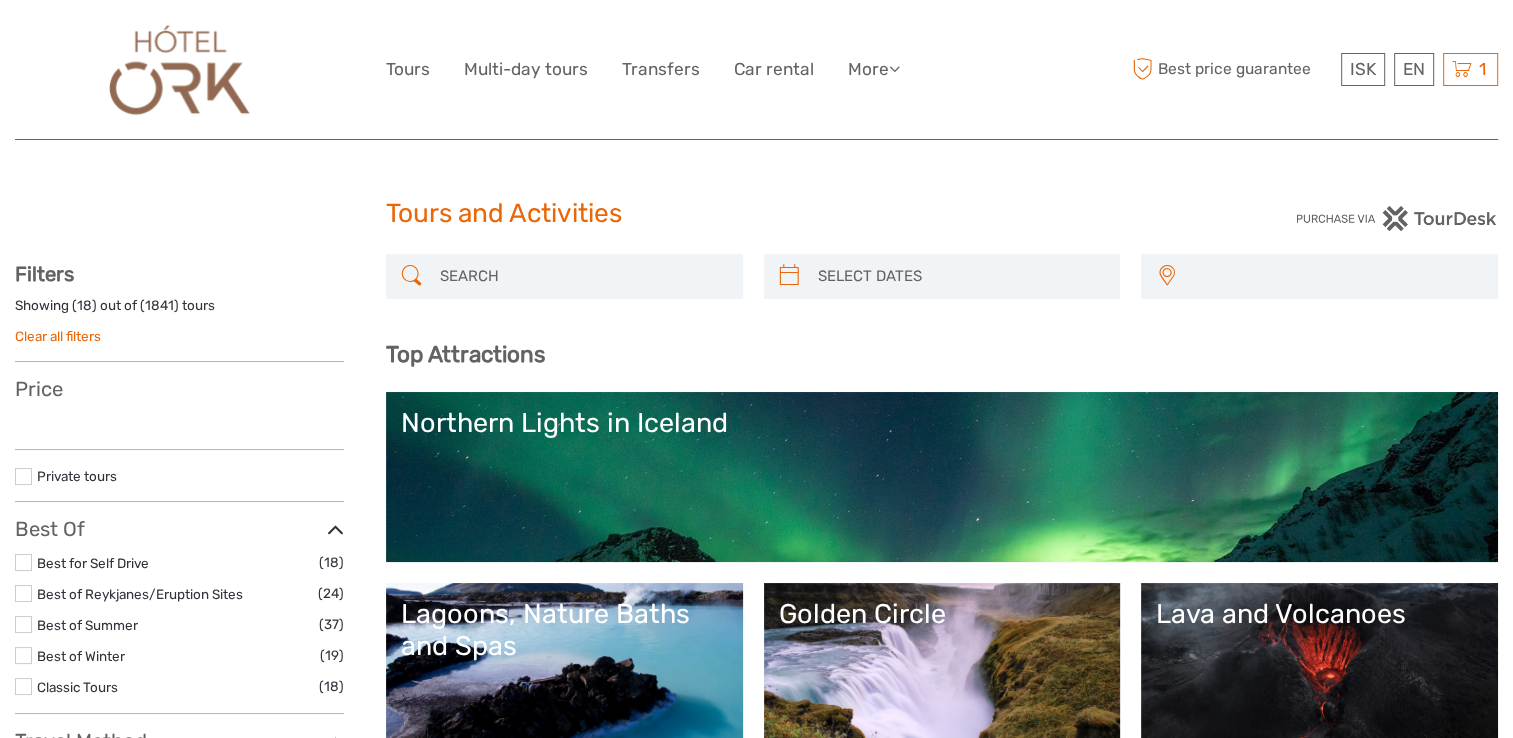 select 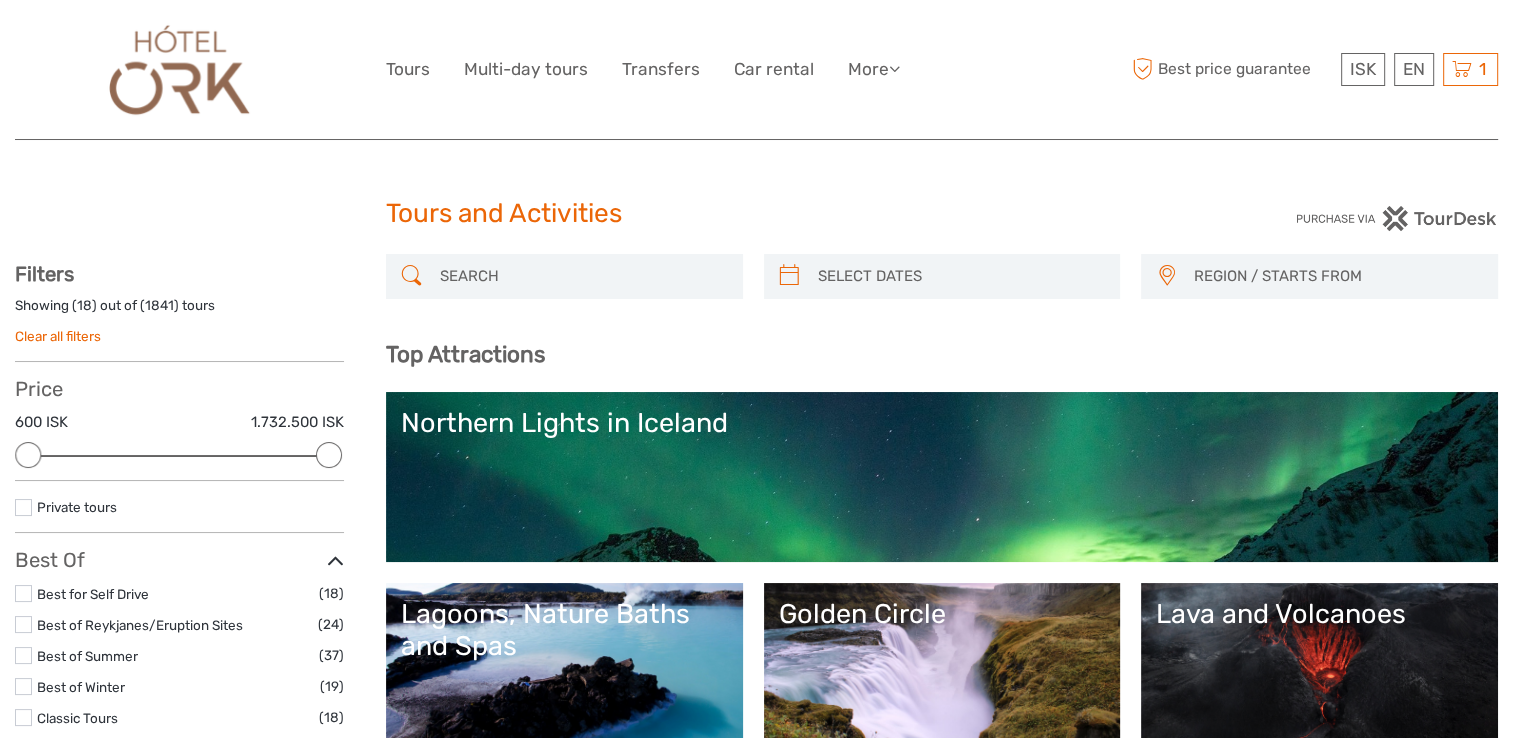 scroll, scrollTop: 0, scrollLeft: 0, axis: both 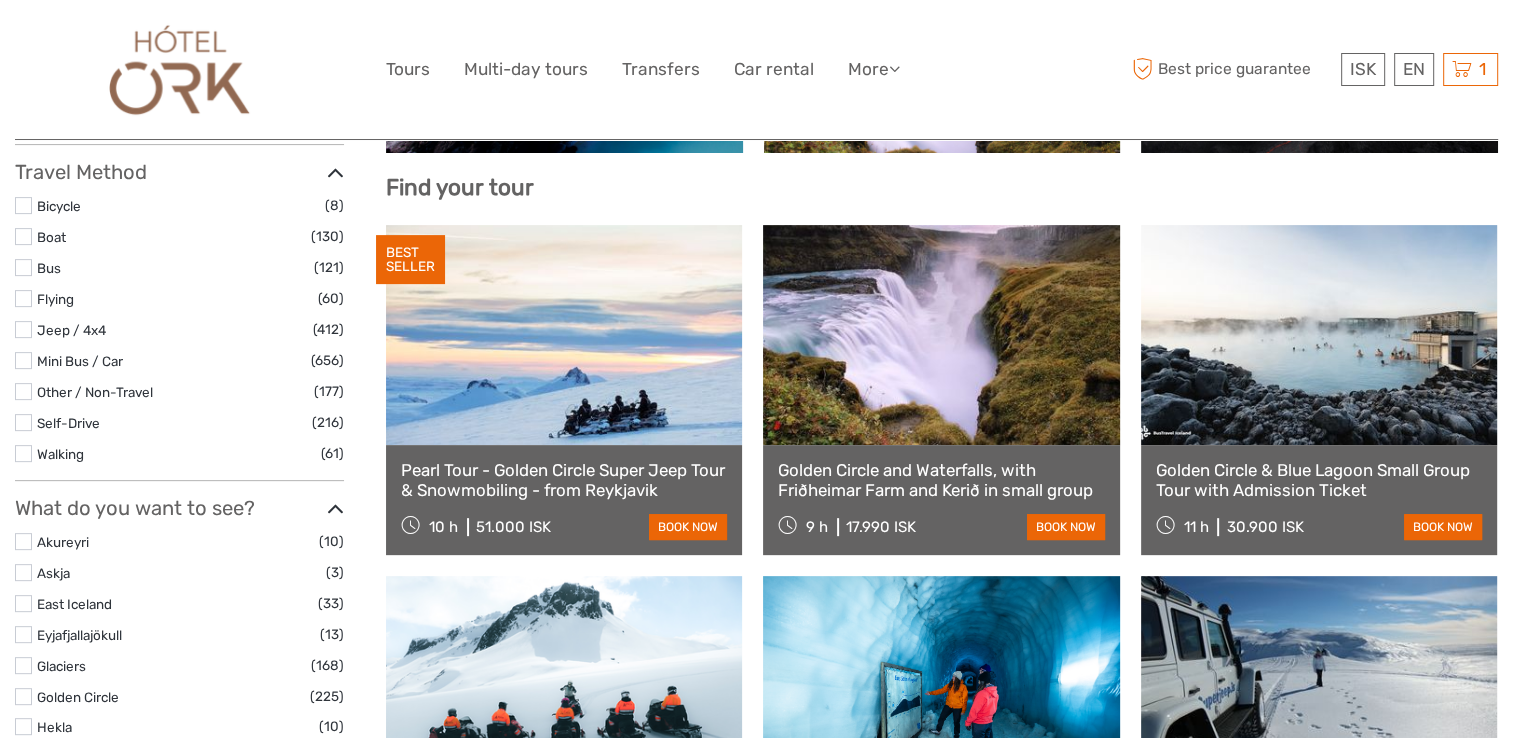 click at bounding box center [23, 422] 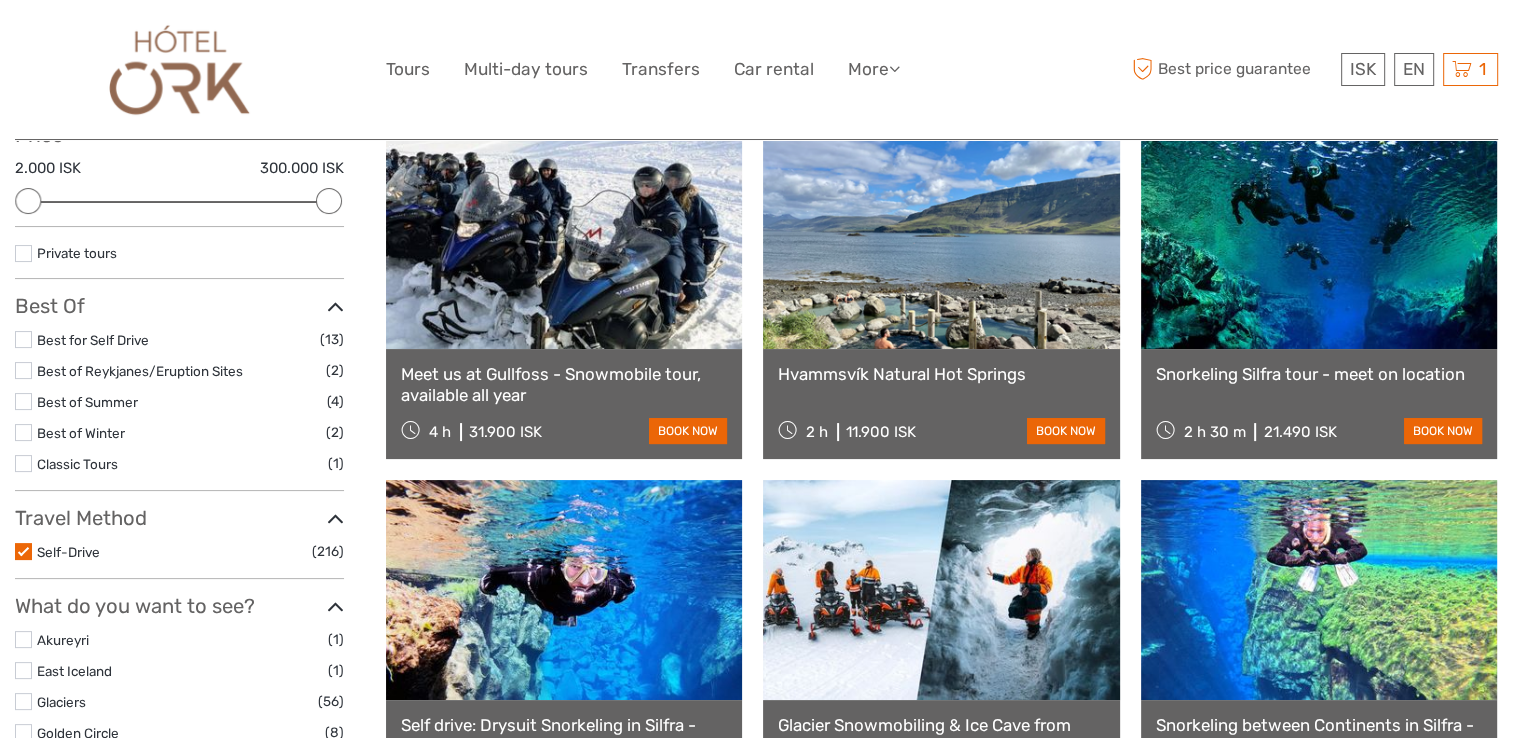 scroll, scrollTop: 300, scrollLeft: 0, axis: vertical 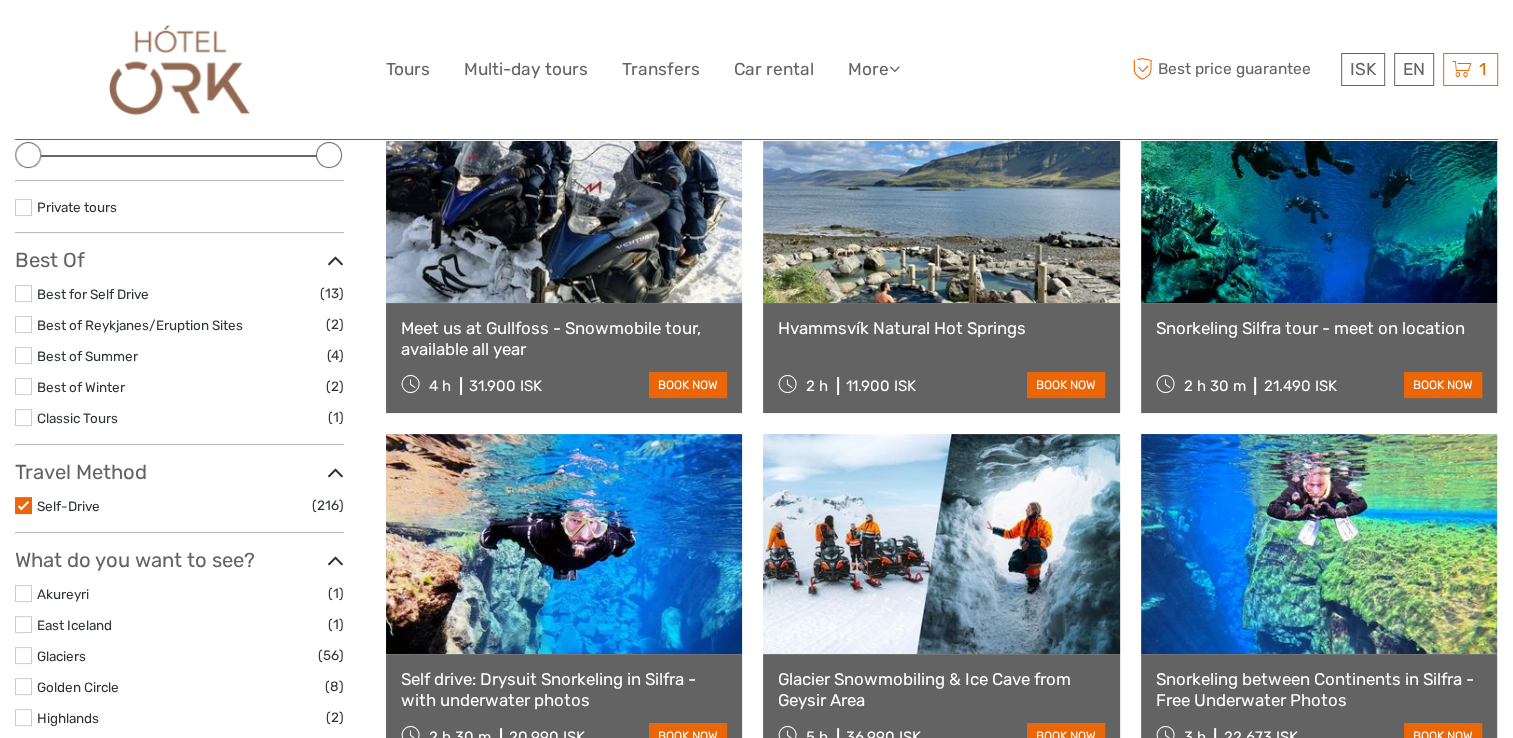 click at bounding box center (23, 505) 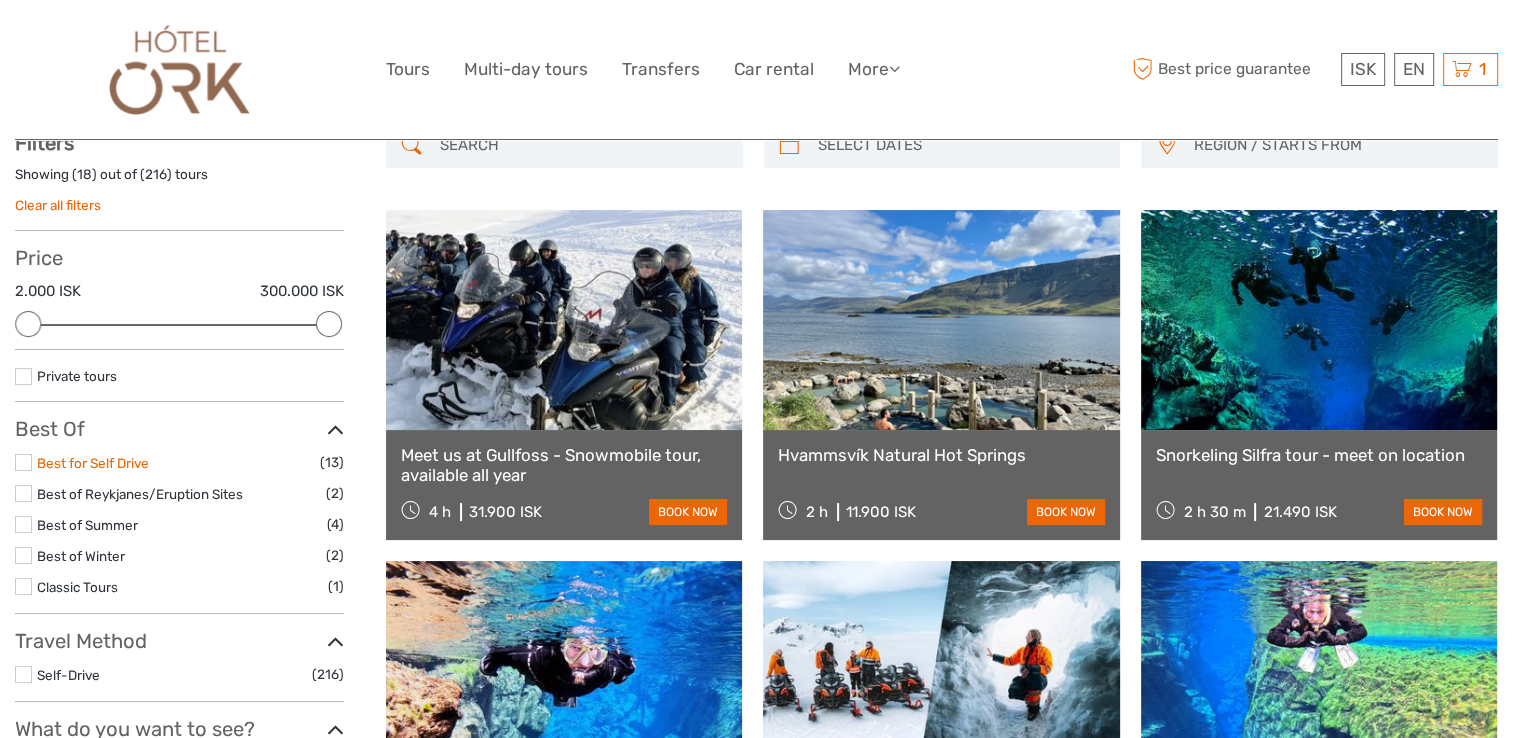 scroll, scrollTop: 119, scrollLeft: 0, axis: vertical 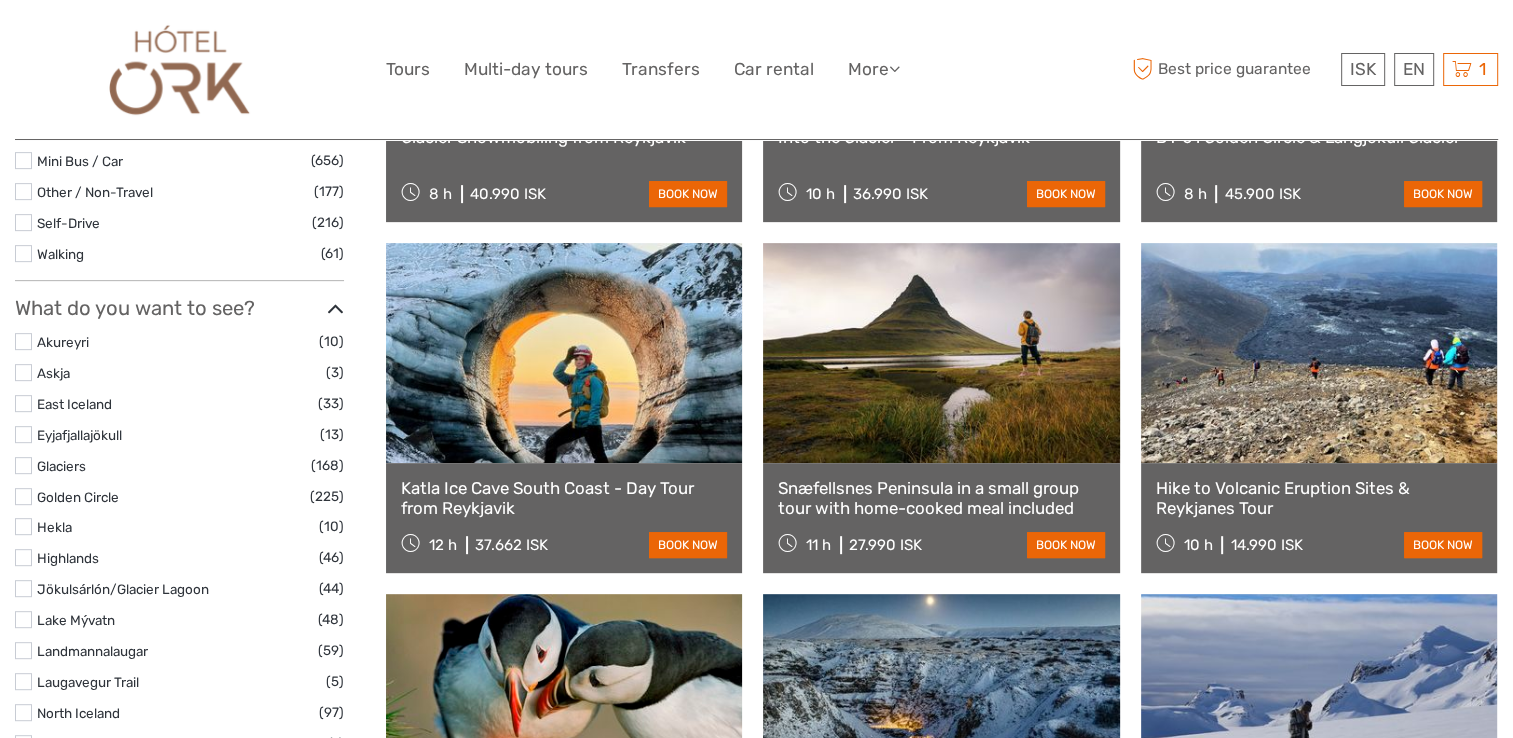 click at bounding box center [23, 496] 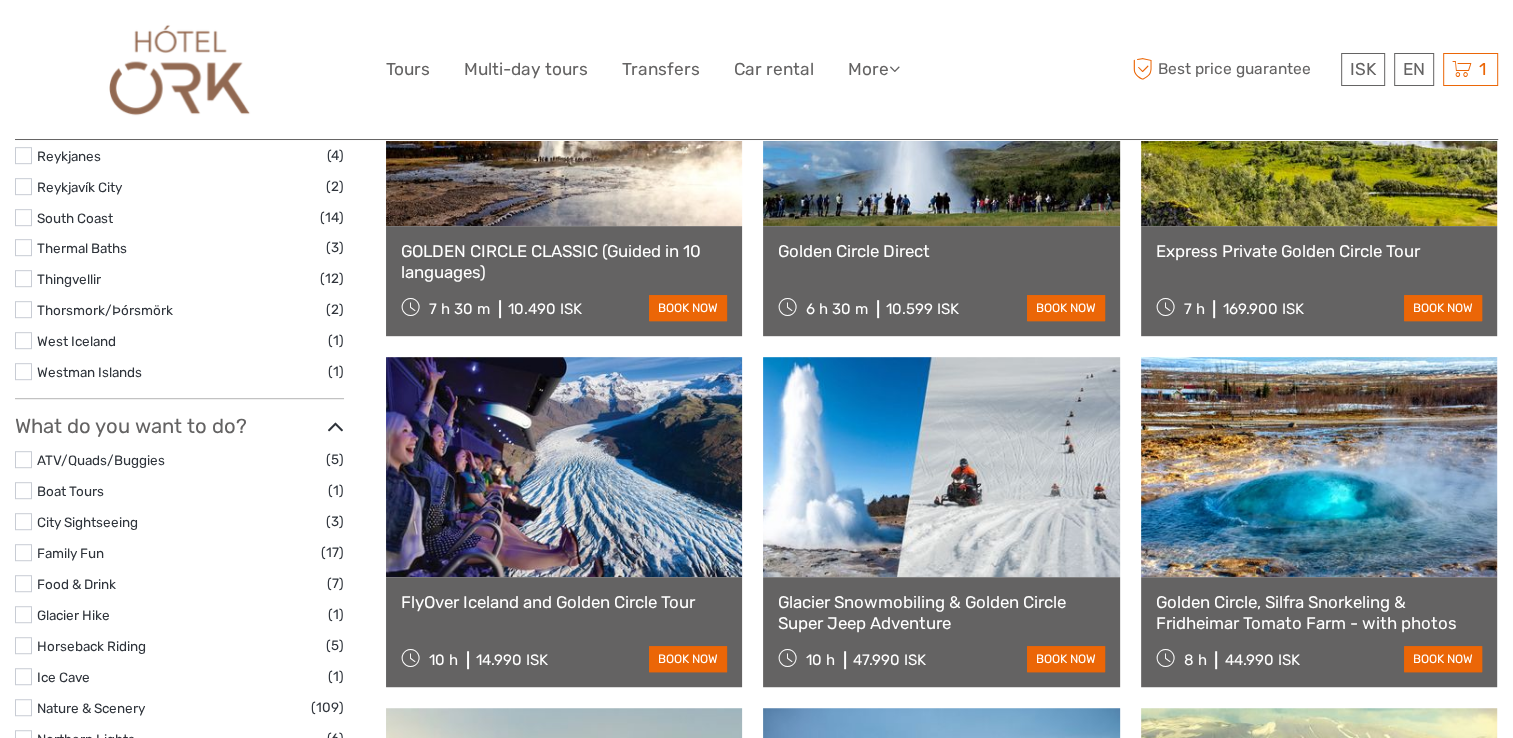 scroll, scrollTop: 1113, scrollLeft: 0, axis: vertical 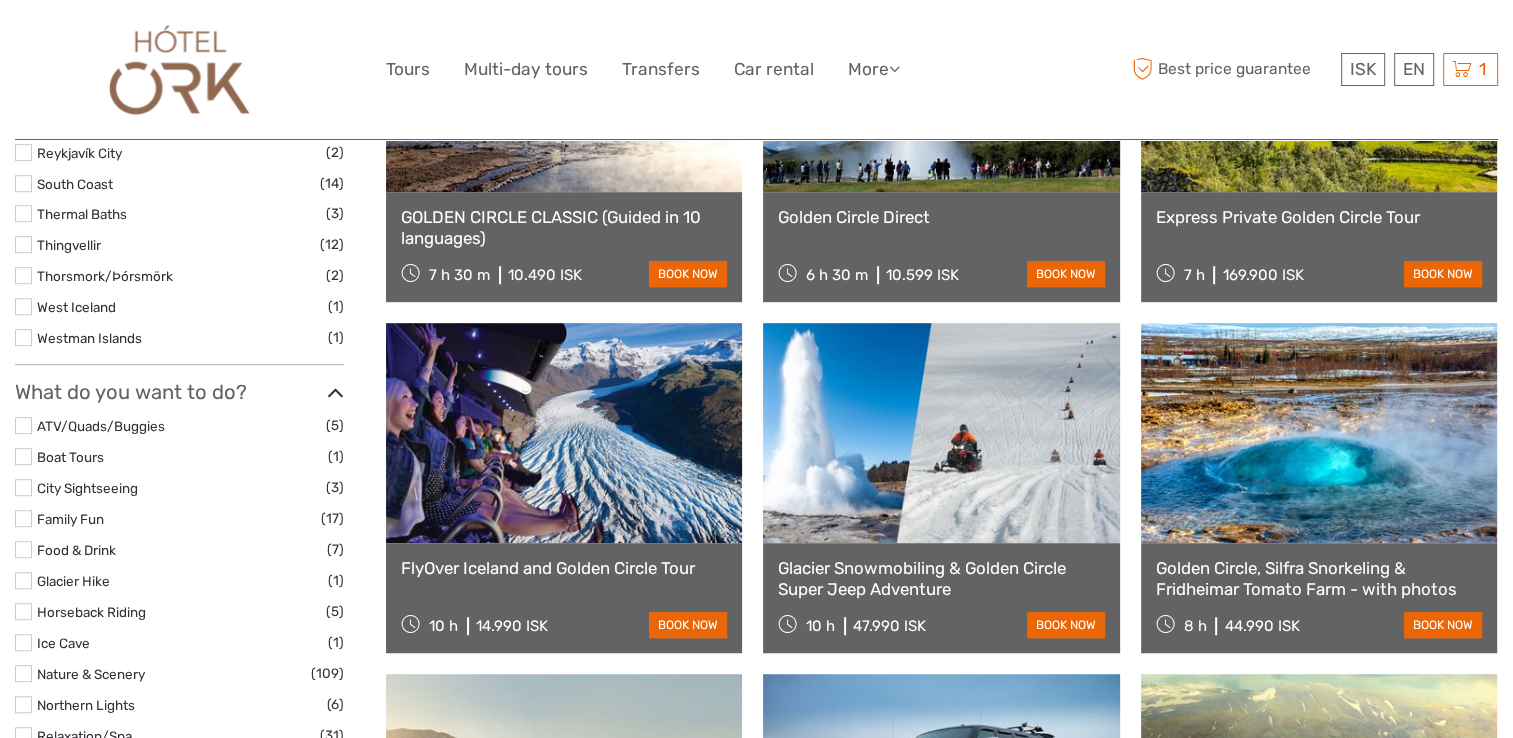 click at bounding box center (564, 433) 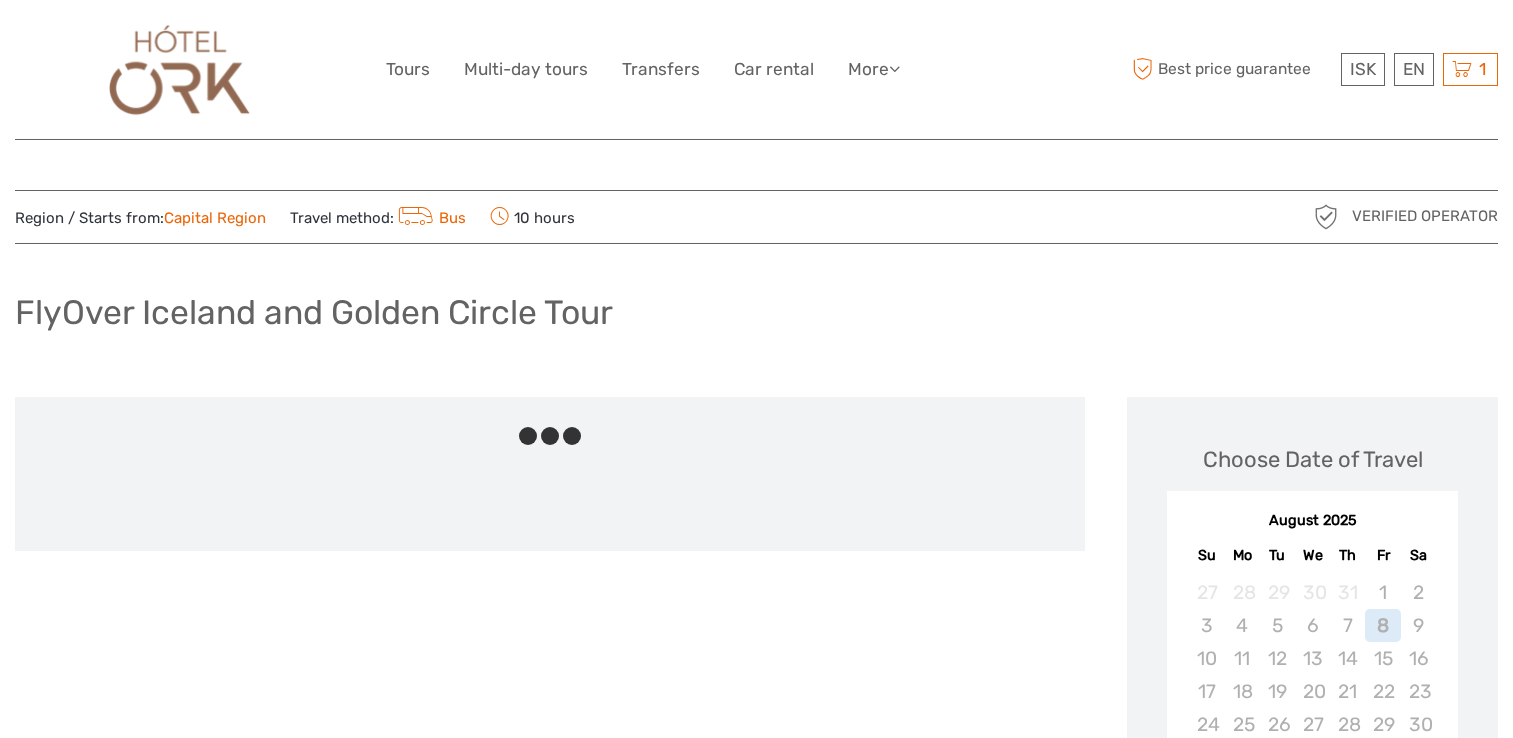 scroll, scrollTop: 0, scrollLeft: 0, axis: both 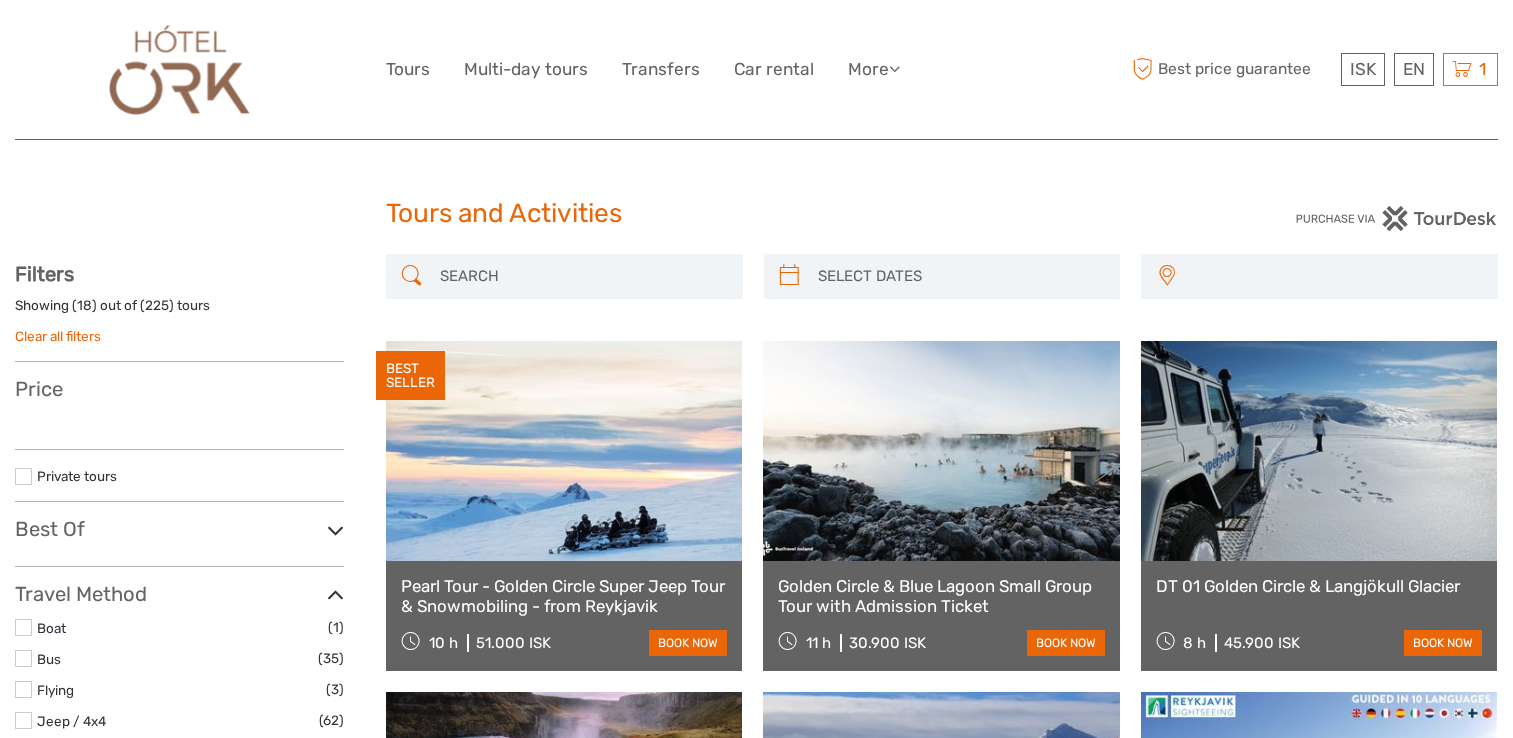 select 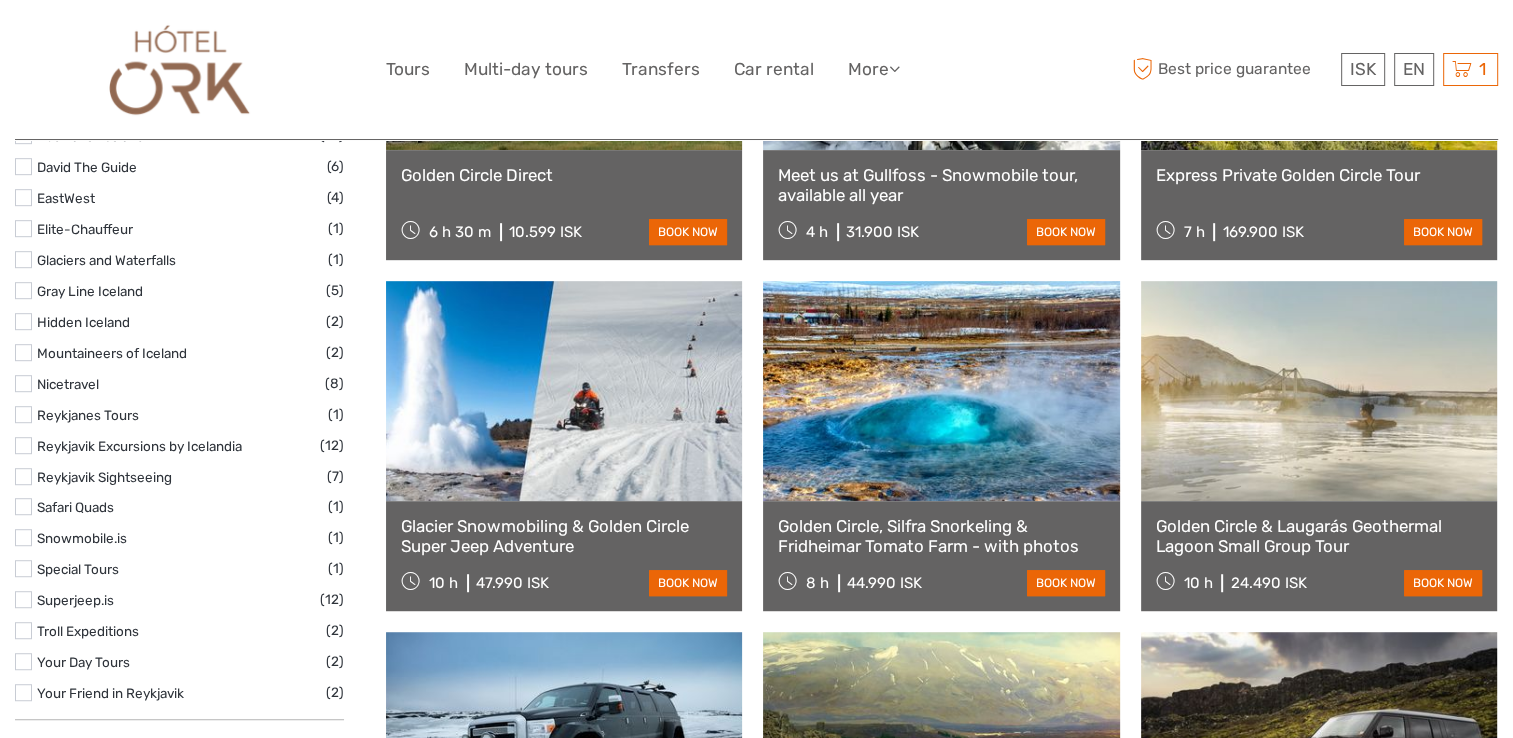 select 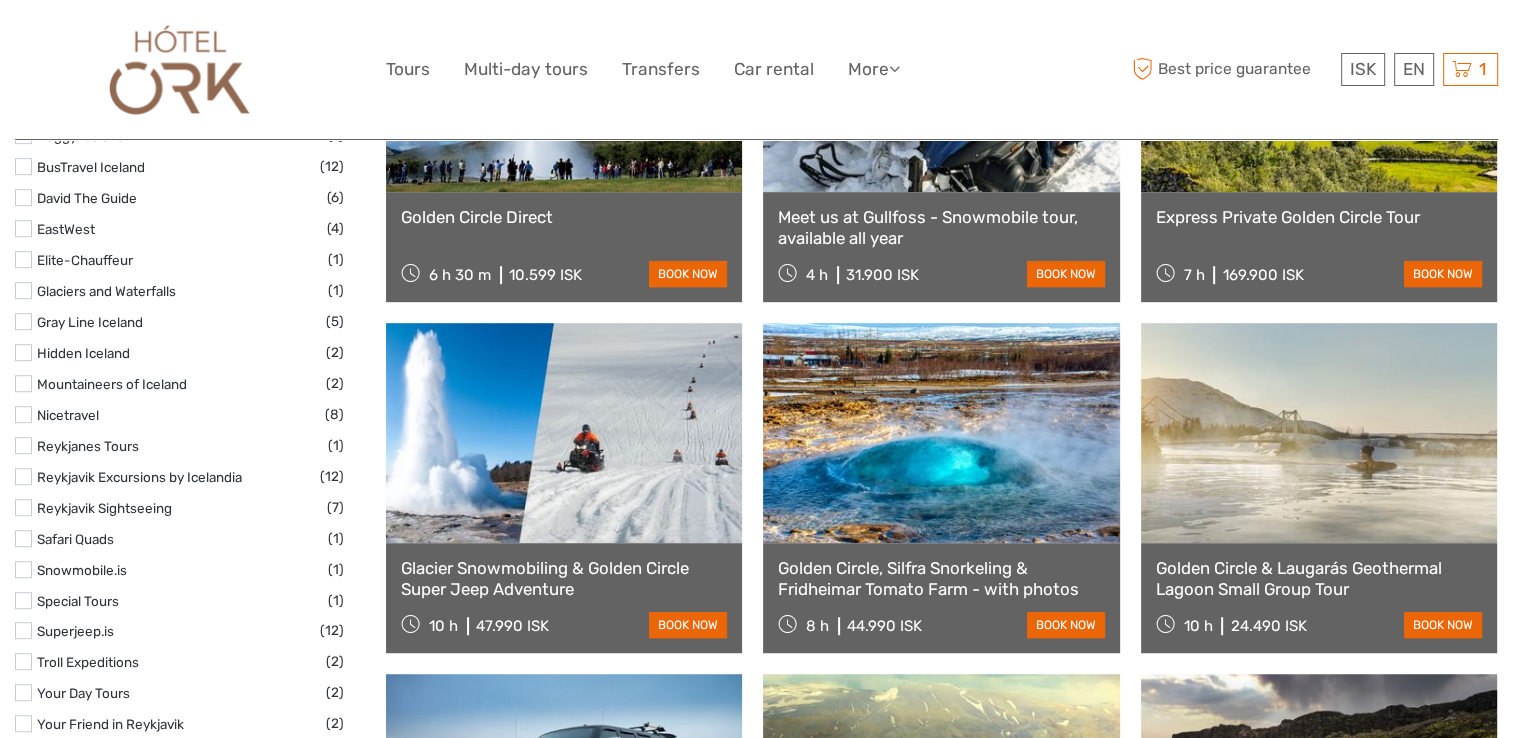 scroll, scrollTop: 0, scrollLeft: 0, axis: both 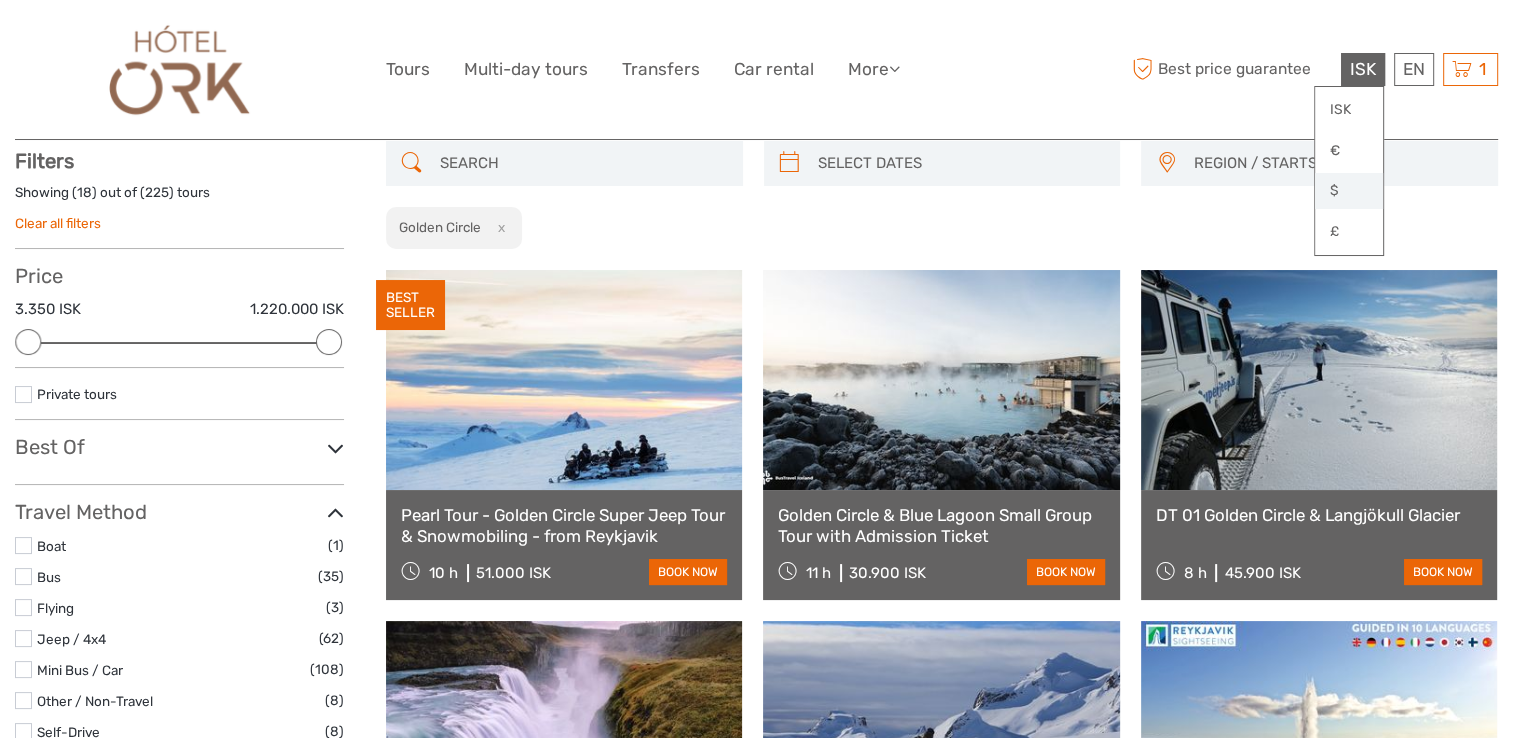 click on "$" at bounding box center [1349, 191] 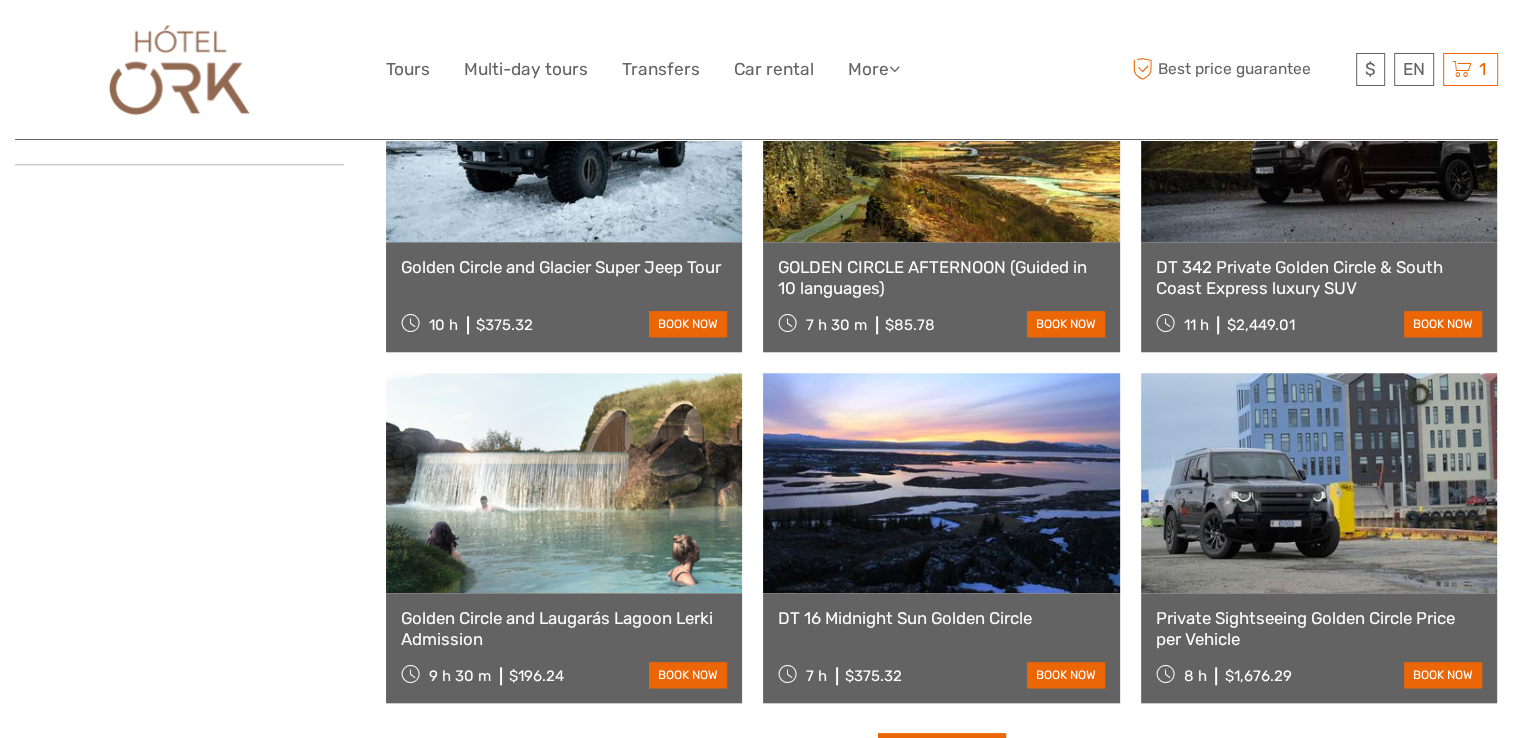 scroll, scrollTop: 1813, scrollLeft: 0, axis: vertical 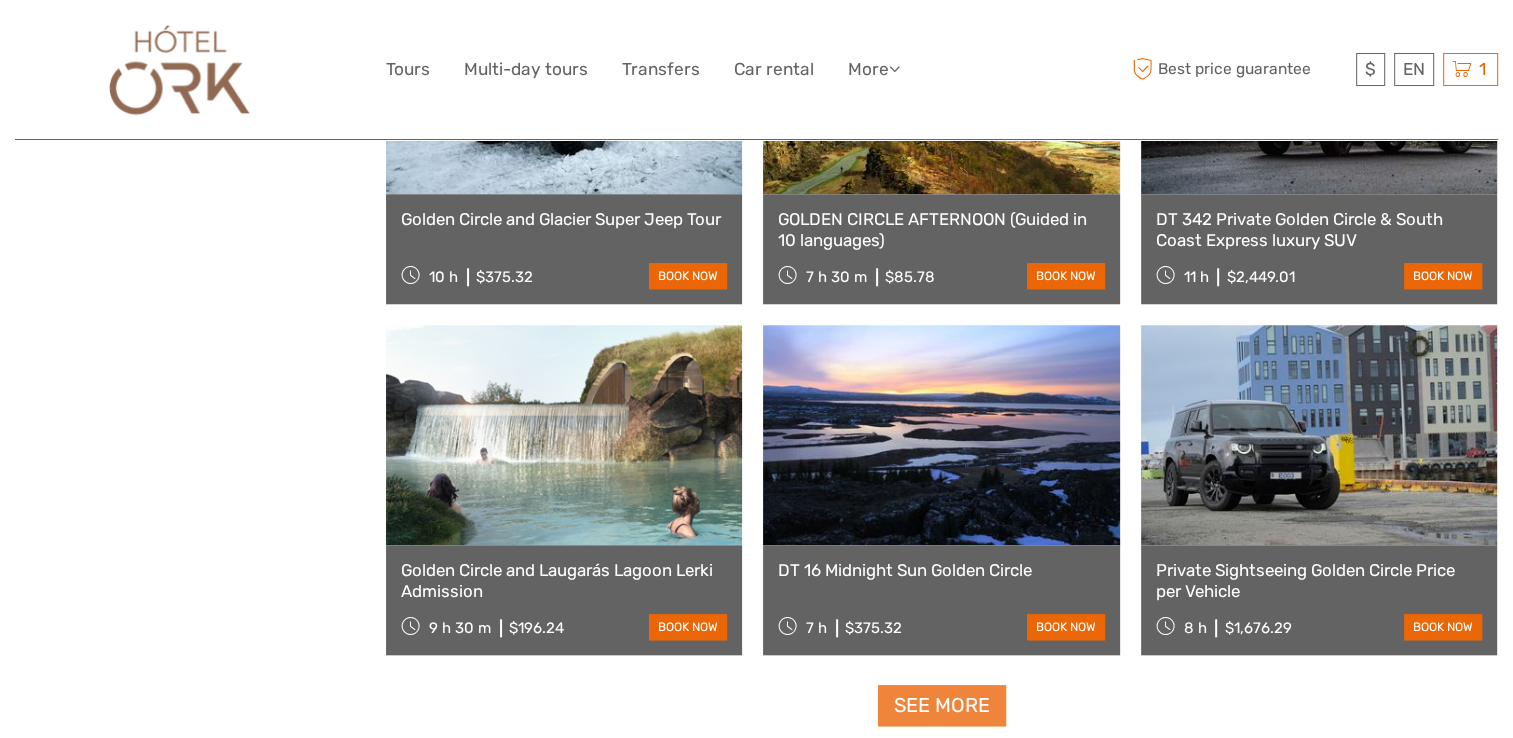 click on "See more" at bounding box center (942, 705) 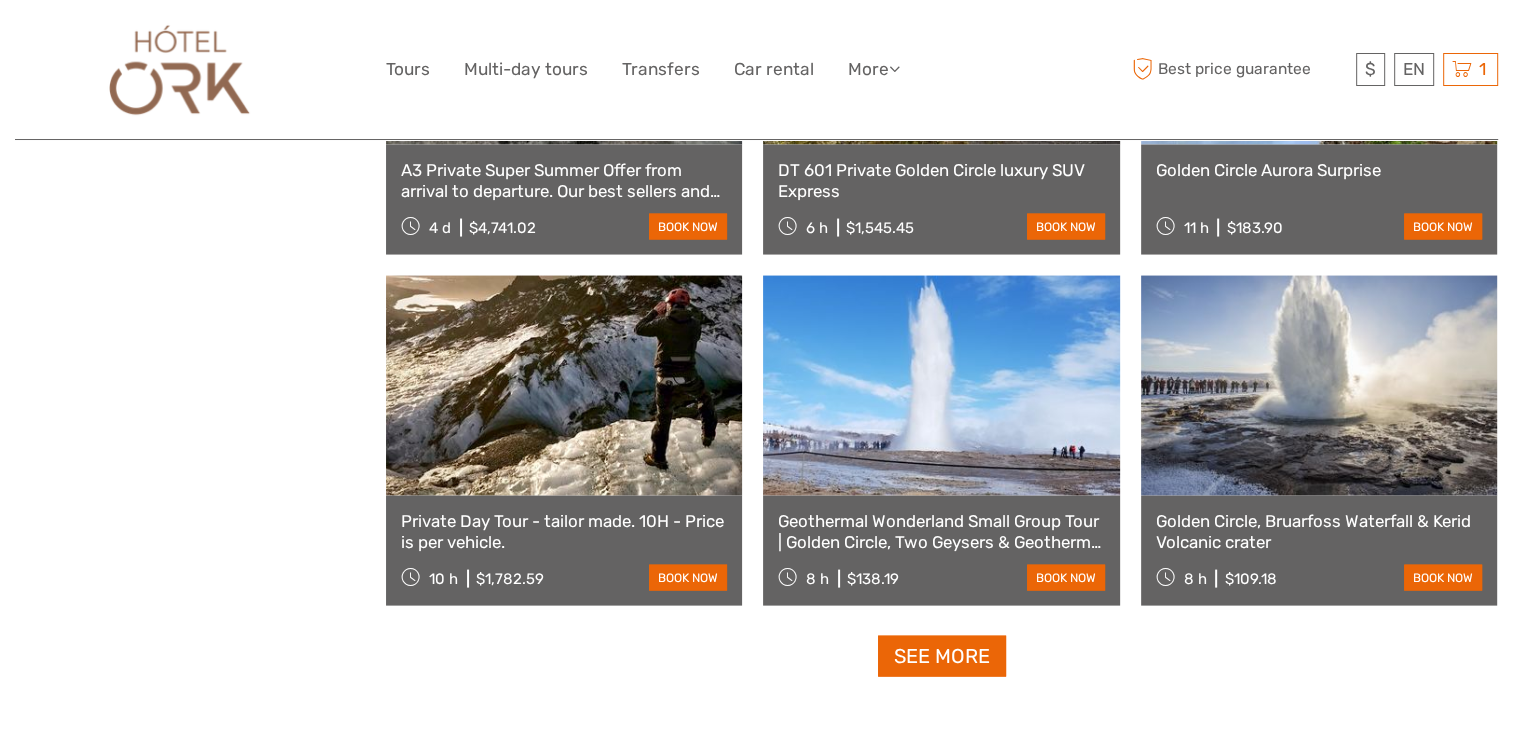 scroll, scrollTop: 4013, scrollLeft: 0, axis: vertical 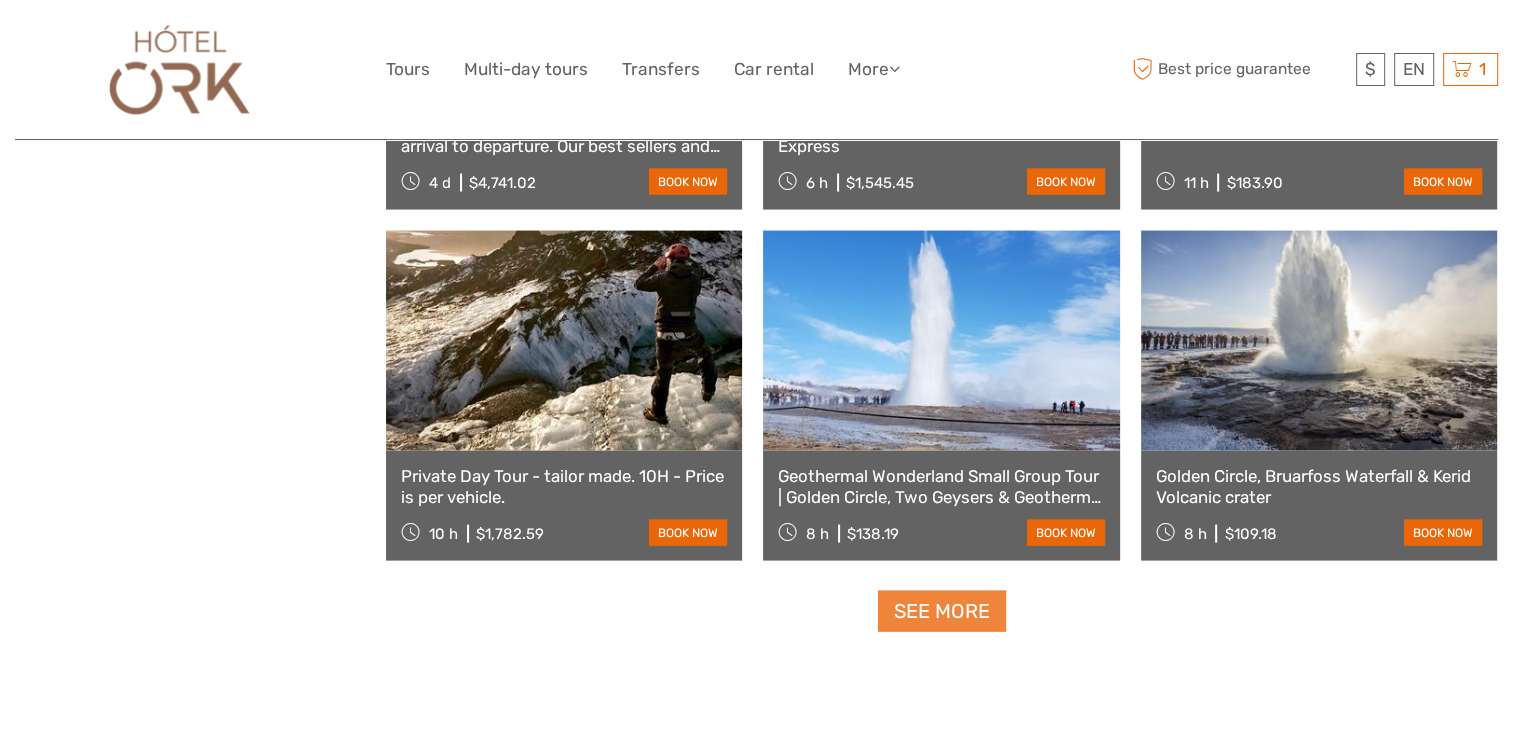 click on "See more" at bounding box center [942, 611] 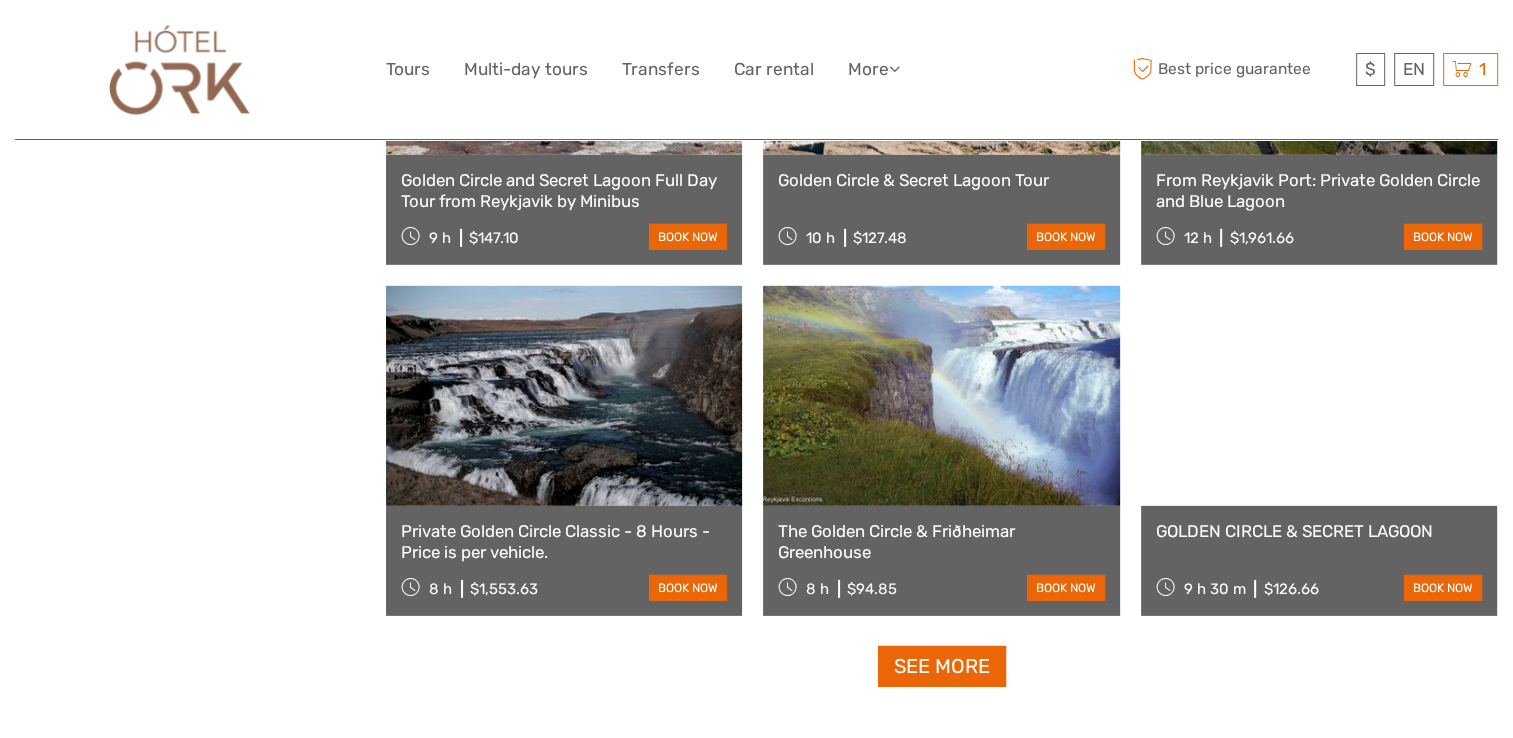scroll, scrollTop: 6113, scrollLeft: 0, axis: vertical 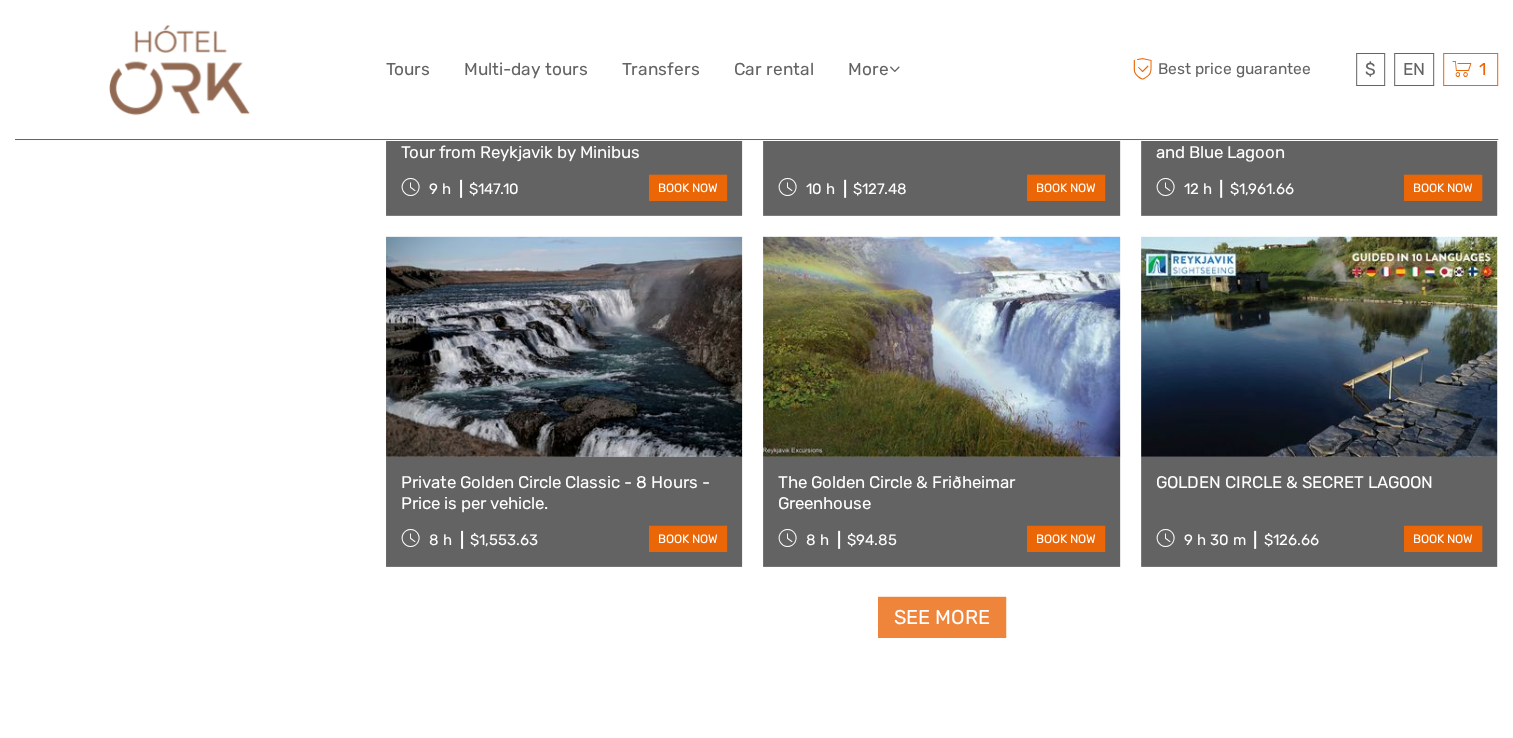 click on "See more" at bounding box center (942, 617) 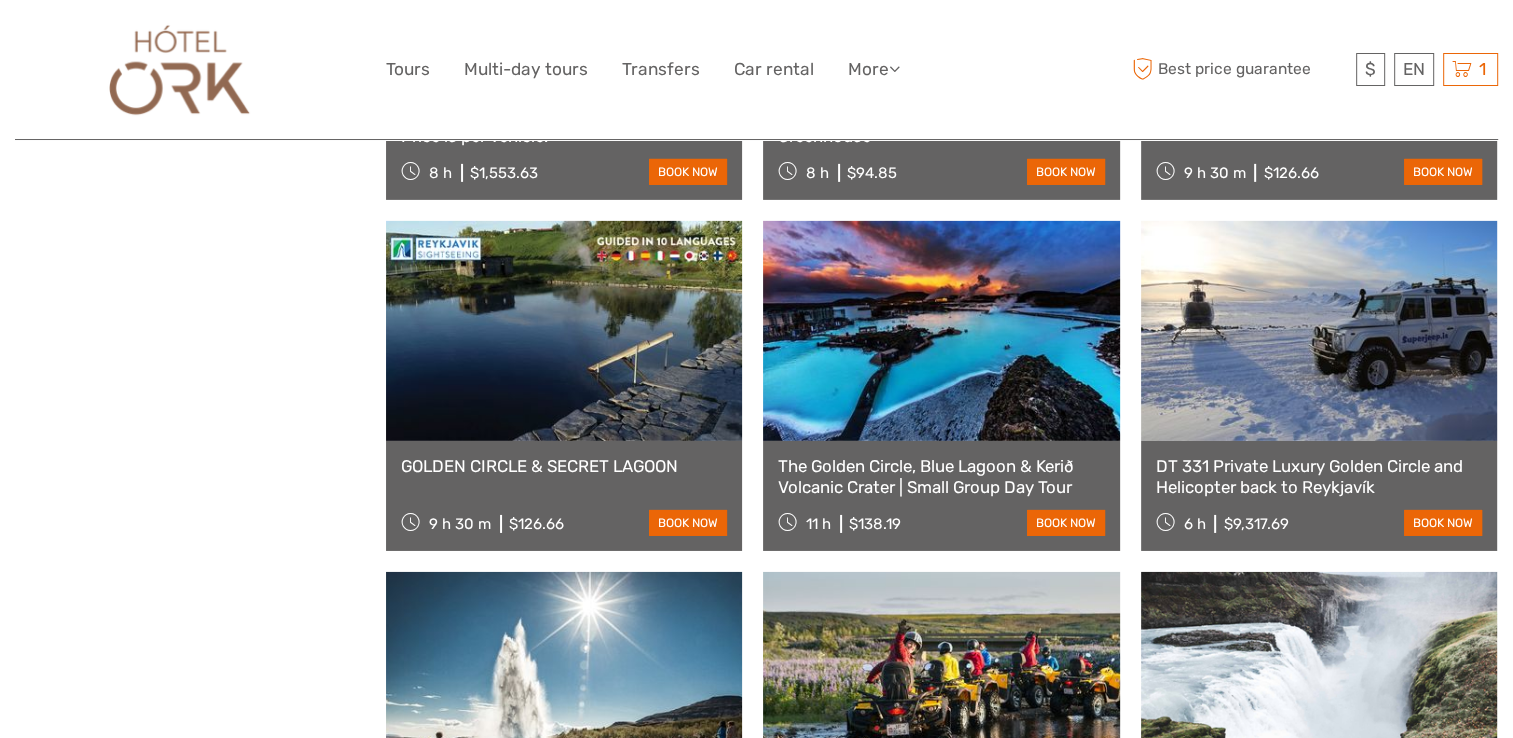 scroll, scrollTop: 6513, scrollLeft: 0, axis: vertical 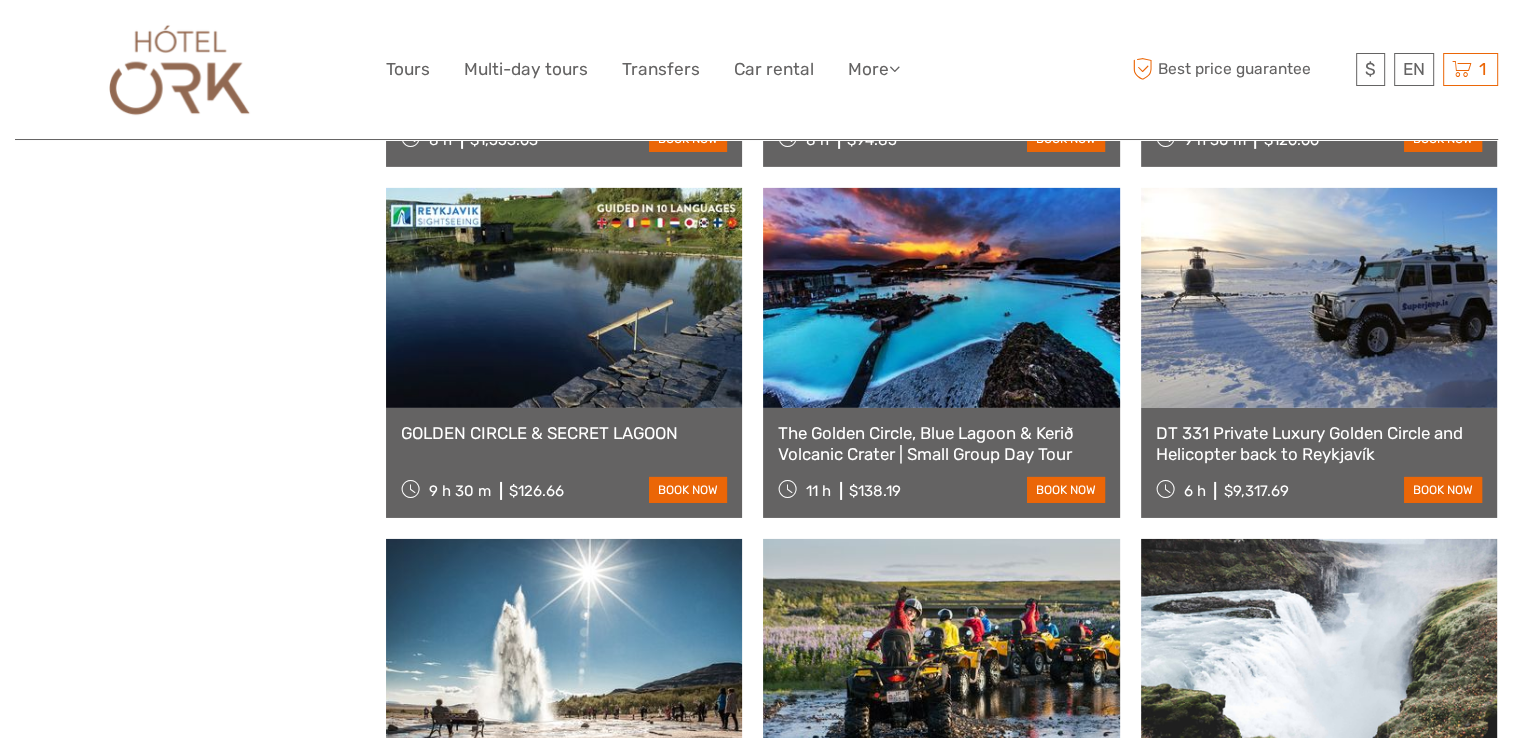 click at bounding box center (941, 298) 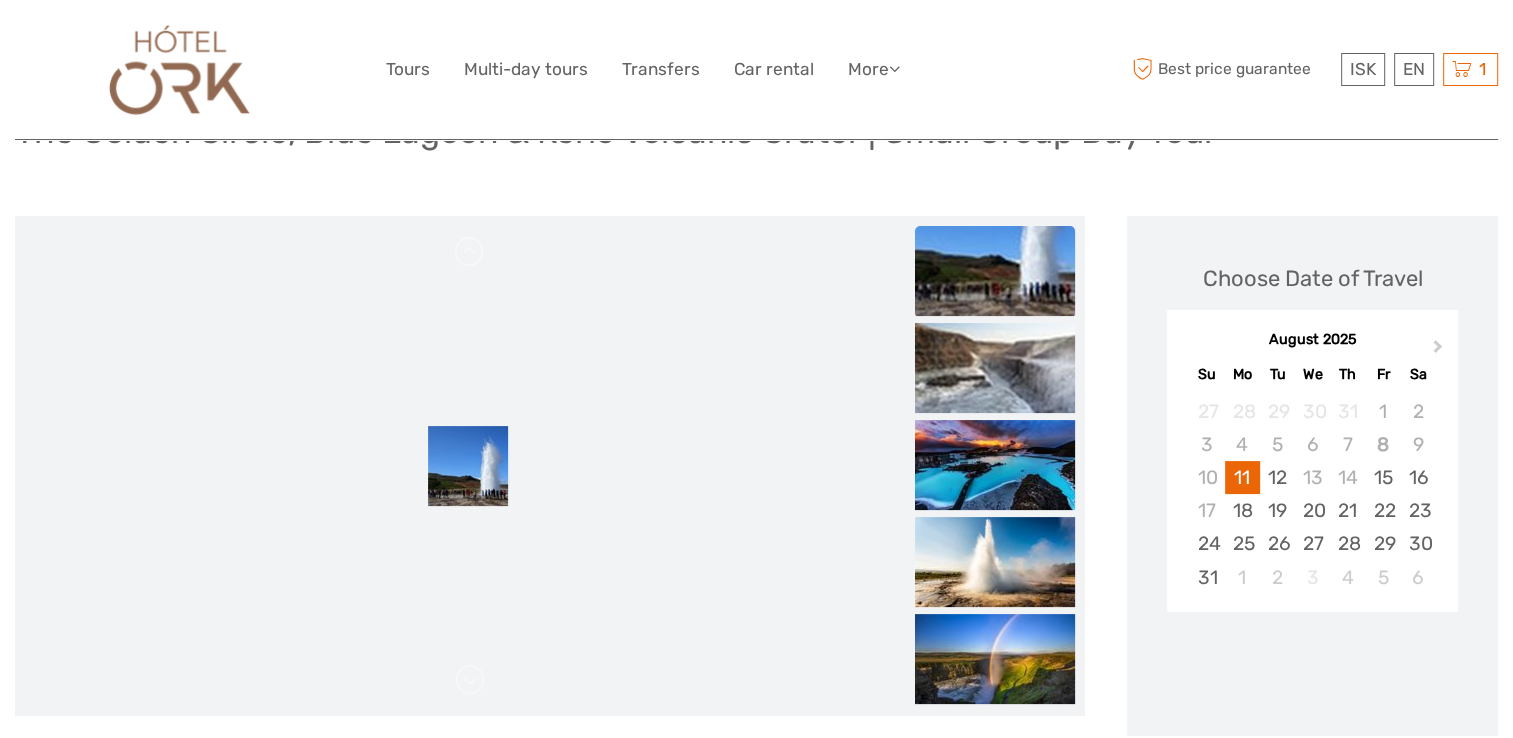 scroll, scrollTop: 200, scrollLeft: 0, axis: vertical 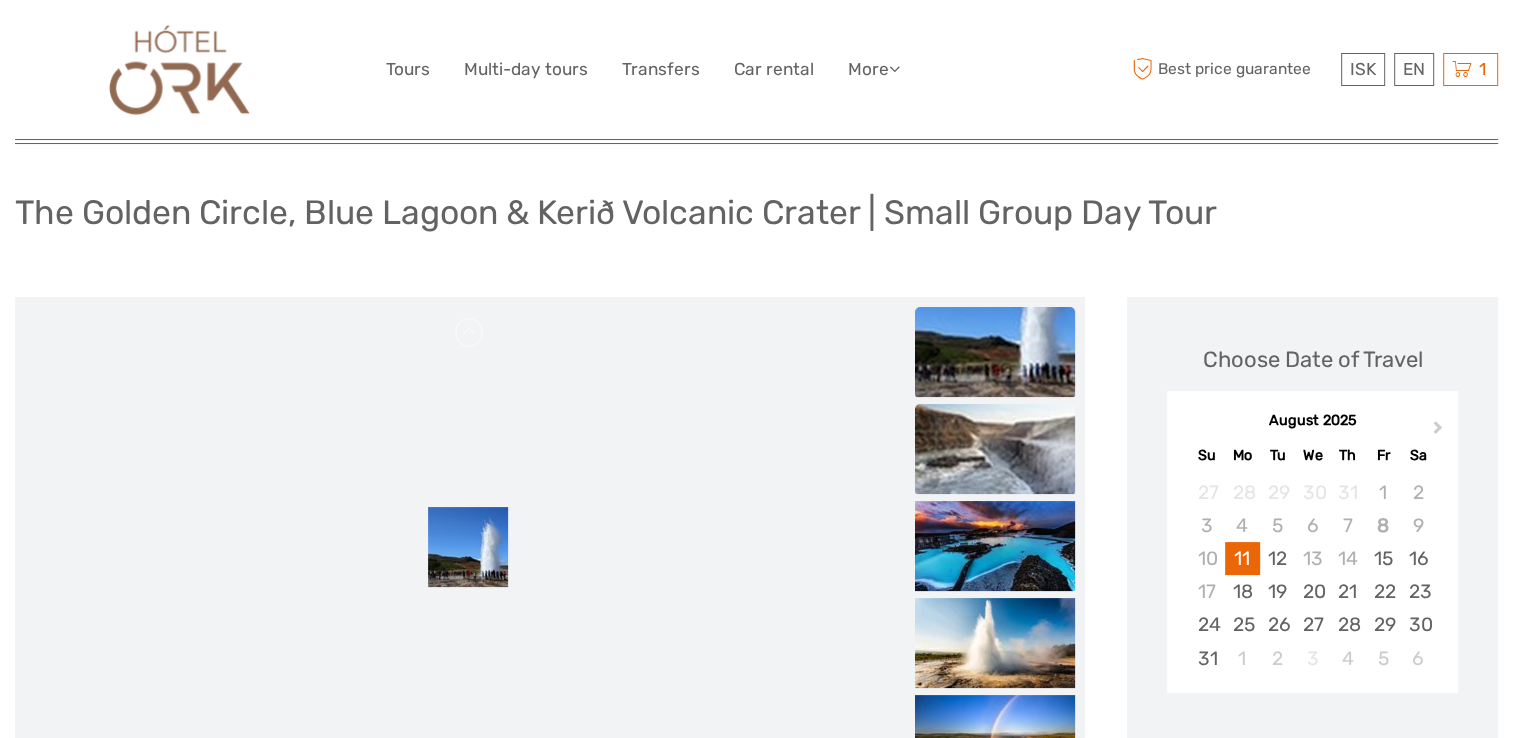 click at bounding box center (995, 449) 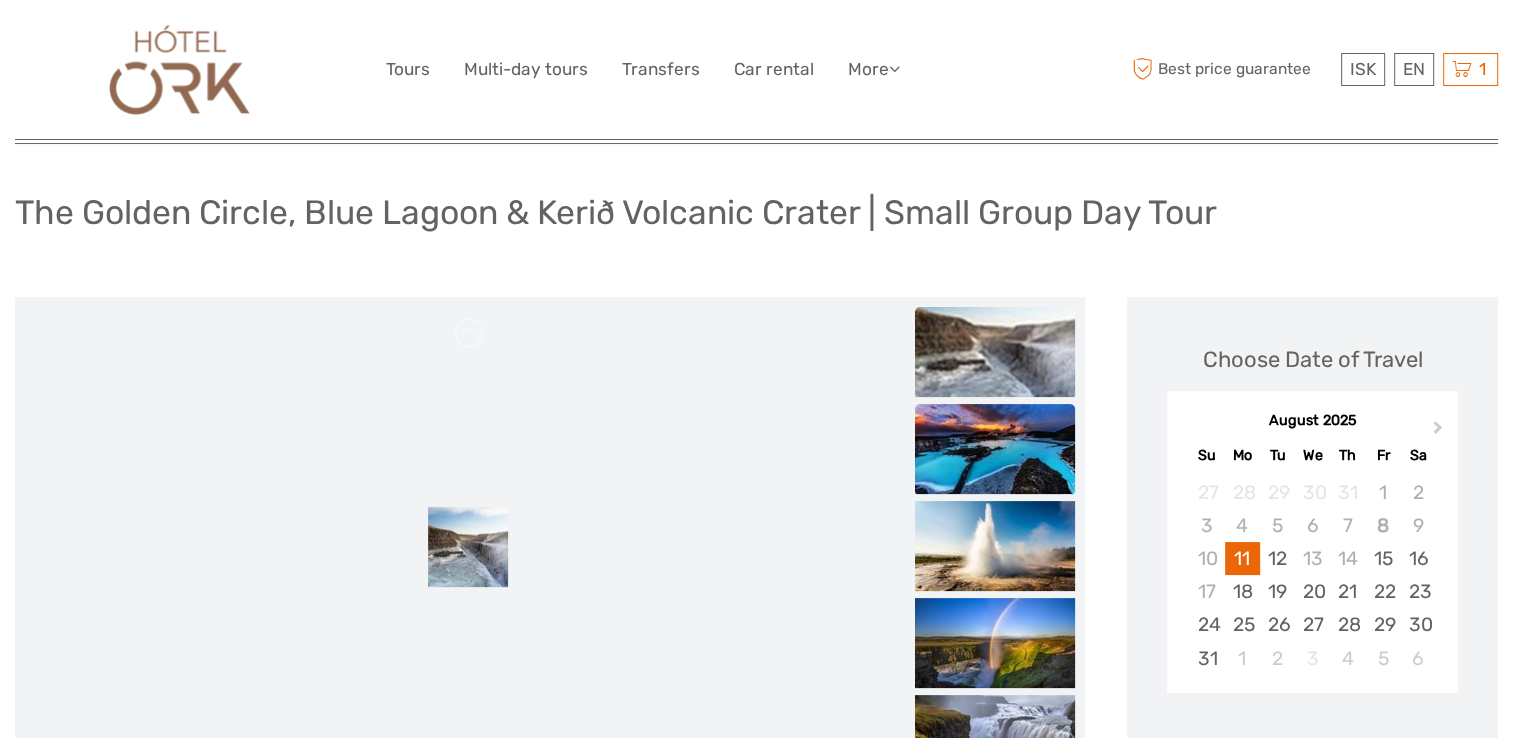 click at bounding box center [995, 449] 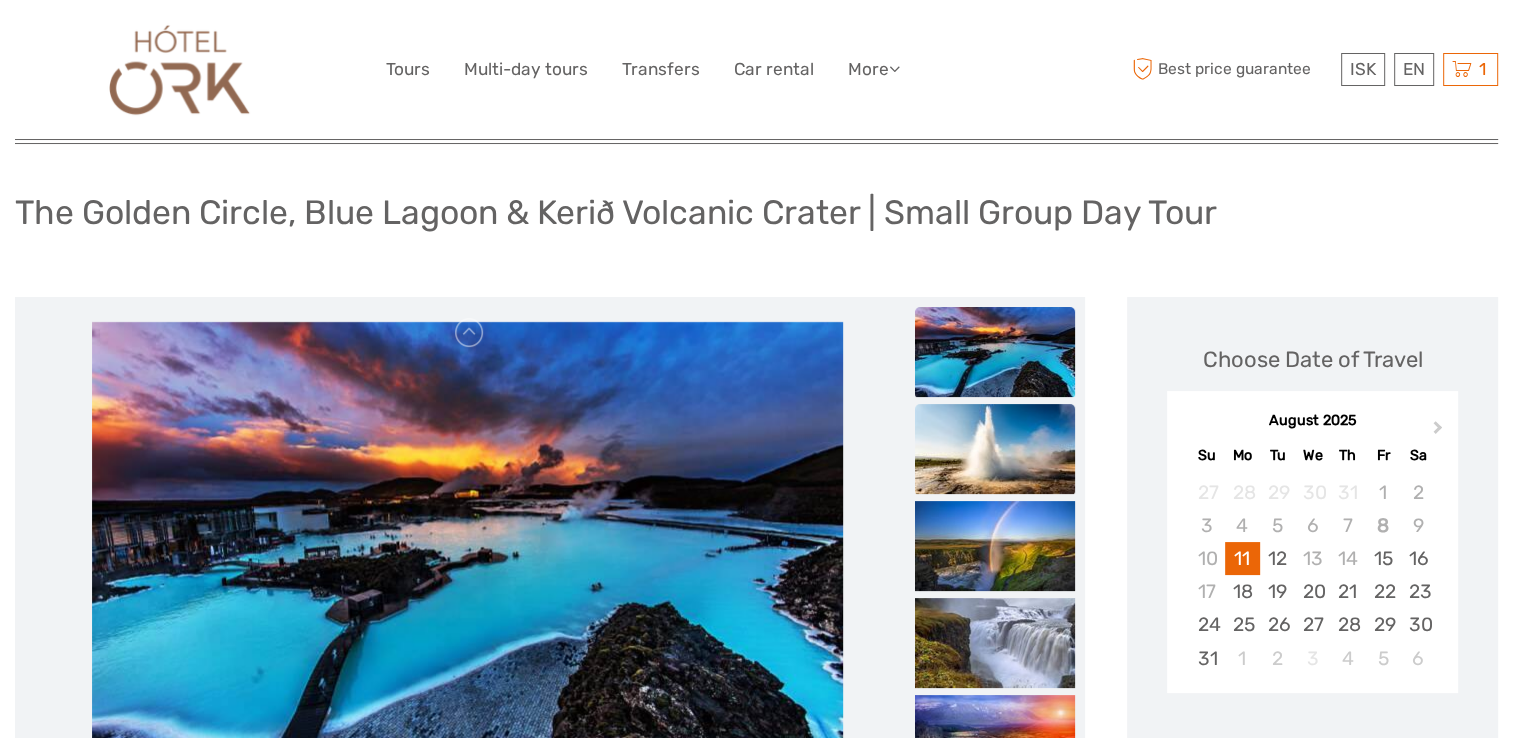 click at bounding box center [995, 449] 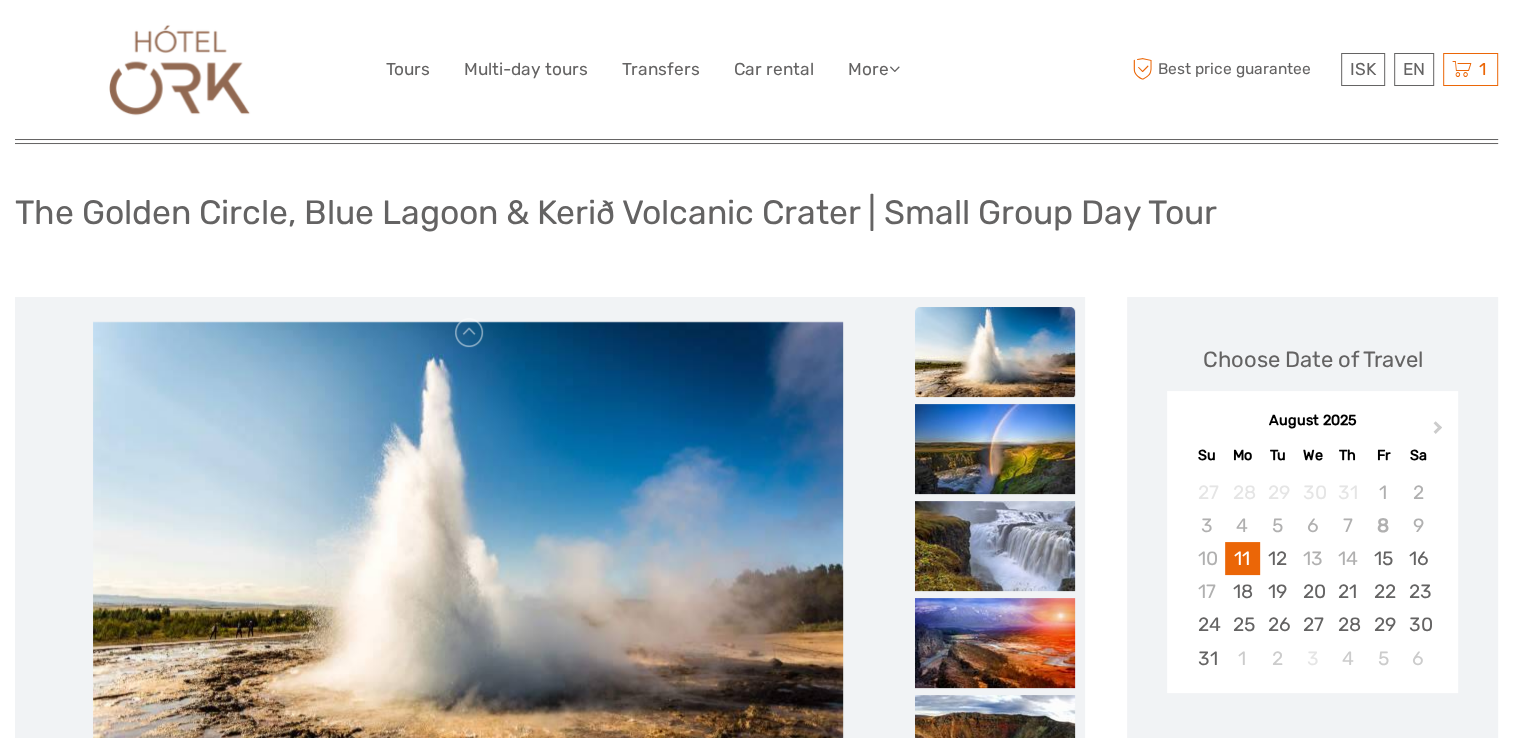 click at bounding box center (995, 449) 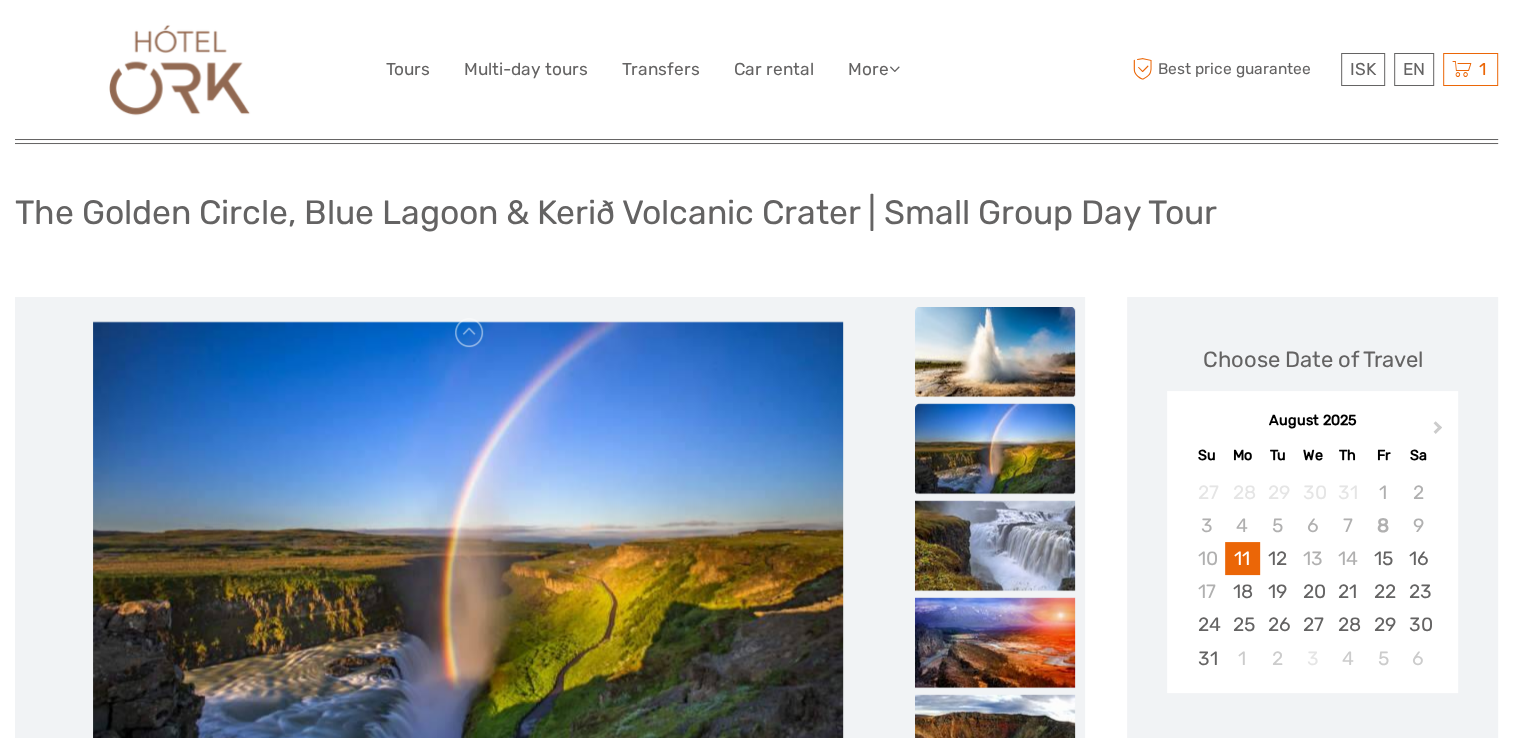 click at bounding box center (995, 448) 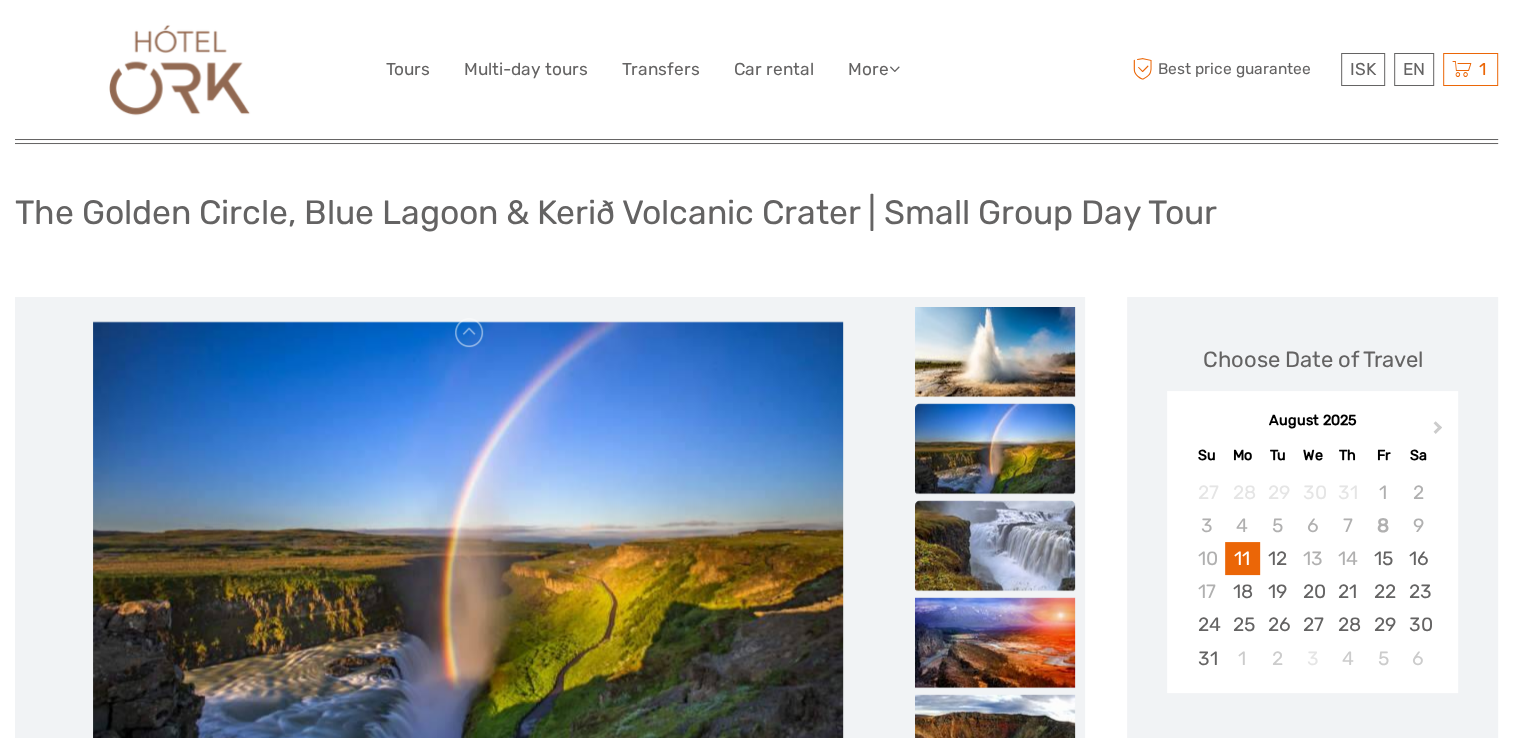 click at bounding box center (995, 545) 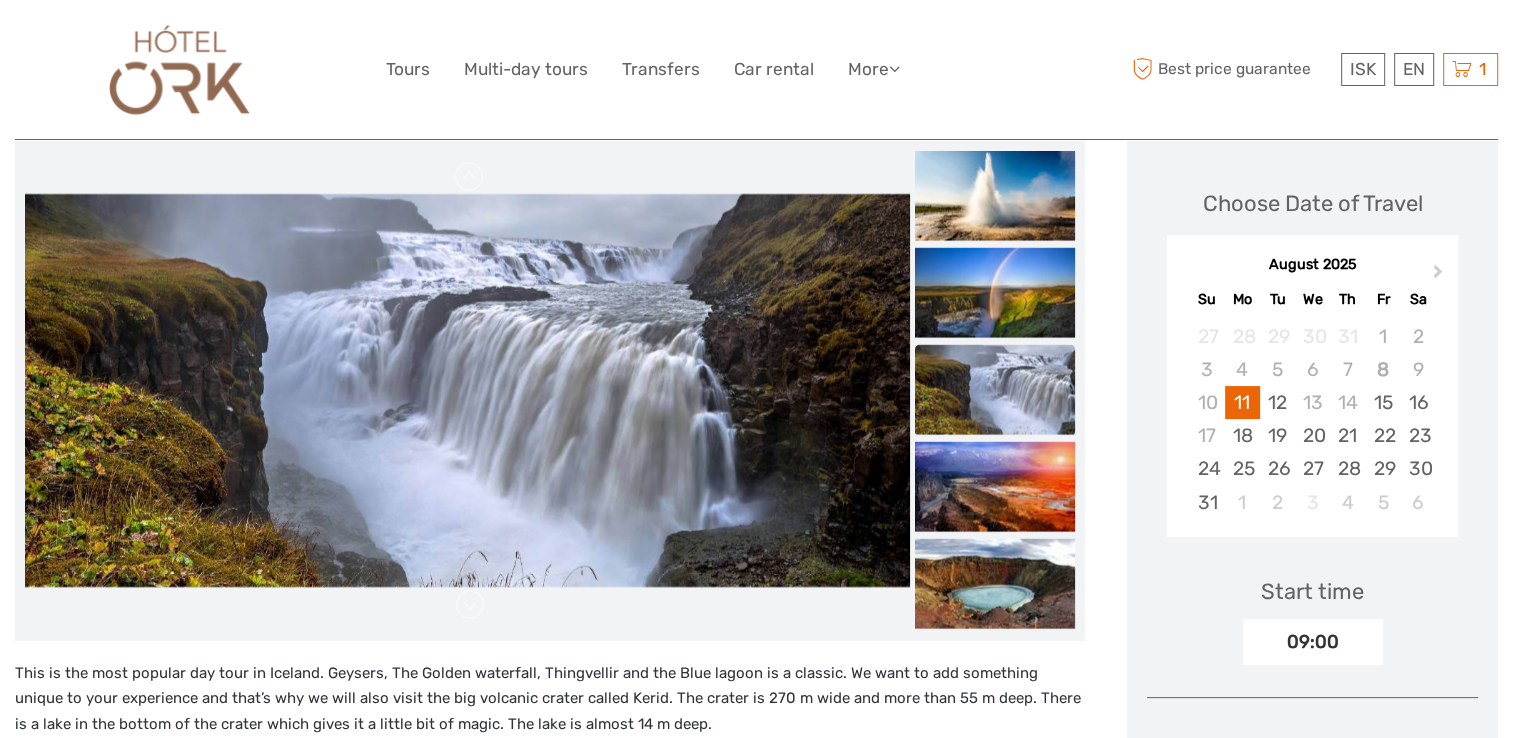 scroll, scrollTop: 300, scrollLeft: 0, axis: vertical 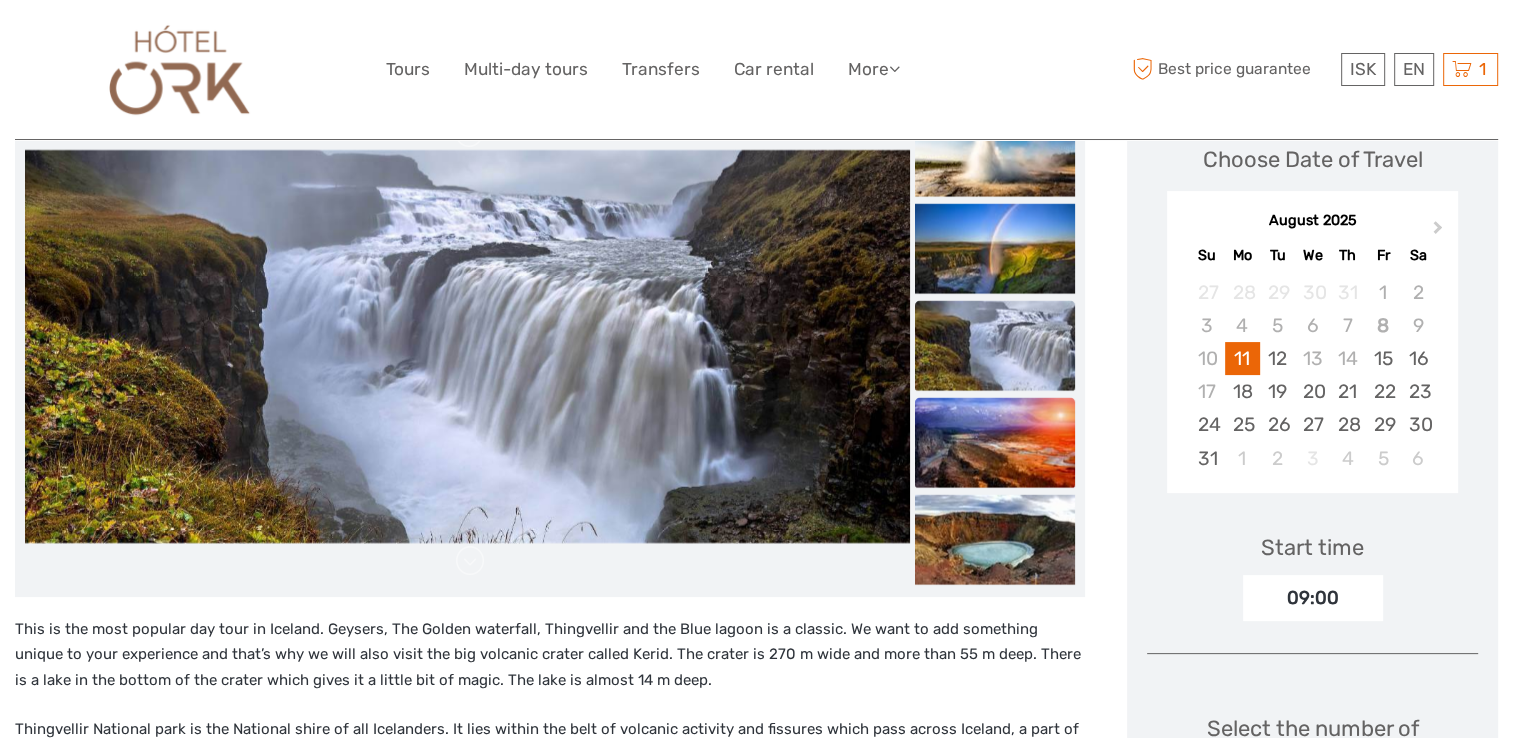 click at bounding box center [995, 442] 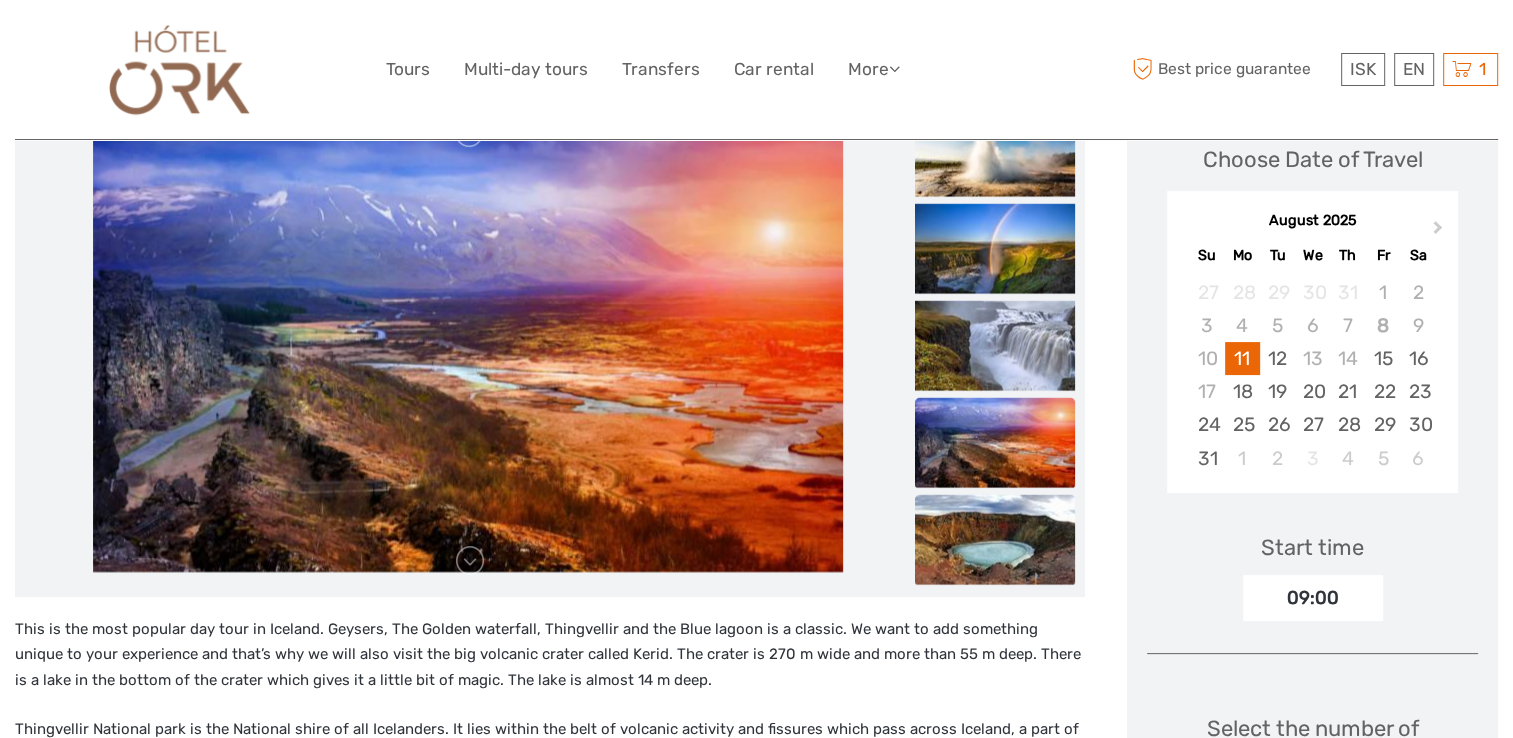 click at bounding box center [995, 539] 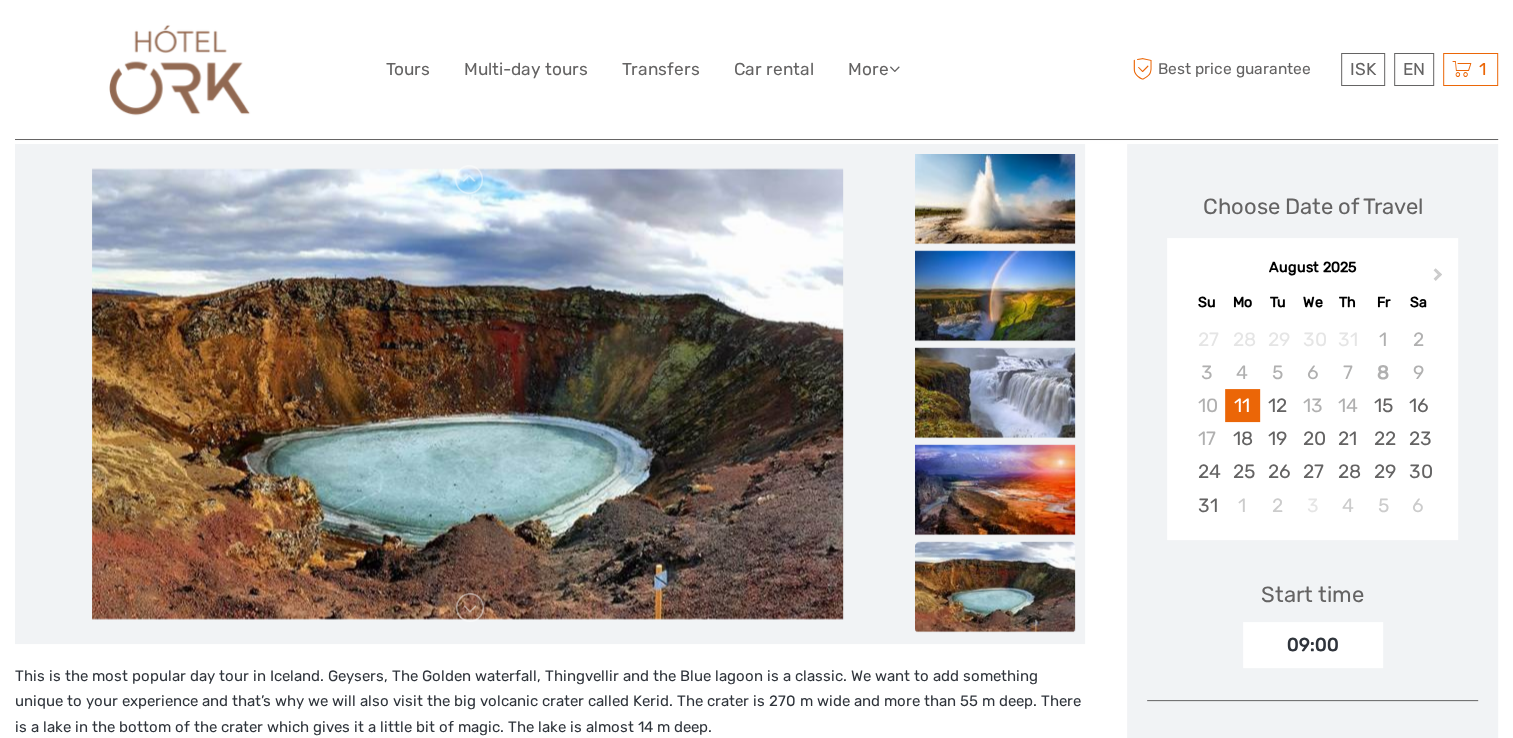 scroll, scrollTop: 300, scrollLeft: 0, axis: vertical 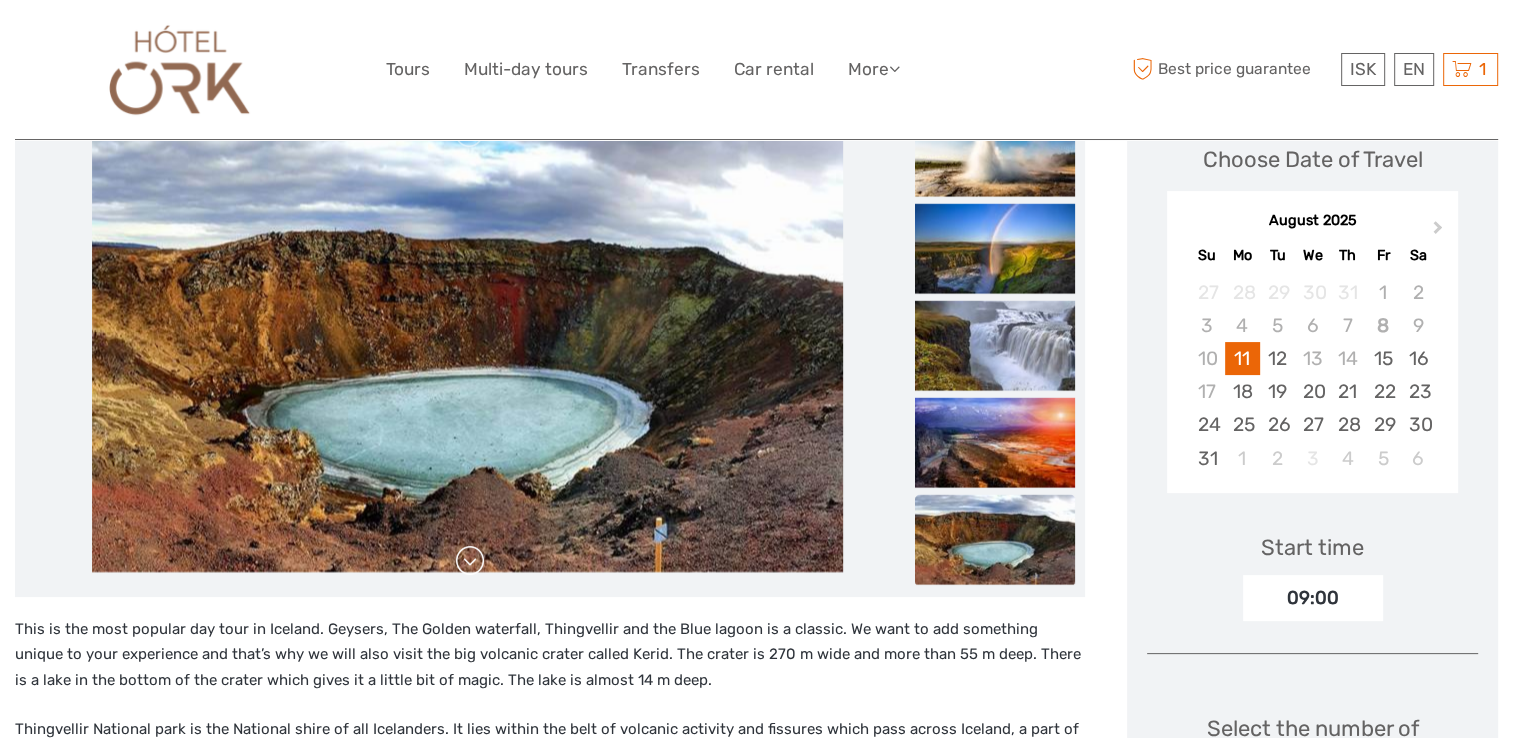 click at bounding box center (470, 561) 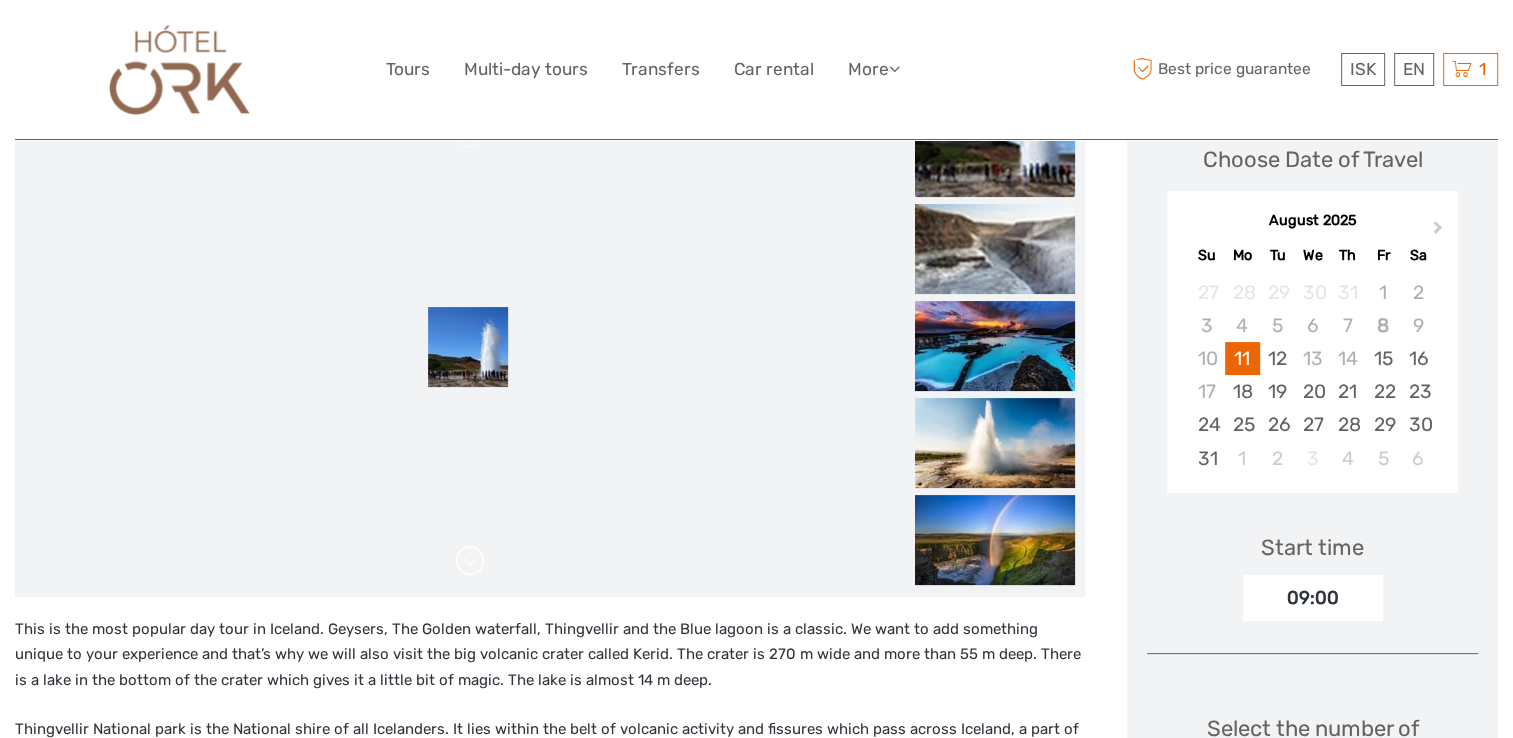 click at bounding box center [470, 561] 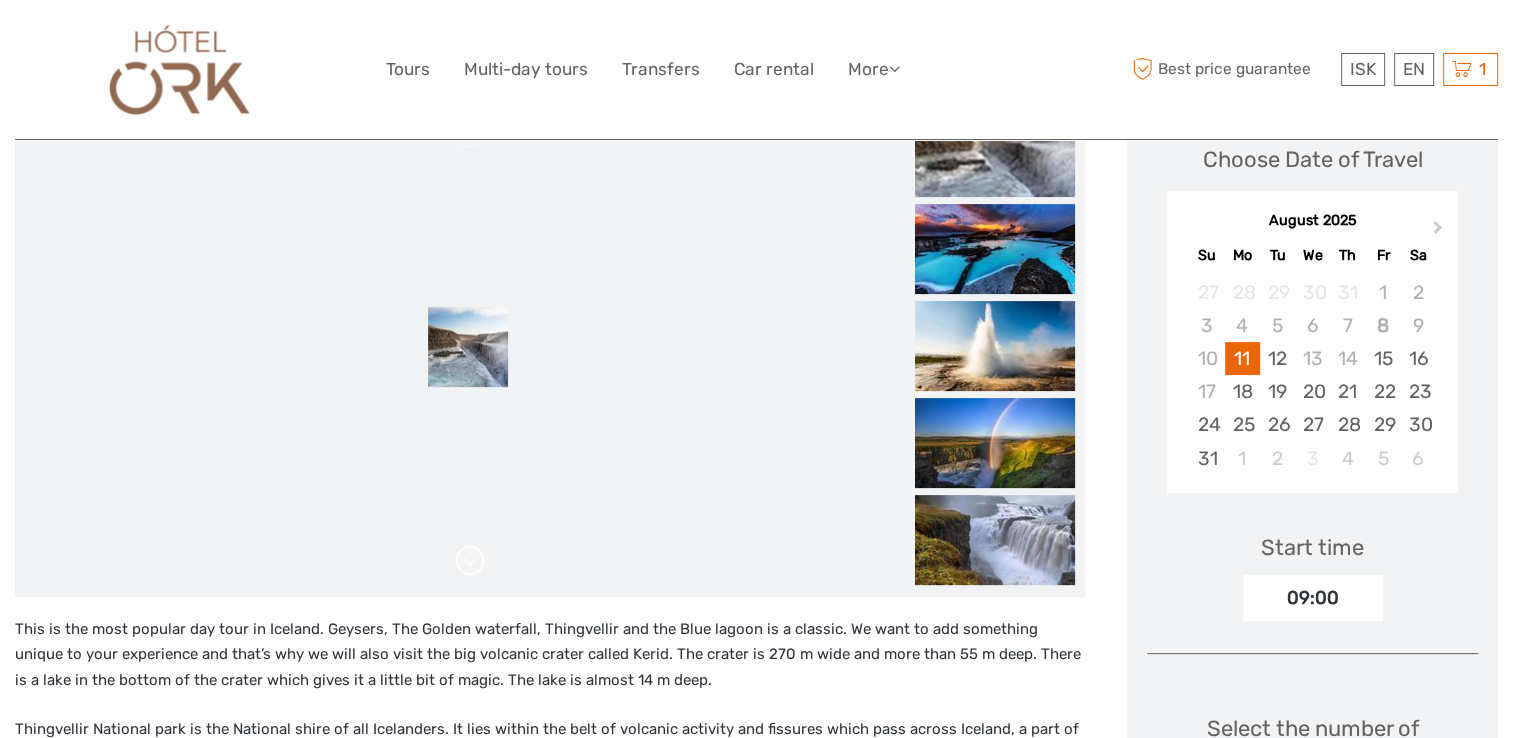 click at bounding box center [470, 561] 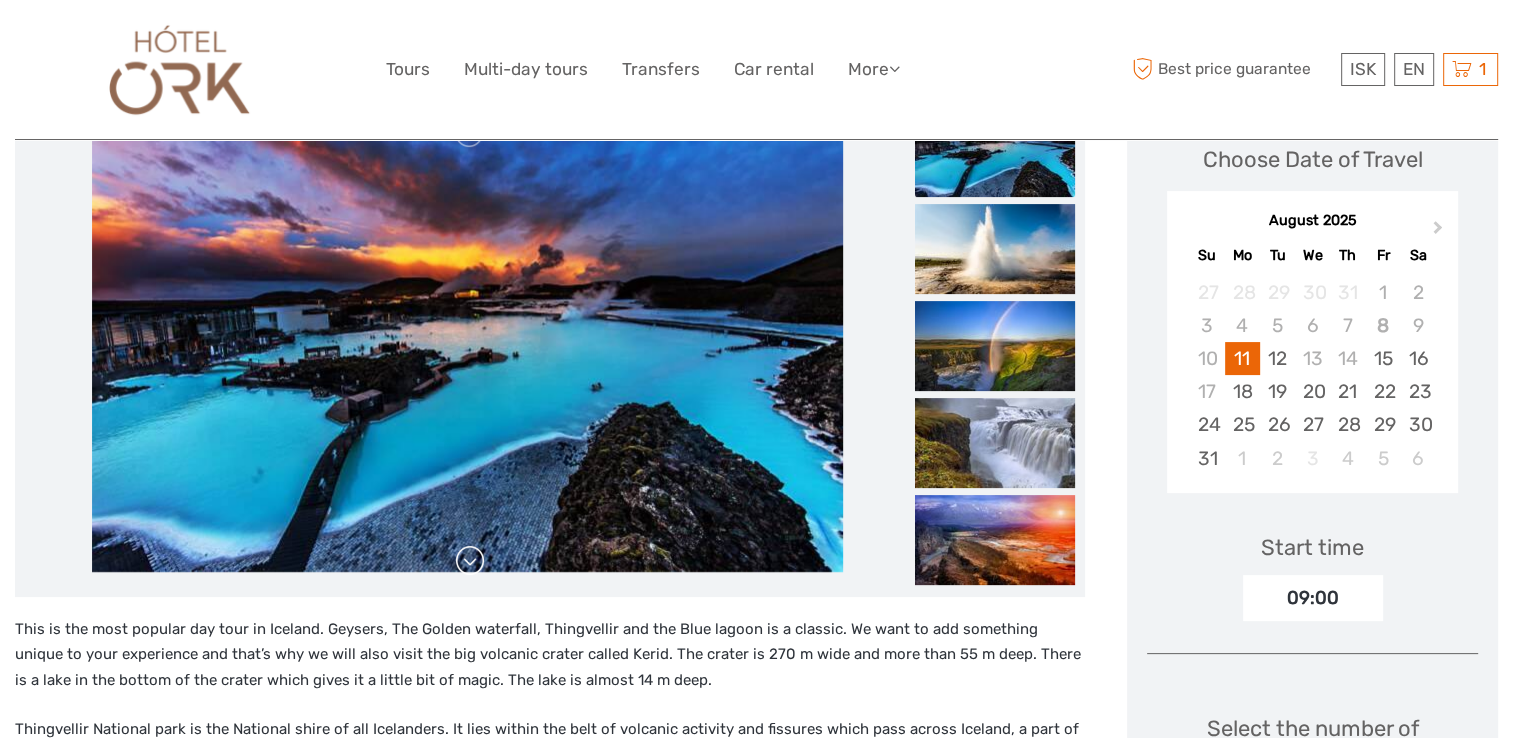 click at bounding box center [470, 561] 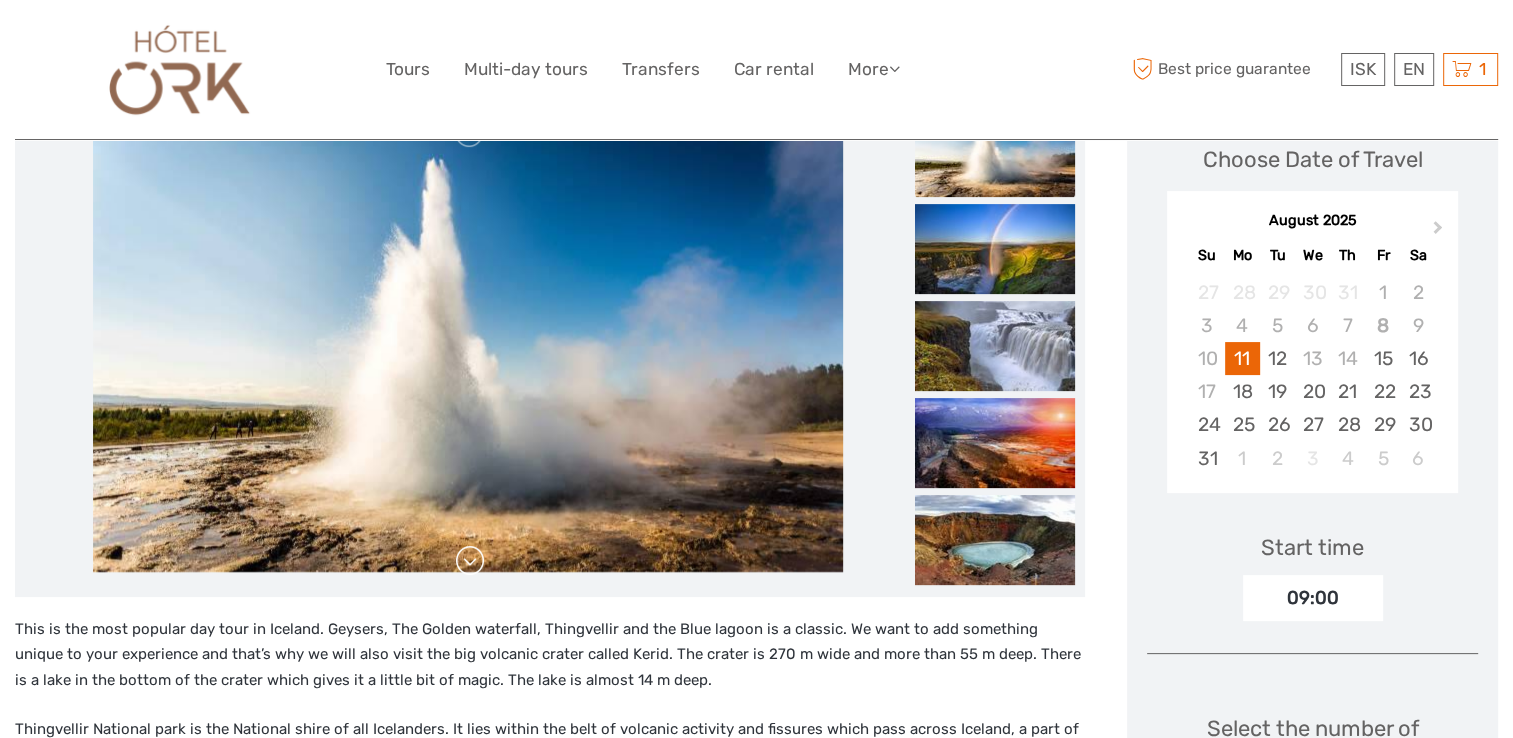 click at bounding box center (470, 561) 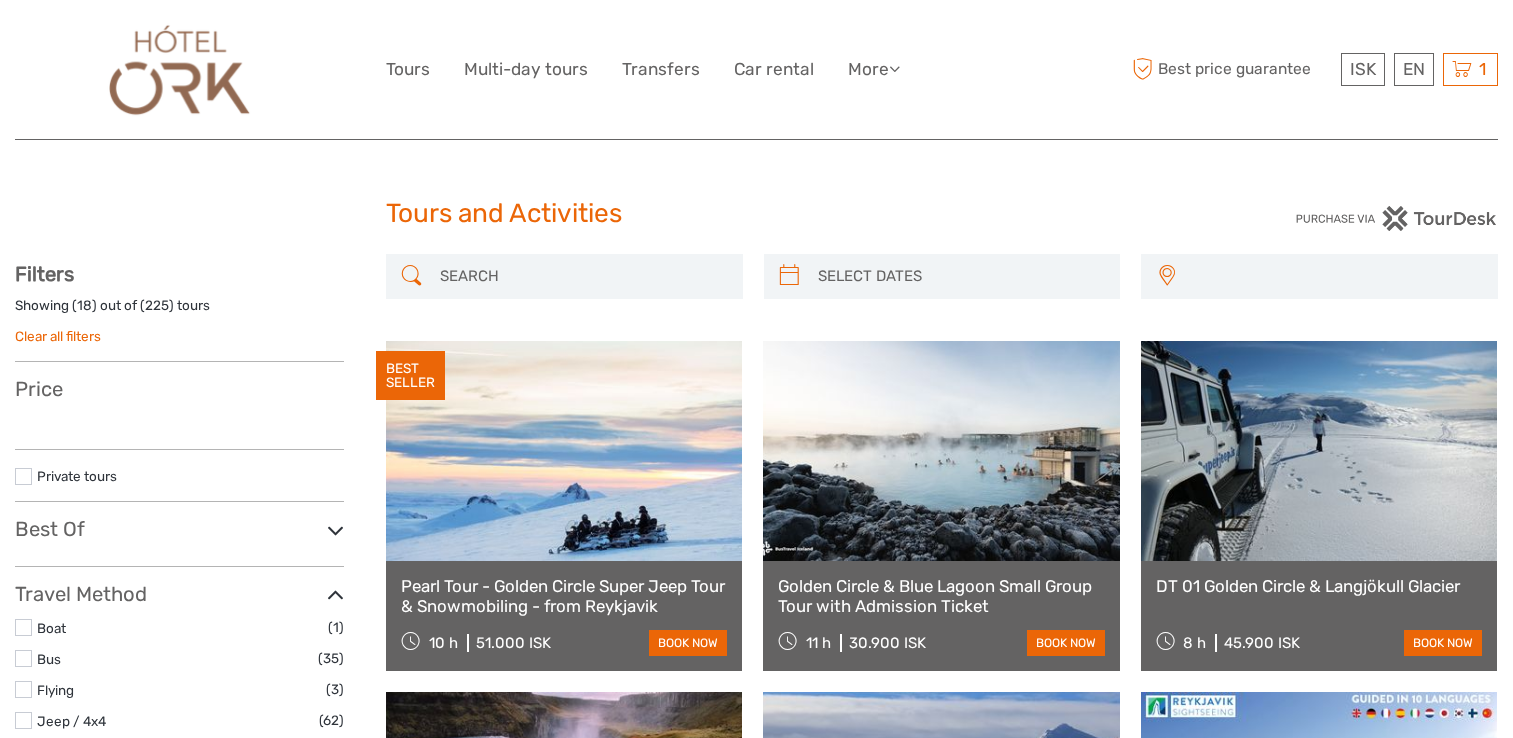select 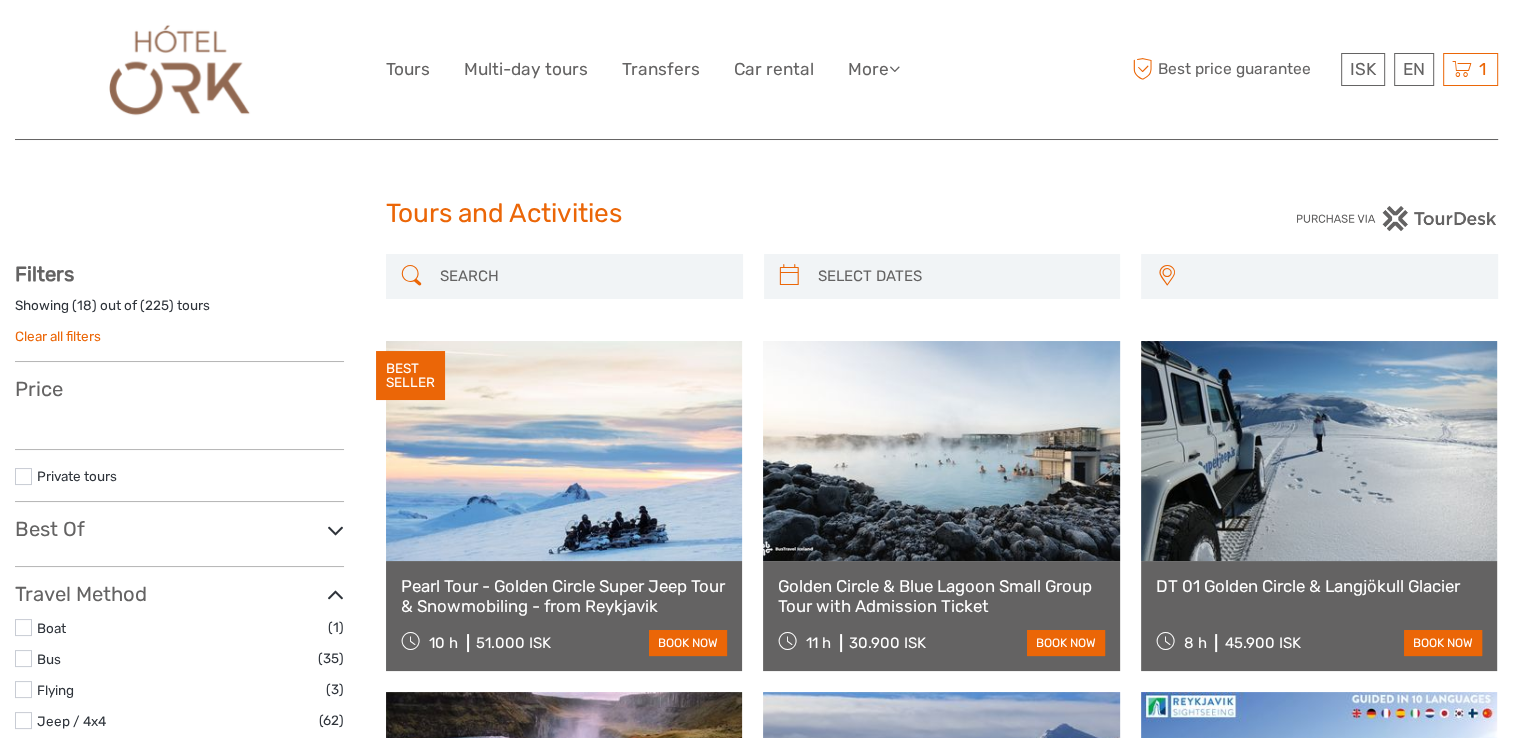 scroll, scrollTop: 2464, scrollLeft: 0, axis: vertical 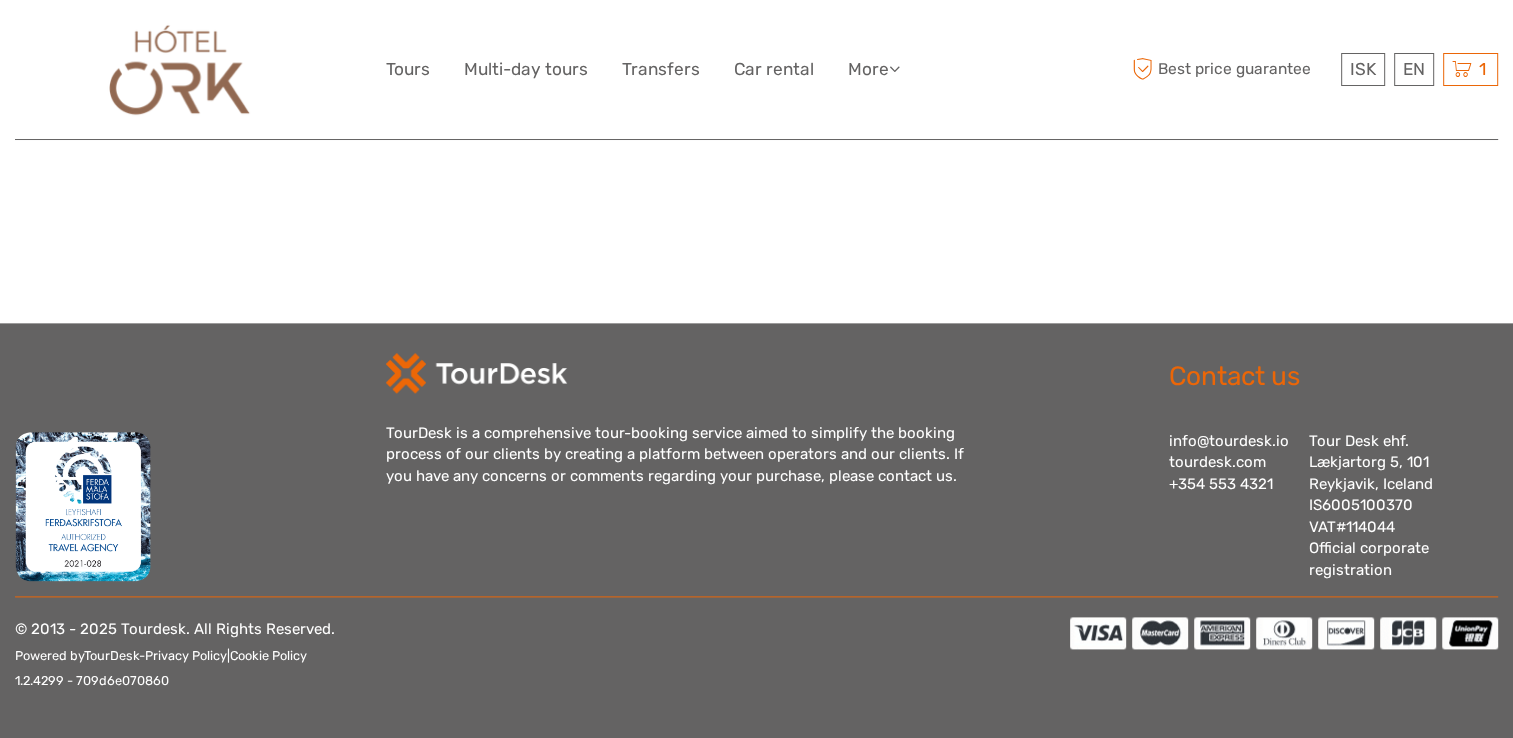 select 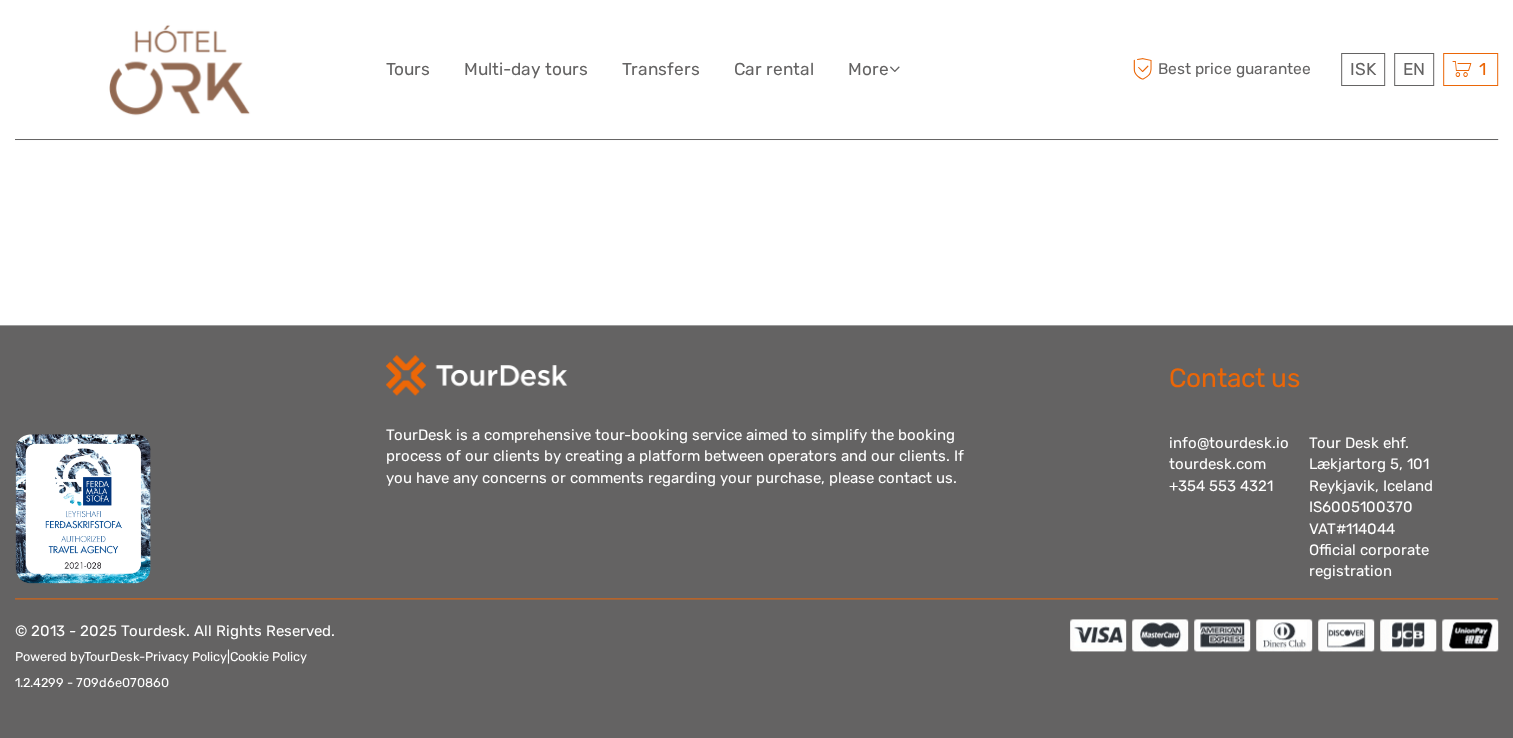 scroll, scrollTop: 1764, scrollLeft: 0, axis: vertical 